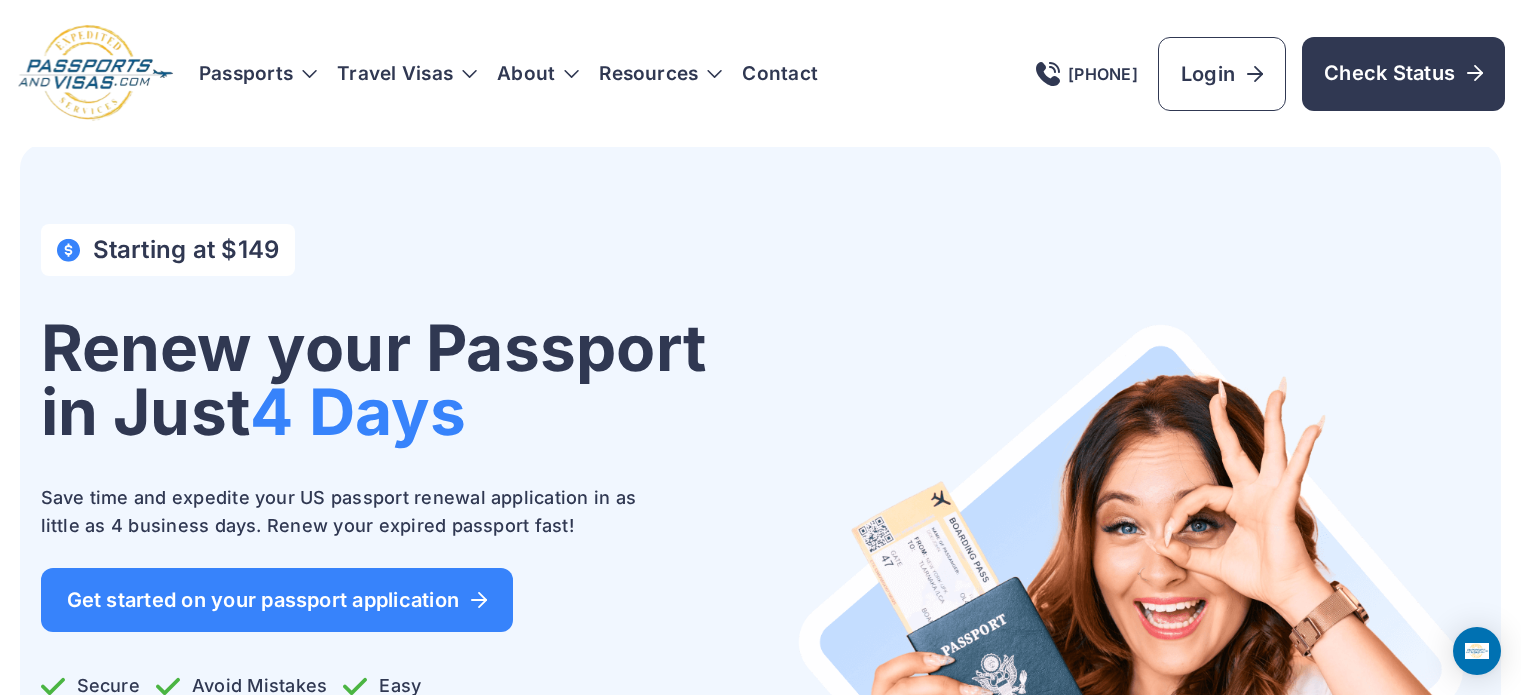 scroll, scrollTop: 0, scrollLeft: 0, axis: both 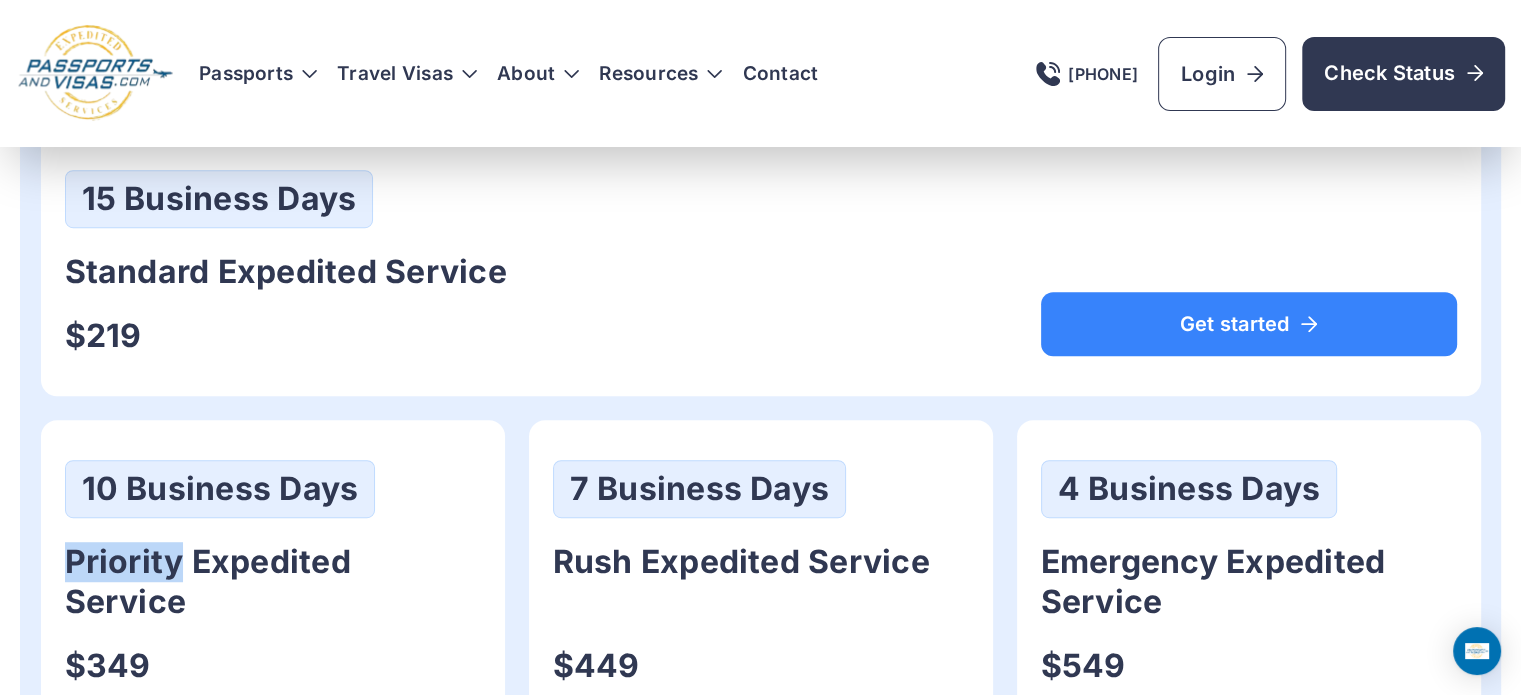 drag, startPoint x: 68, startPoint y: 559, endPoint x: 180, endPoint y: 558, distance: 112.00446 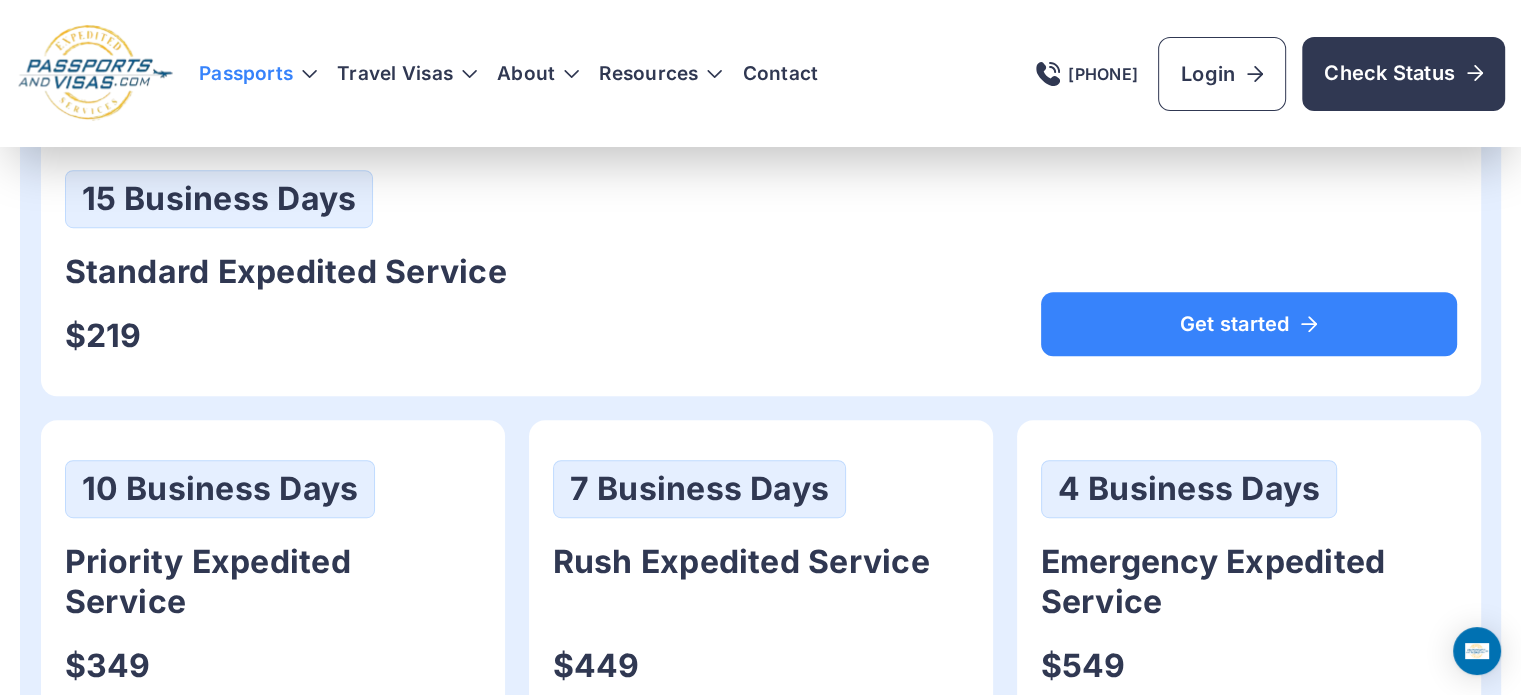 click on "Passports" at bounding box center (258, 74) 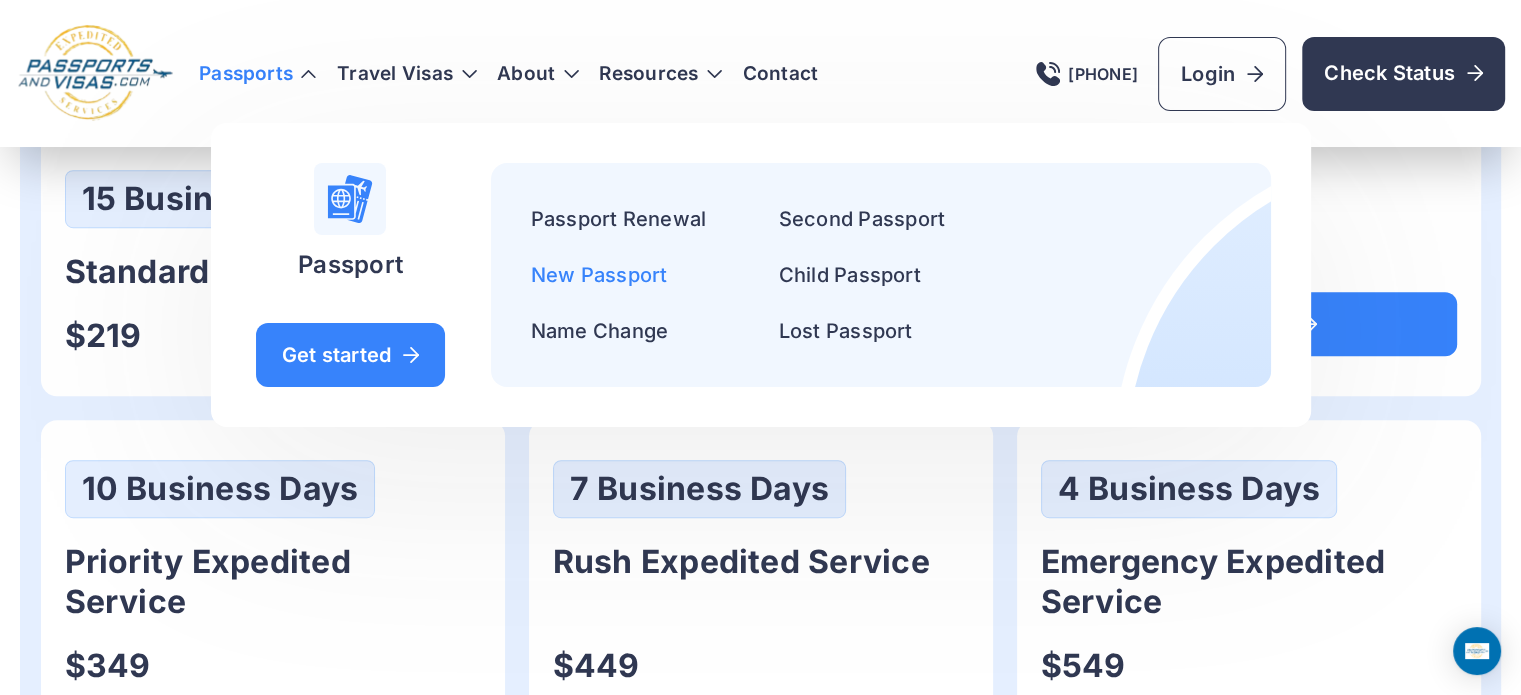 click on "New Passport" at bounding box center [599, 275] 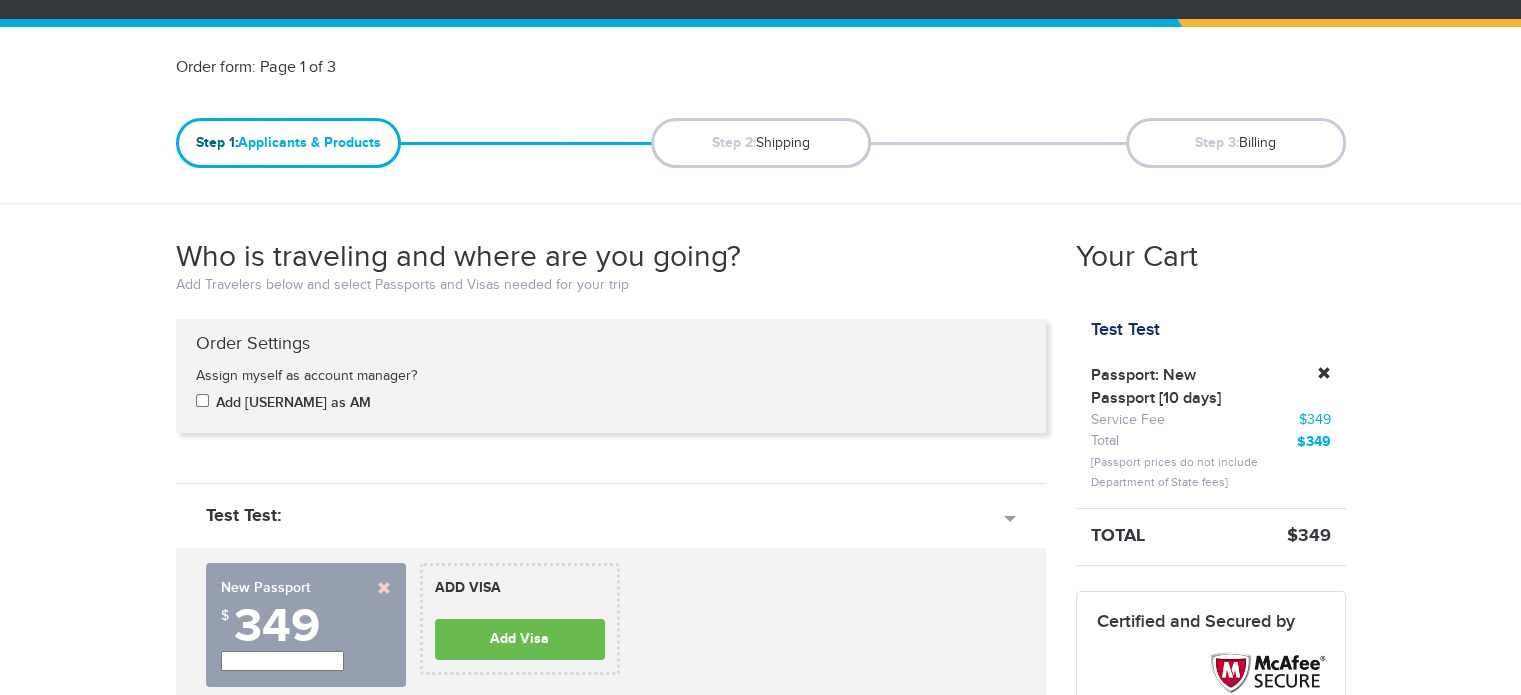 scroll, scrollTop: 200, scrollLeft: 0, axis: vertical 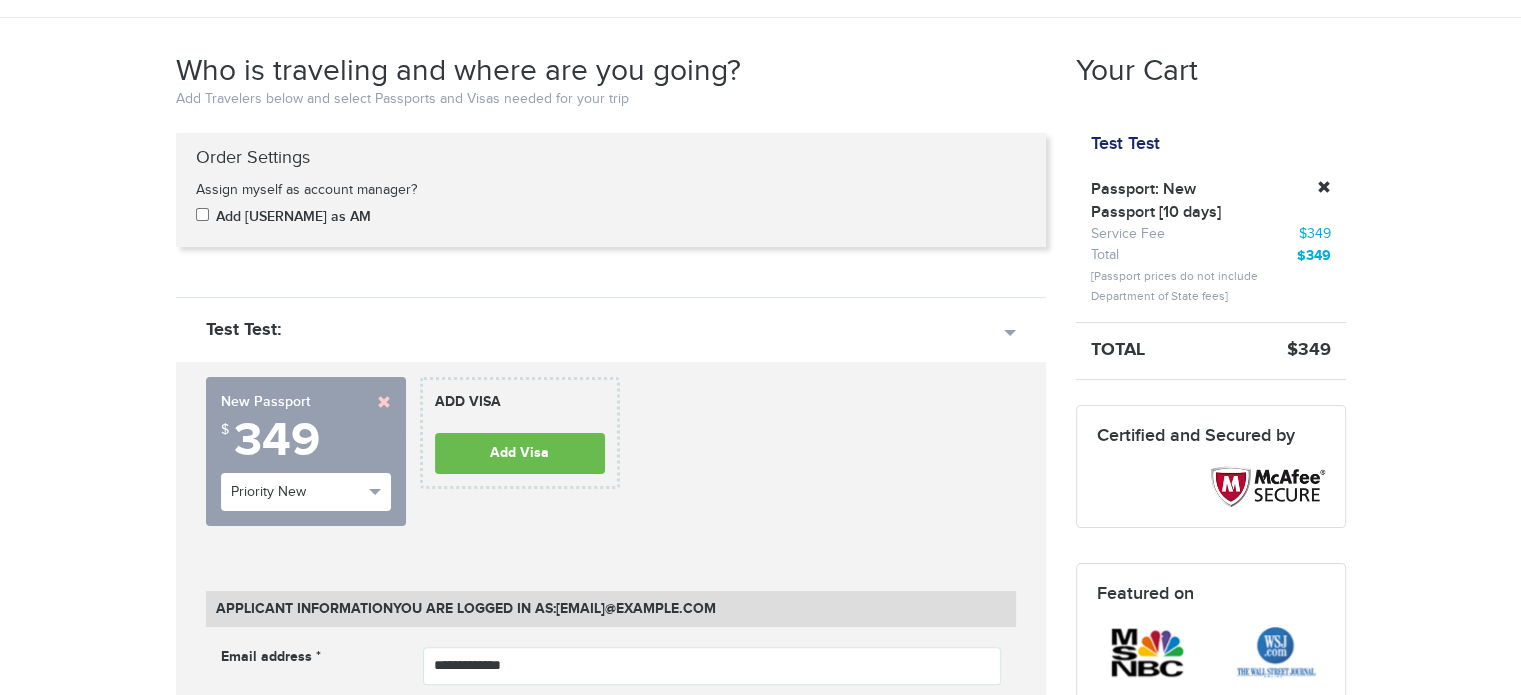 click at bounding box center [384, 402] 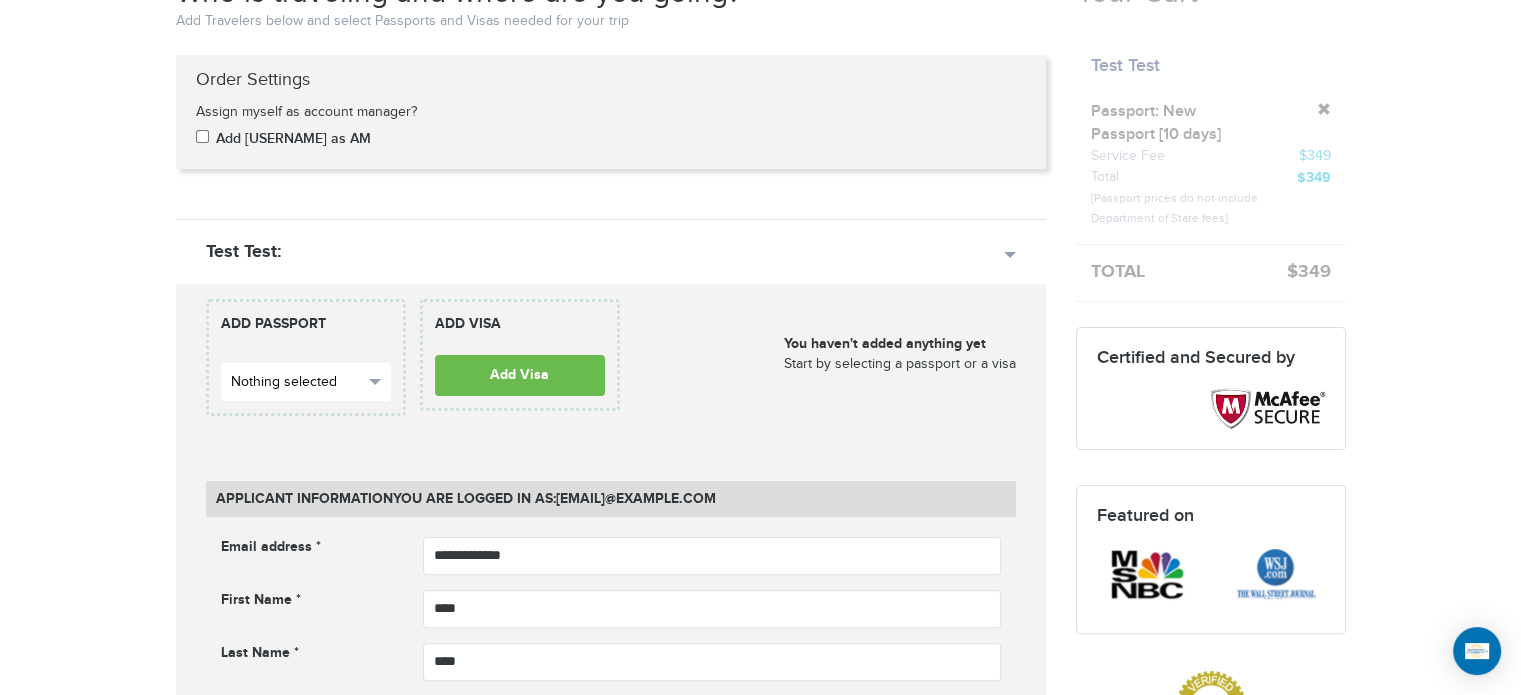 scroll, scrollTop: 0, scrollLeft: 0, axis: both 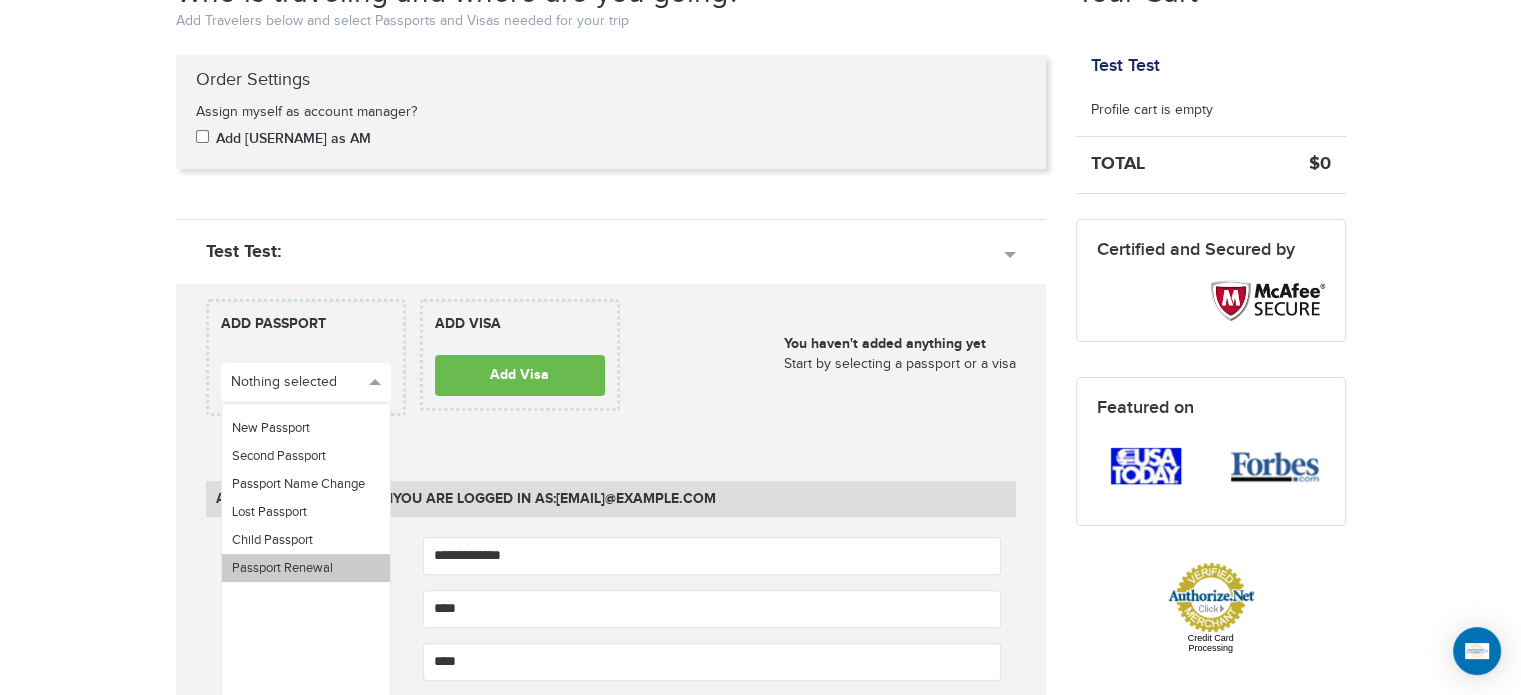click on "Passport Renewal" at bounding box center [306, 568] 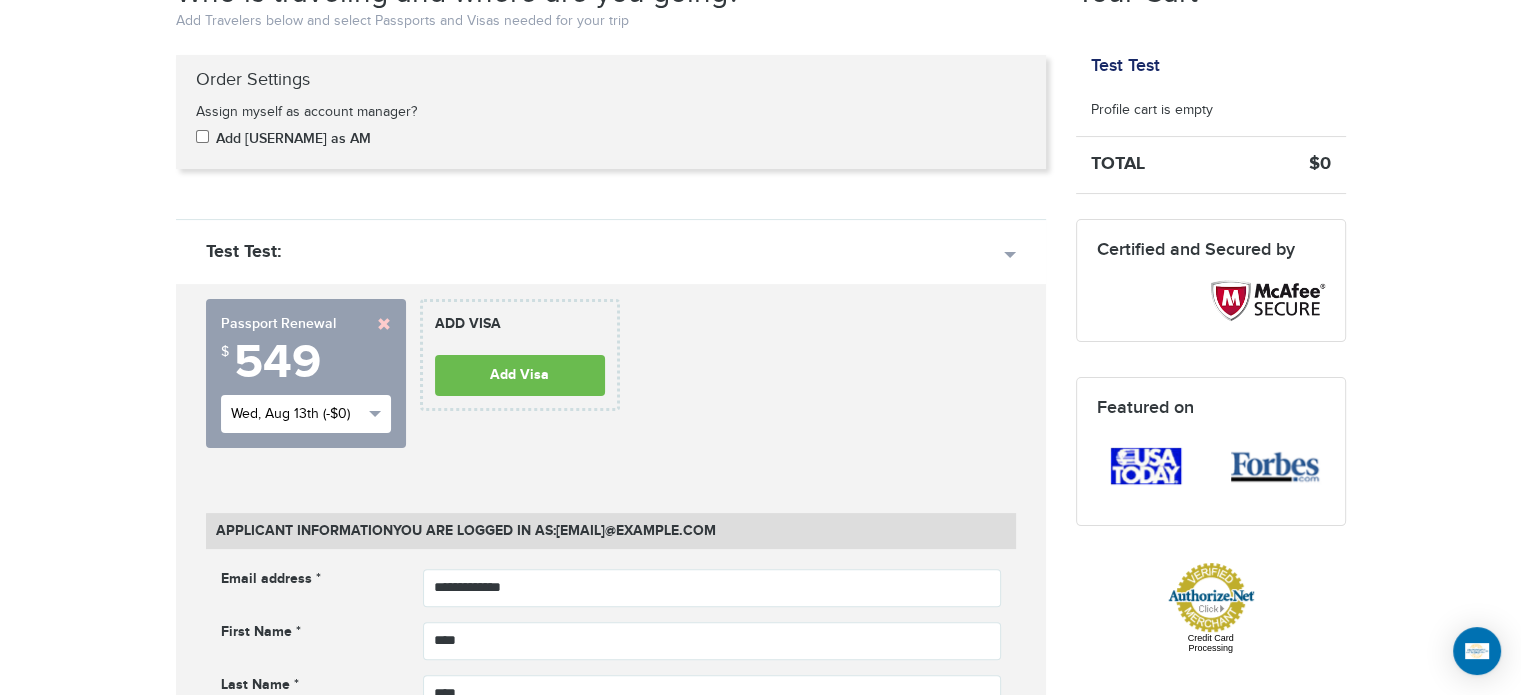 click on "Wed, Aug 13th (-$0)" at bounding box center [306, 414] 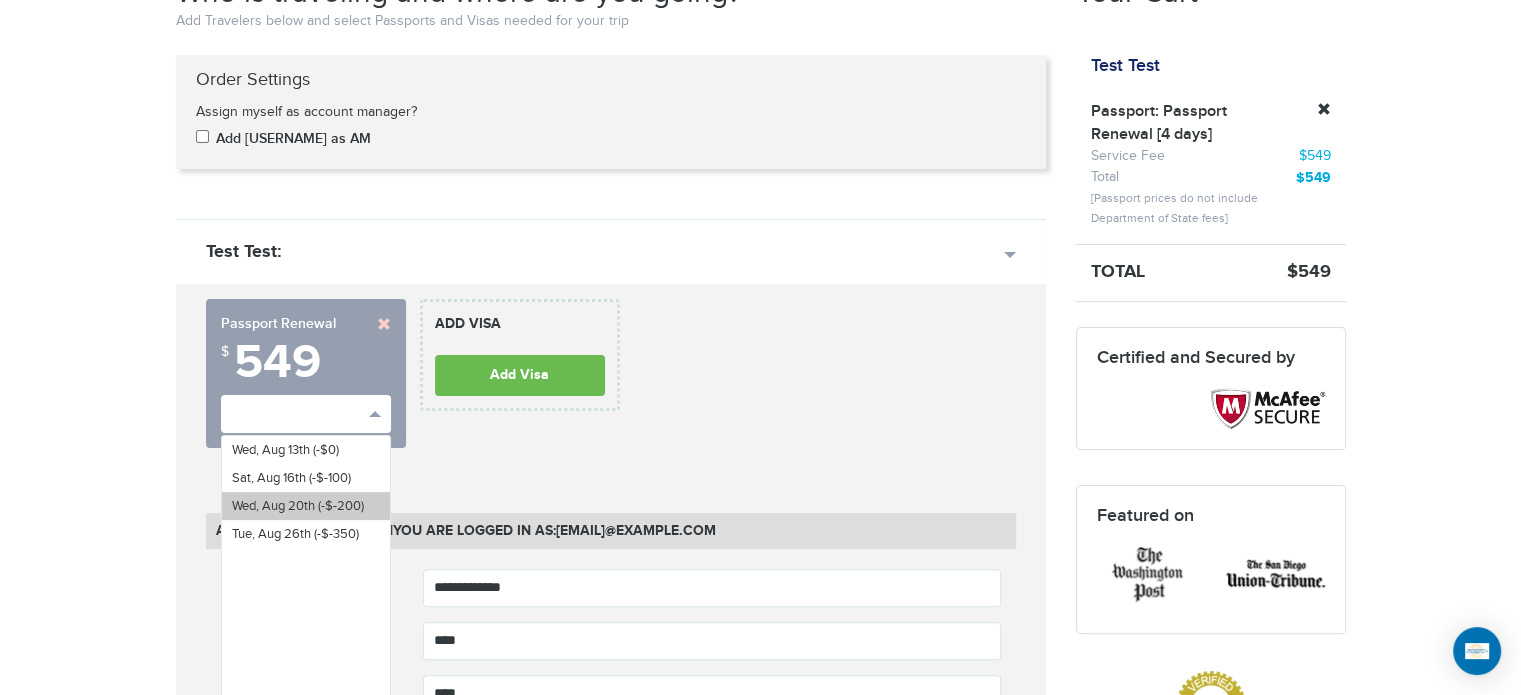 click on "Wed, Aug 20th (-$-200)" at bounding box center (298, 506) 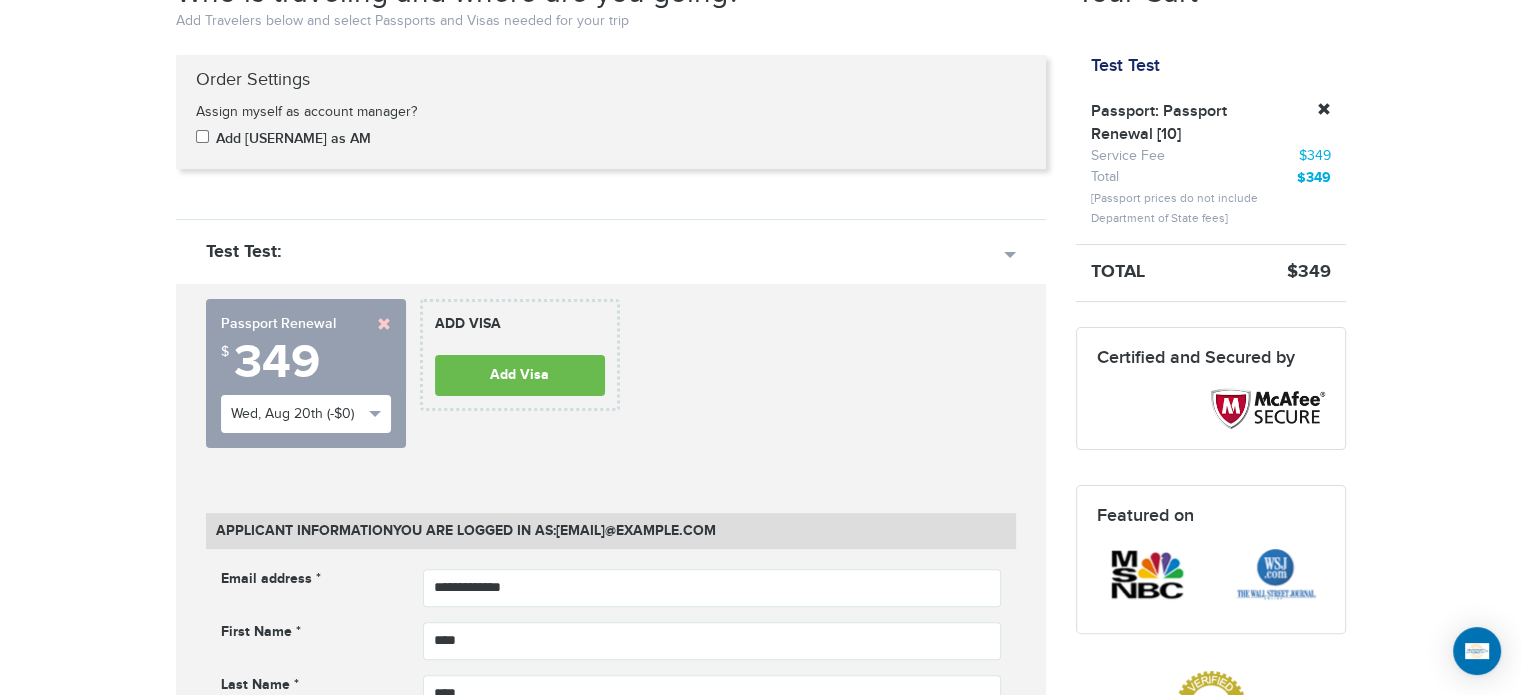 click on "**********" at bounding box center (611, 381) 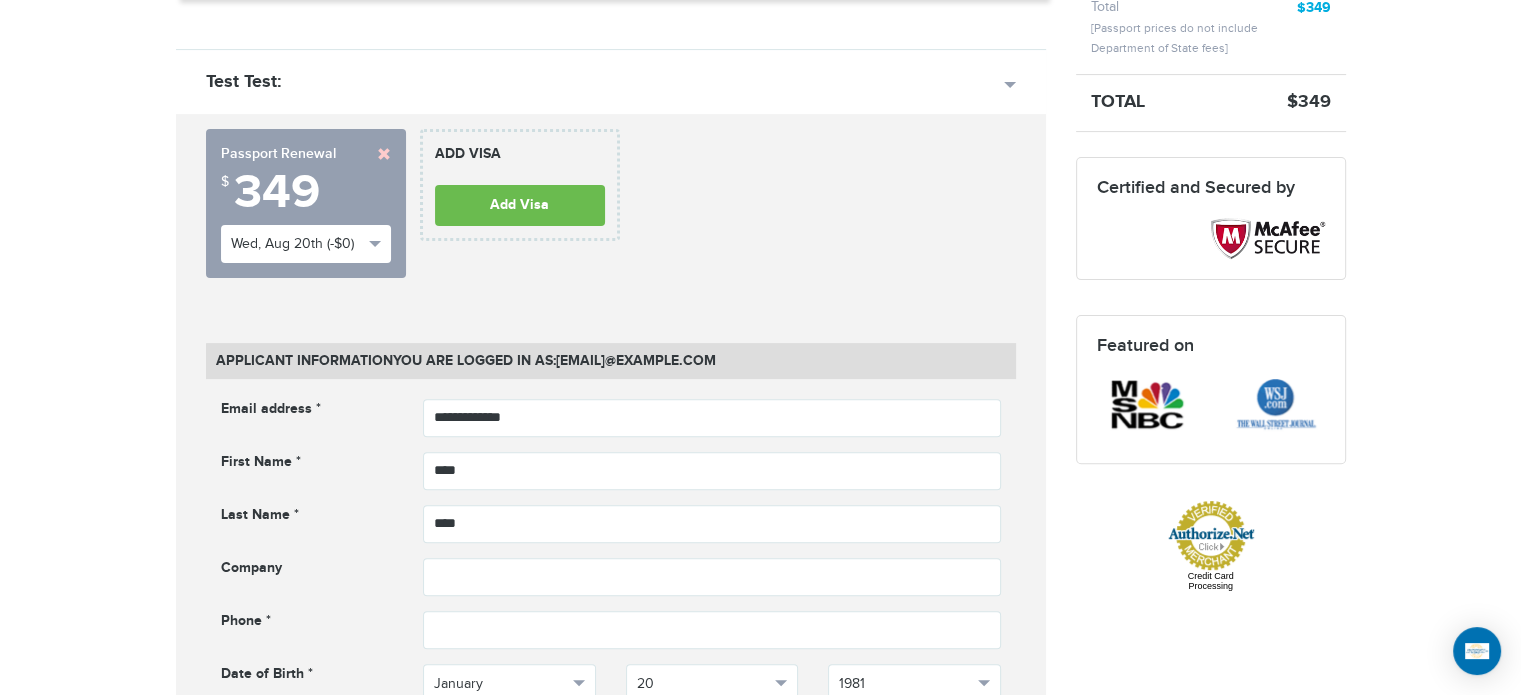 scroll, scrollTop: 600, scrollLeft: 0, axis: vertical 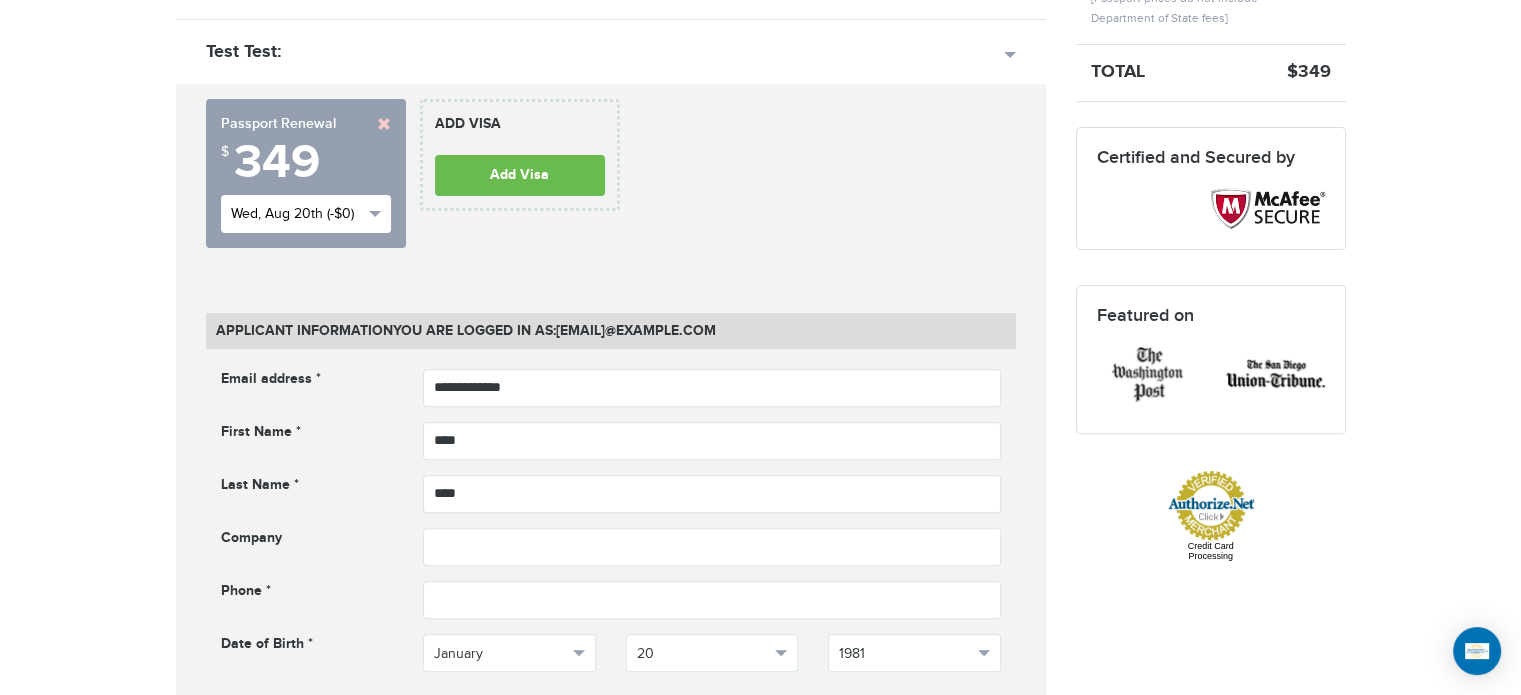 click on "Wed, Aug 20th (-$0)" at bounding box center (306, 214) 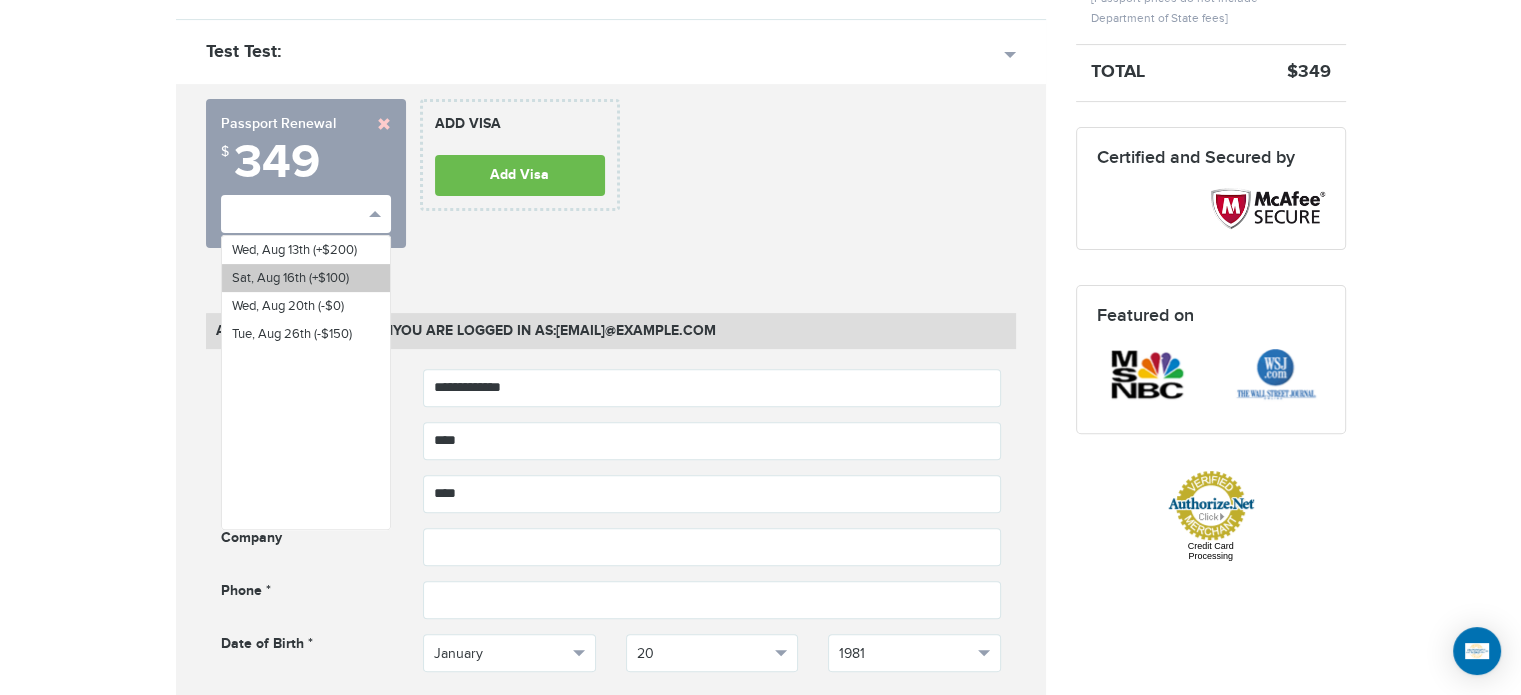 click on "Sat, Aug 16th (+$100)" at bounding box center [306, 278] 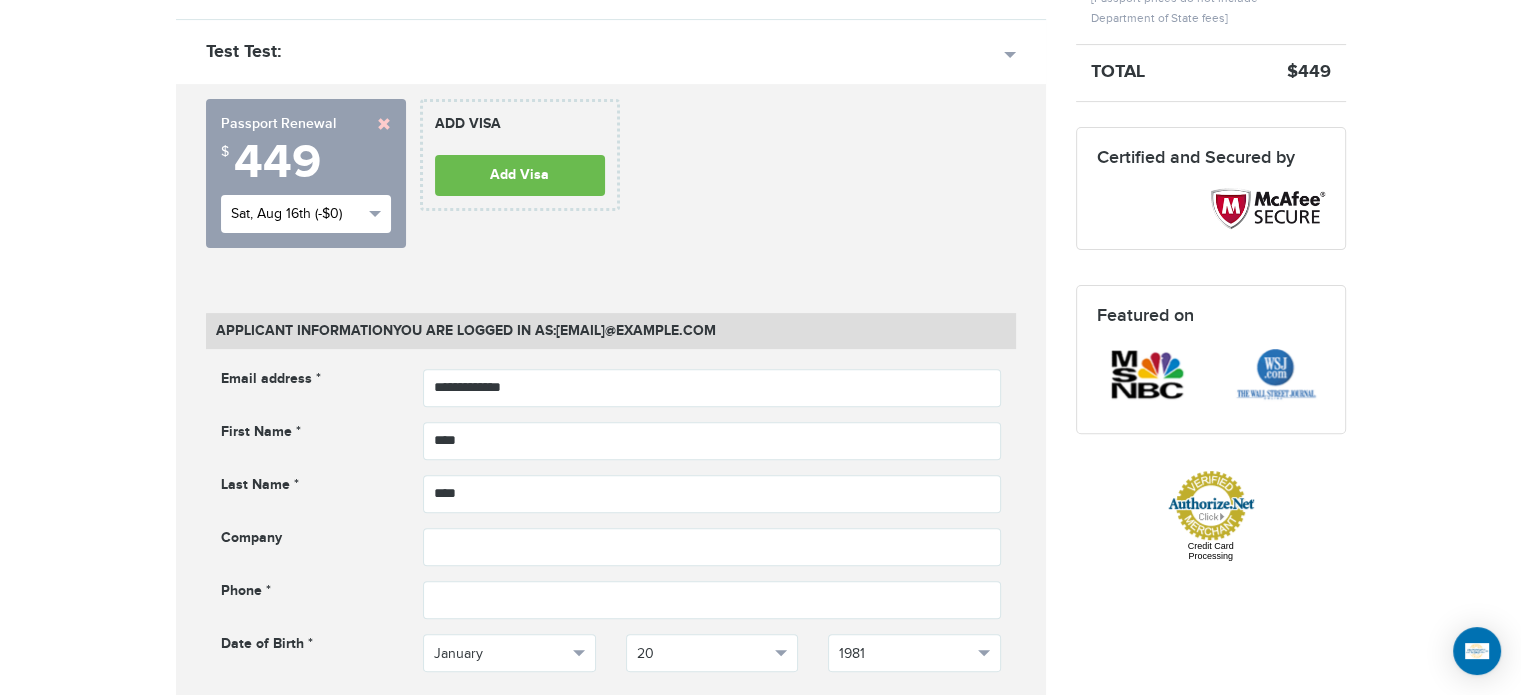 click on "Sat, Aug 16th (-$0)" at bounding box center (297, 214) 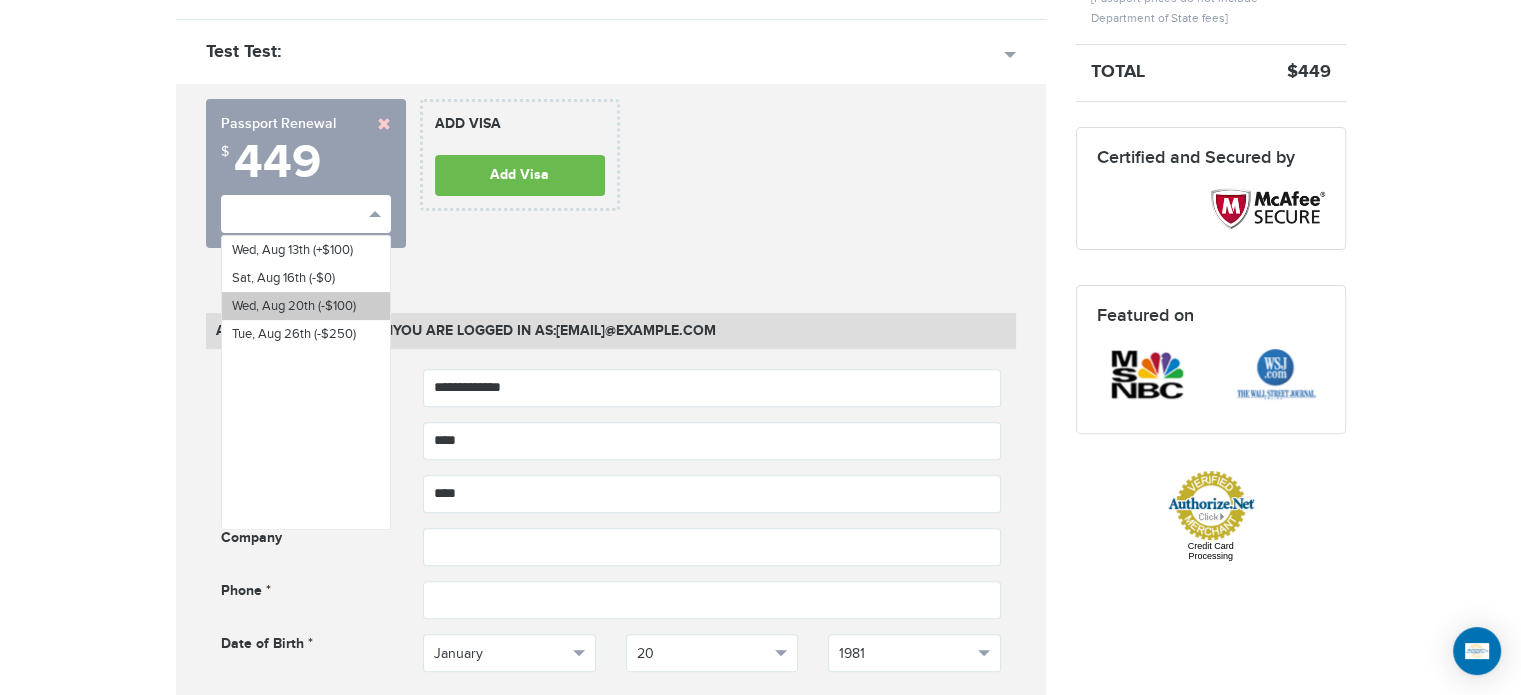 click on "Wed, Aug 20th (-$100)" at bounding box center [306, 306] 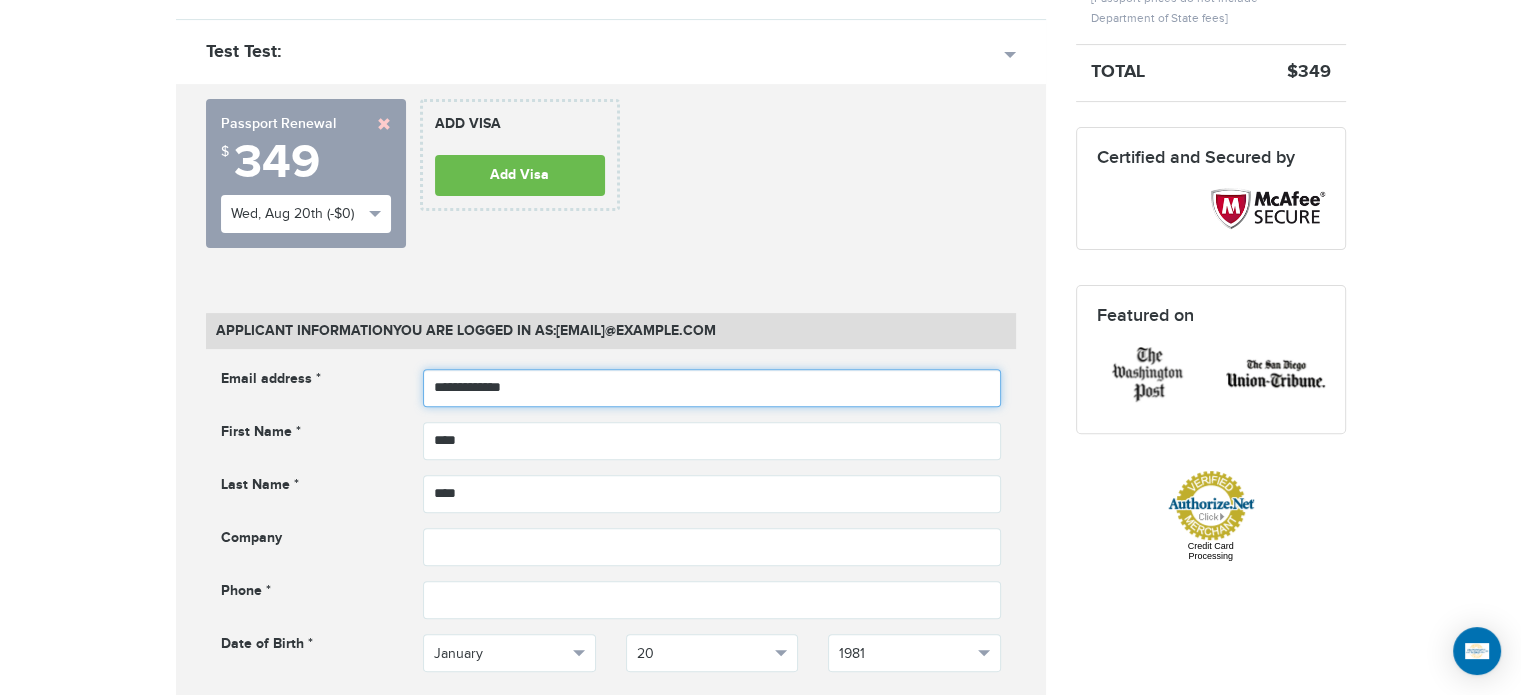 drag, startPoint x: 556, startPoint y: 380, endPoint x: 421, endPoint y: 383, distance: 135.03333 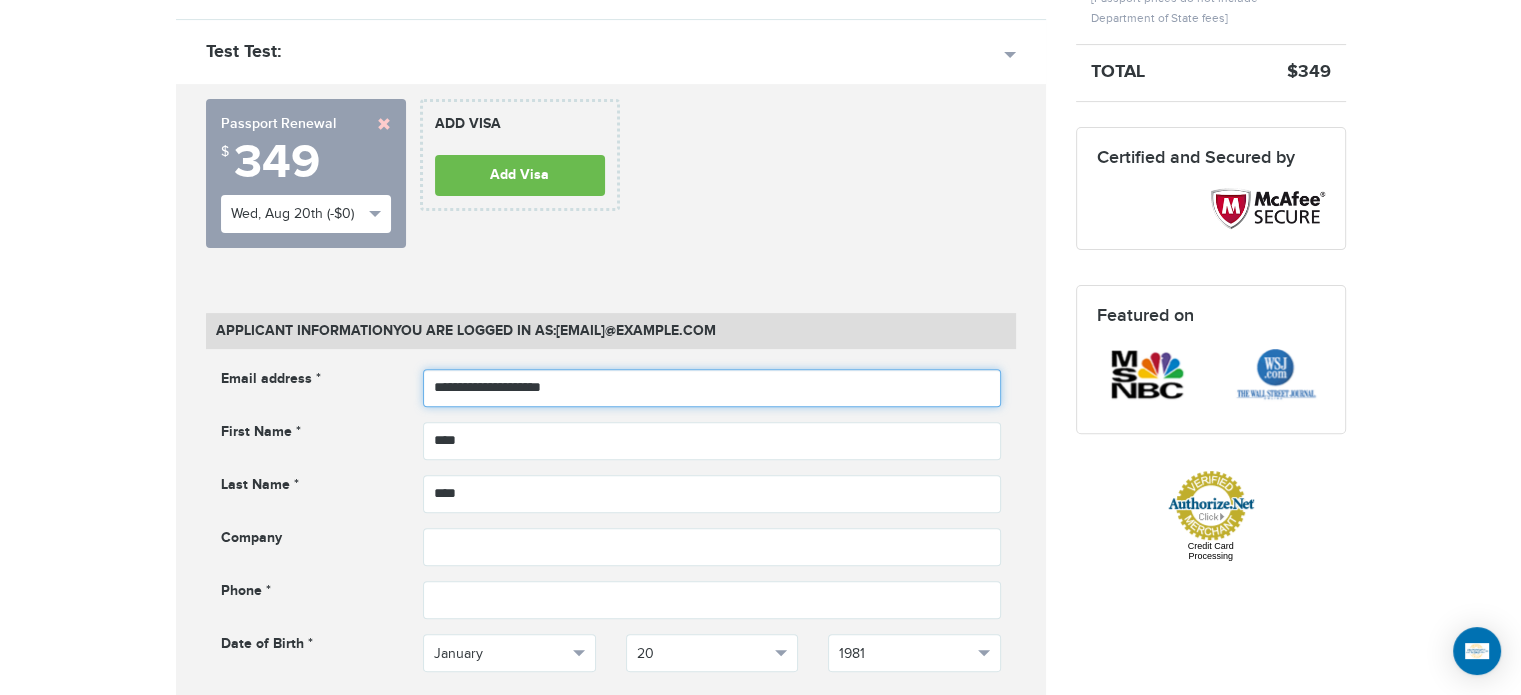 type on "**********" 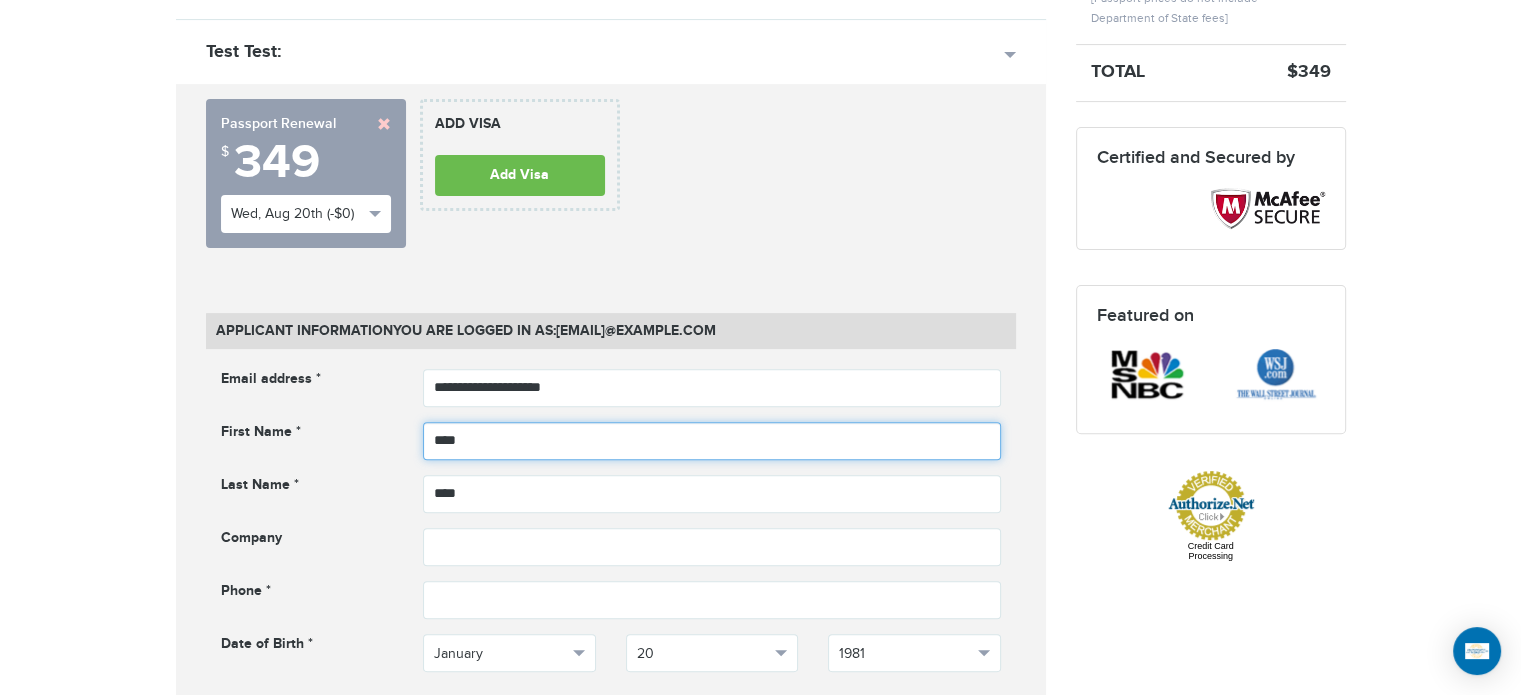 drag, startPoint x: 488, startPoint y: 434, endPoint x: 411, endPoint y: 430, distance: 77.10383 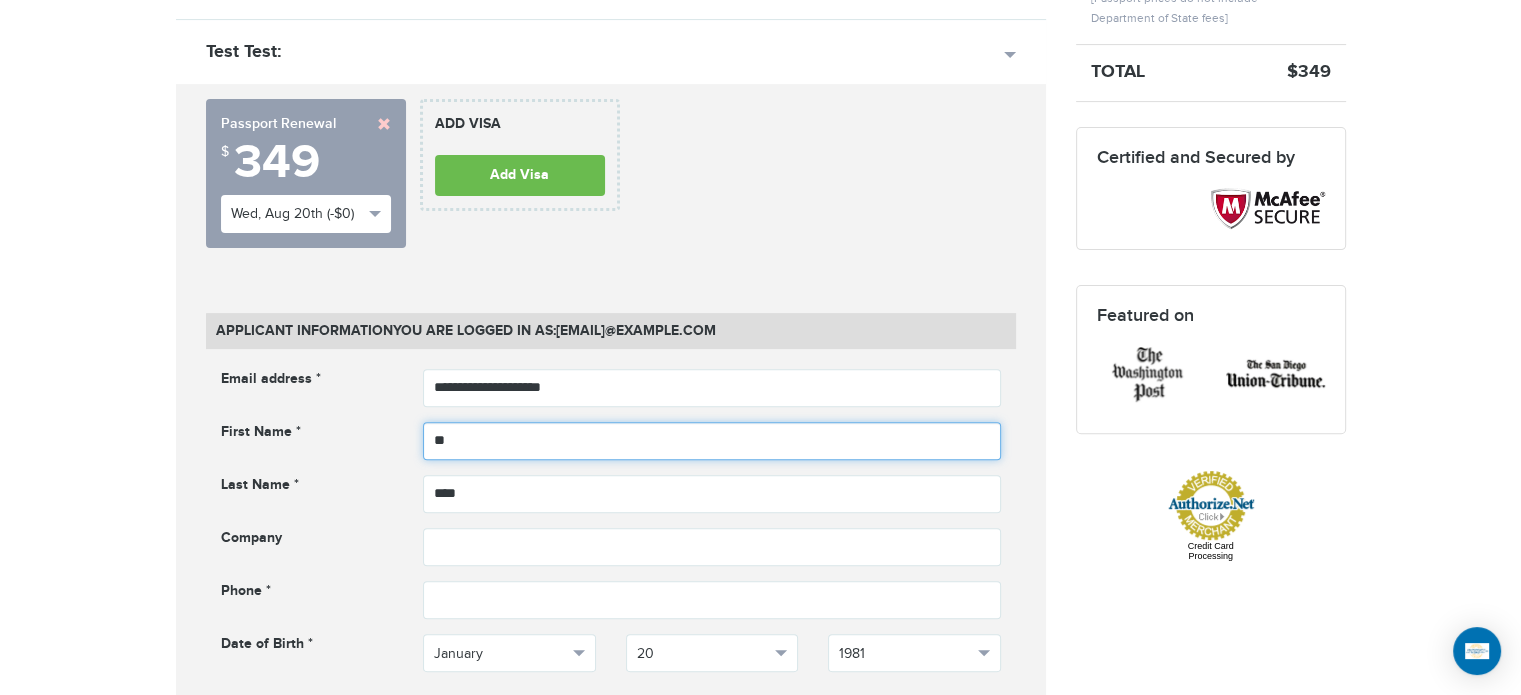 type on "*" 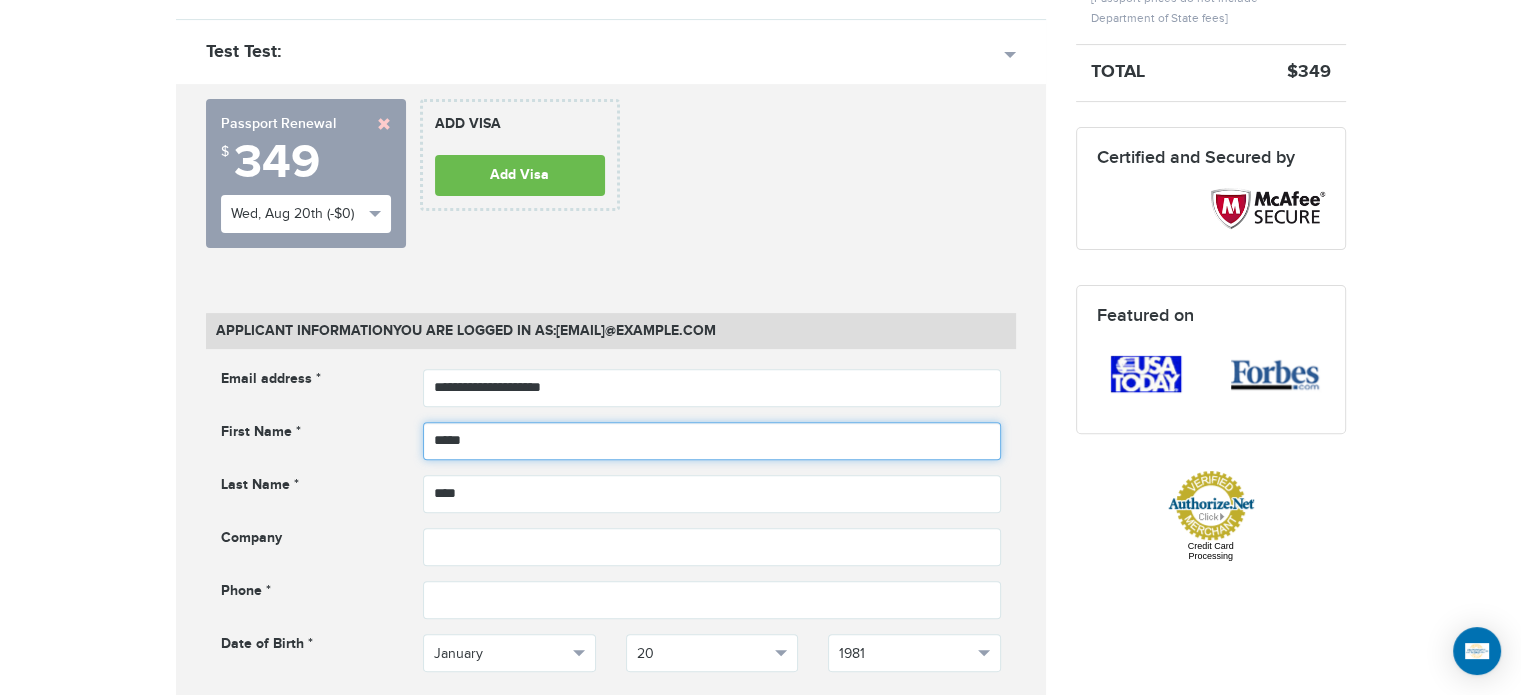 type on "*****" 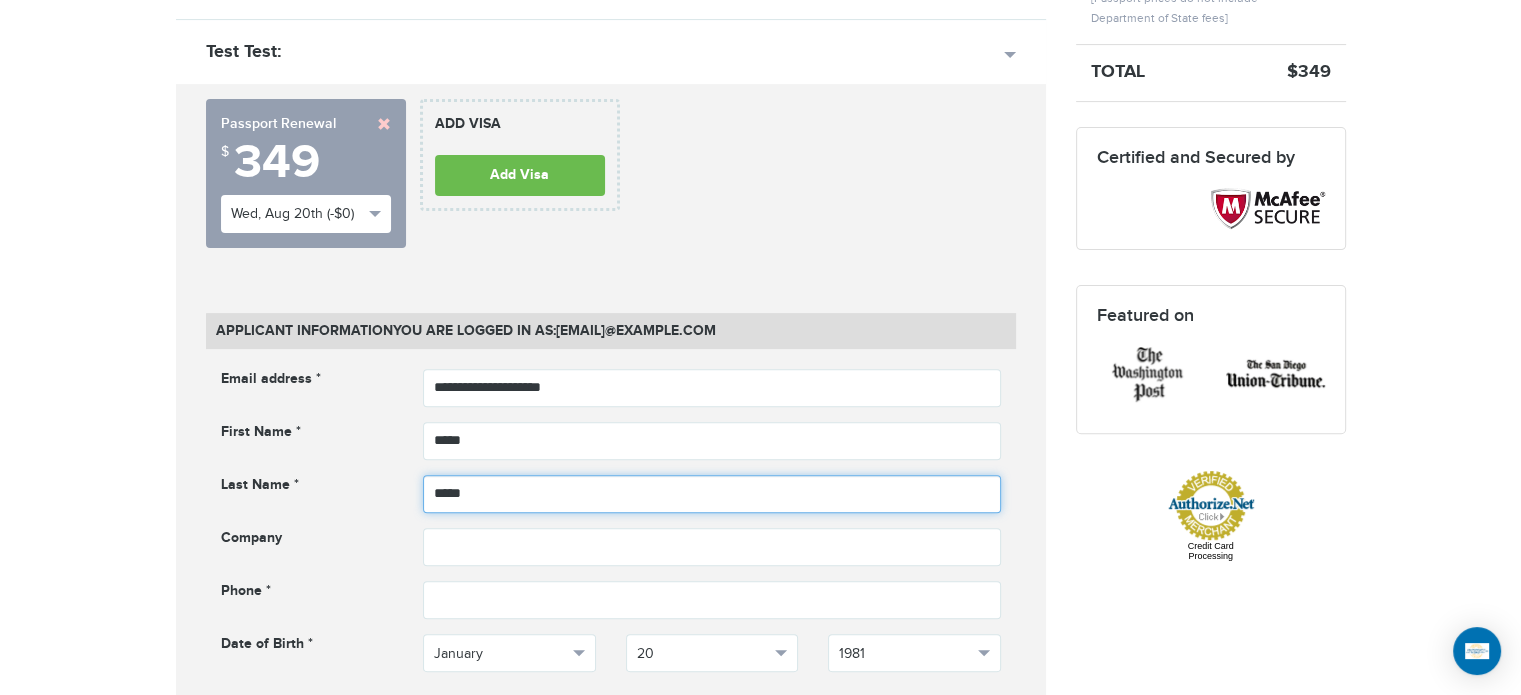 drag, startPoint x: 476, startPoint y: 493, endPoint x: 440, endPoint y: 470, distance: 42.72002 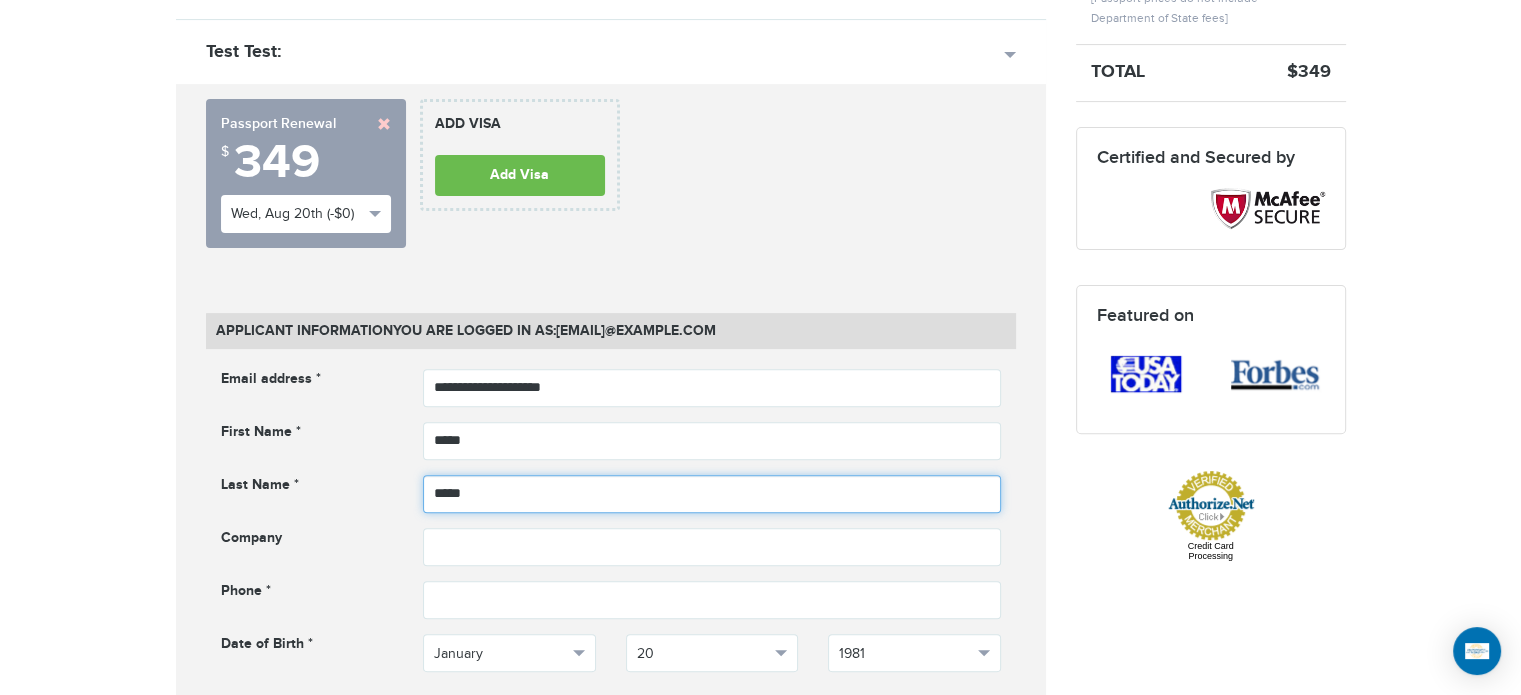 type on "*****" 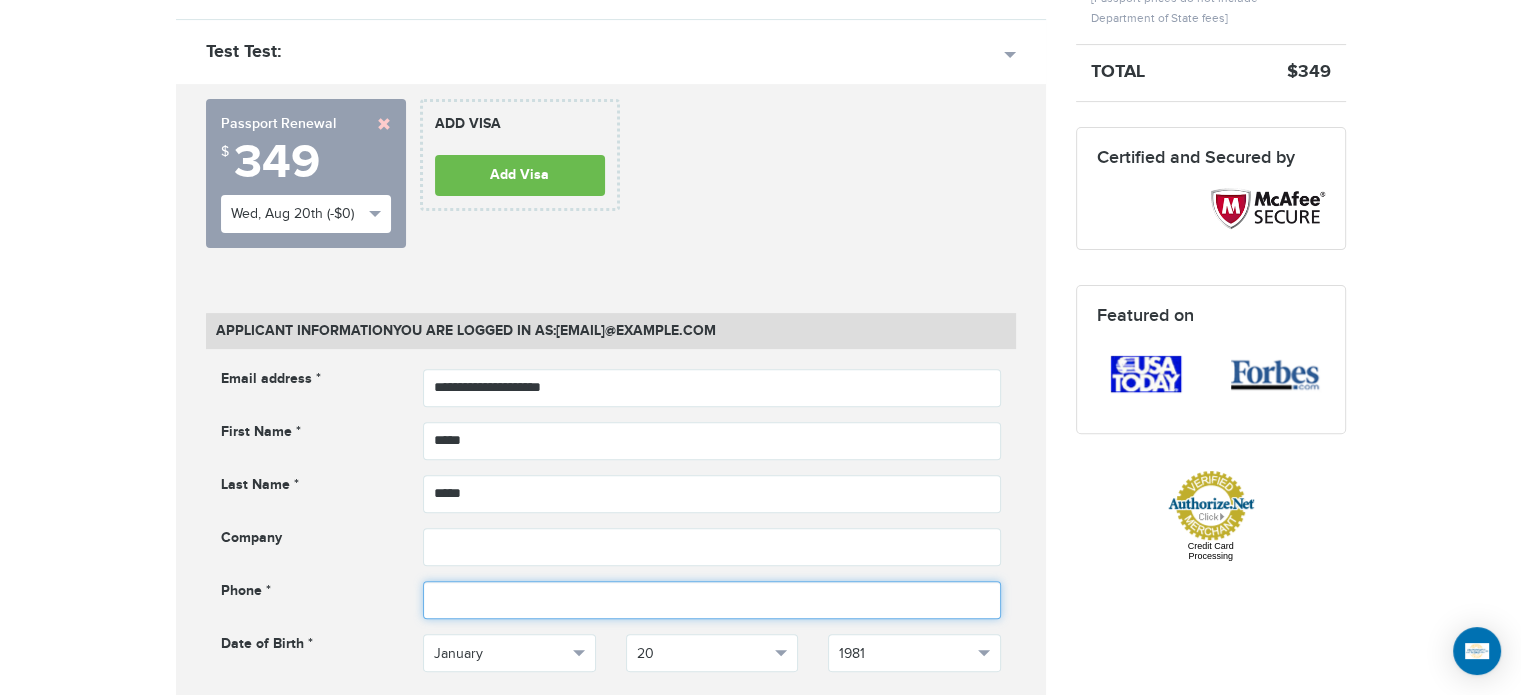 click at bounding box center [712, 600] 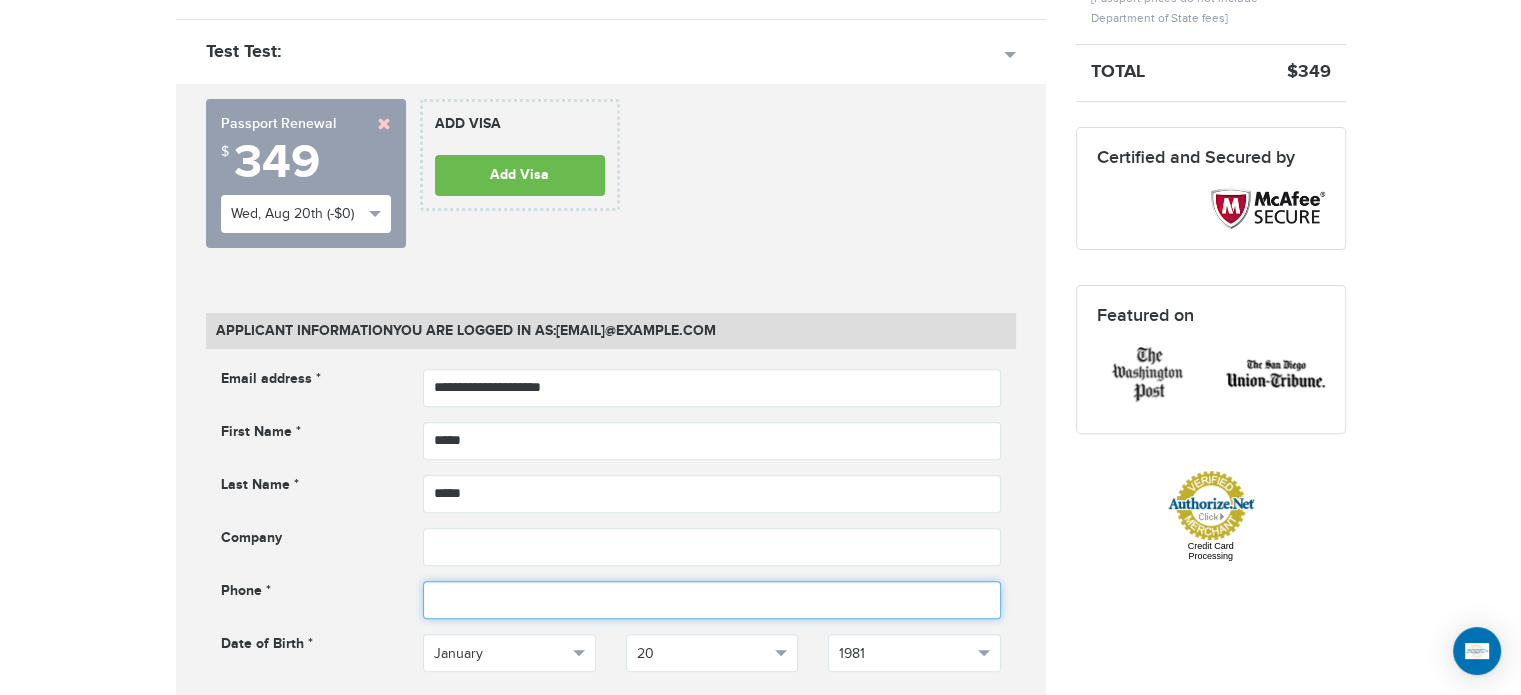 click at bounding box center (712, 600) 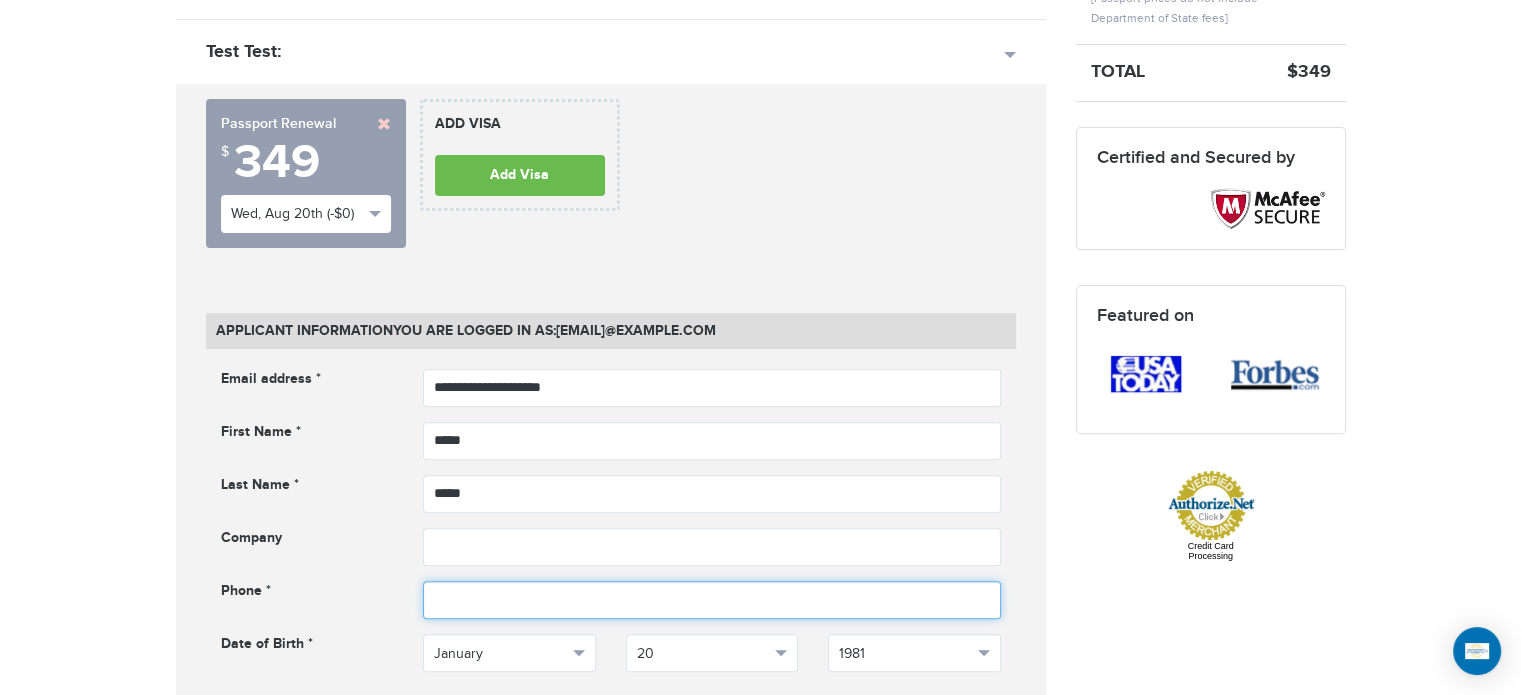 paste on "**********" 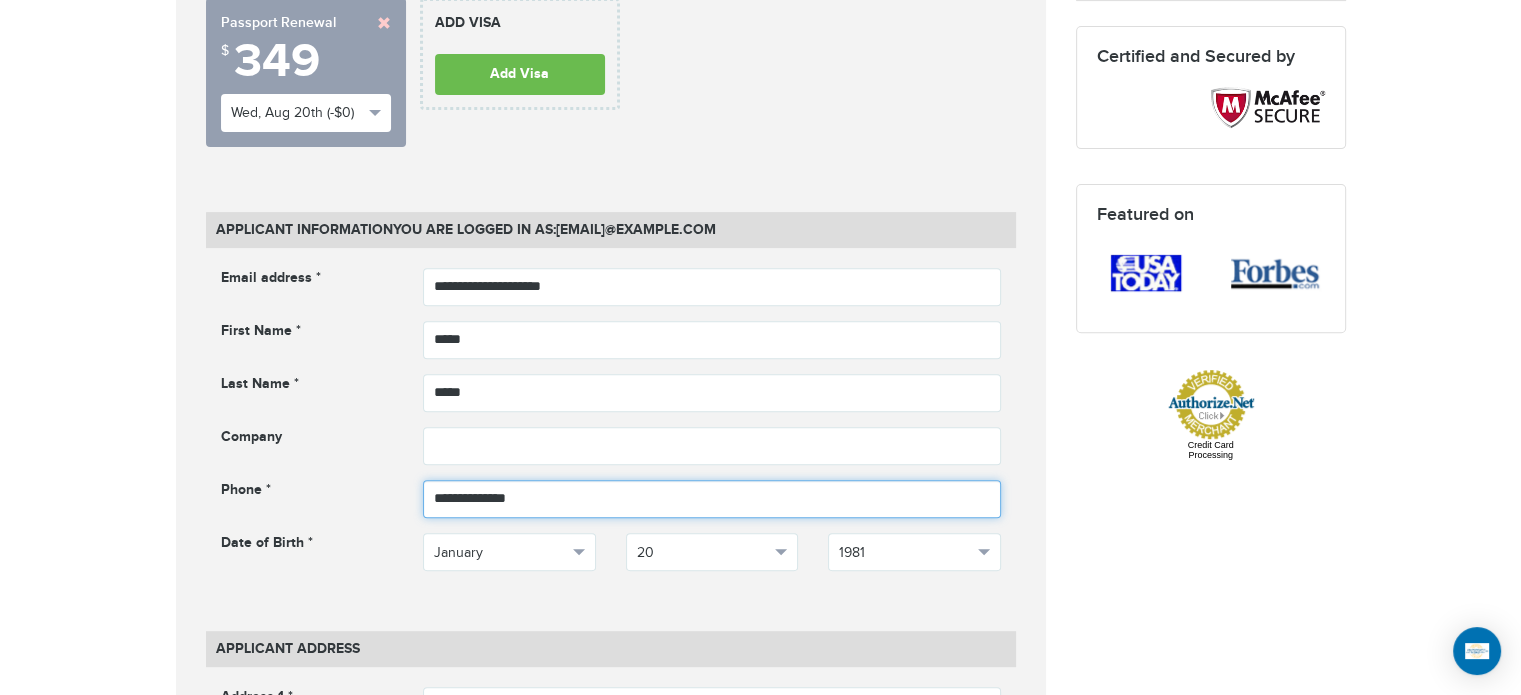 scroll, scrollTop: 800, scrollLeft: 0, axis: vertical 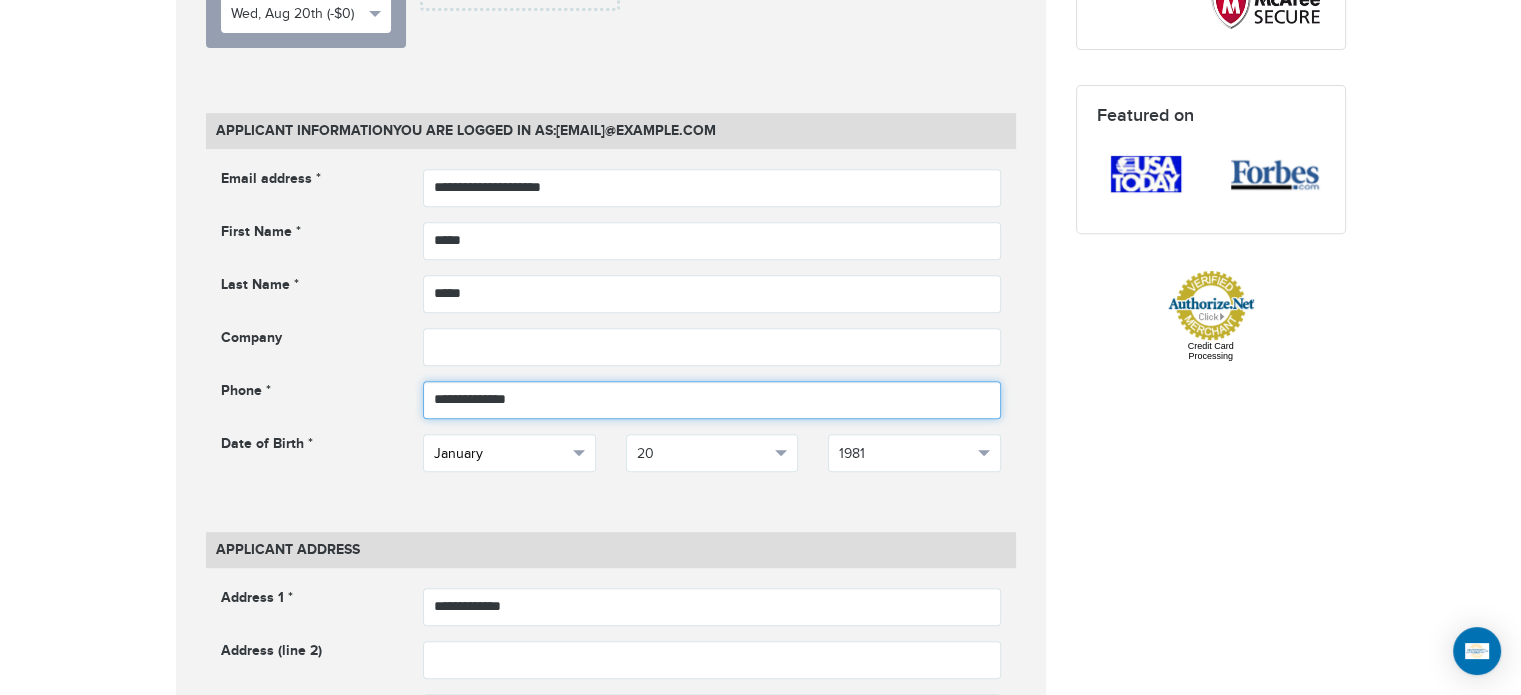 type on "**********" 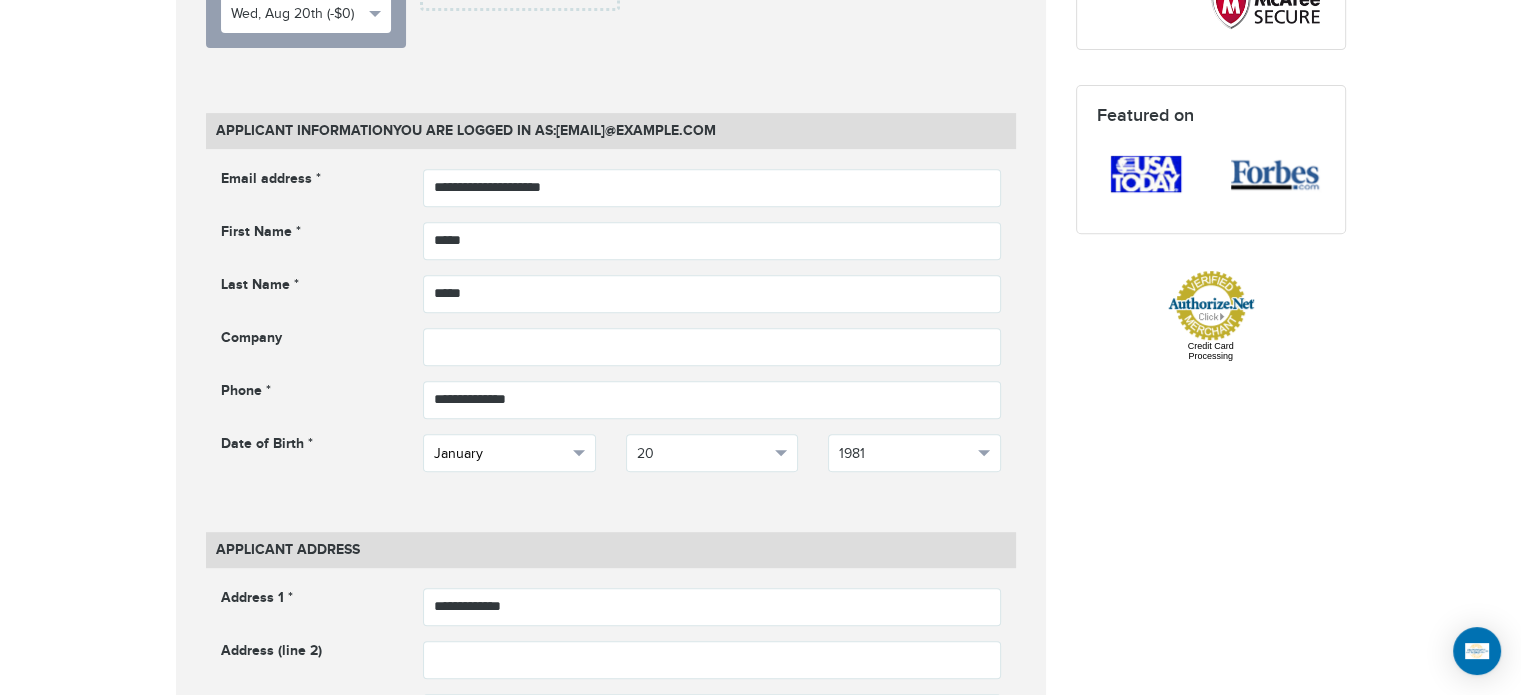 click on "January" at bounding box center [500, 454] 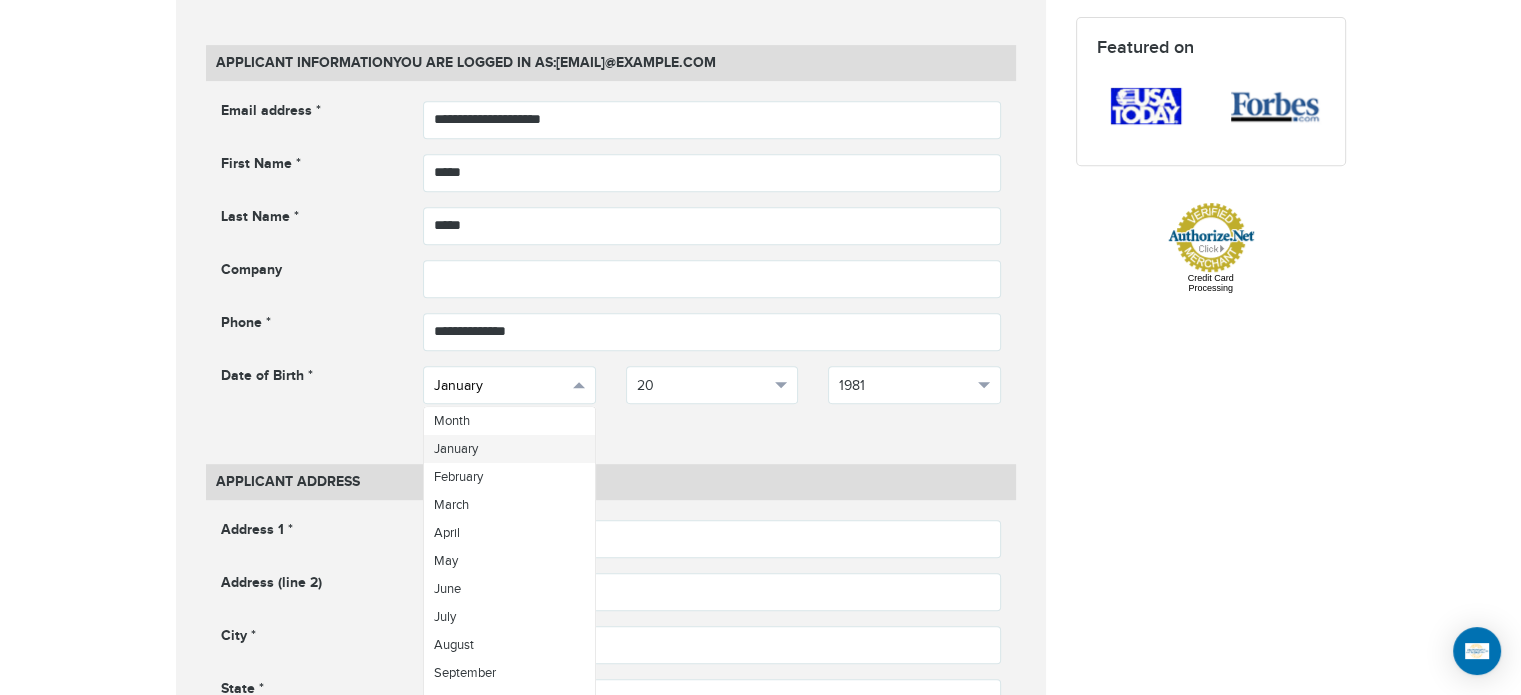 scroll, scrollTop: 900, scrollLeft: 0, axis: vertical 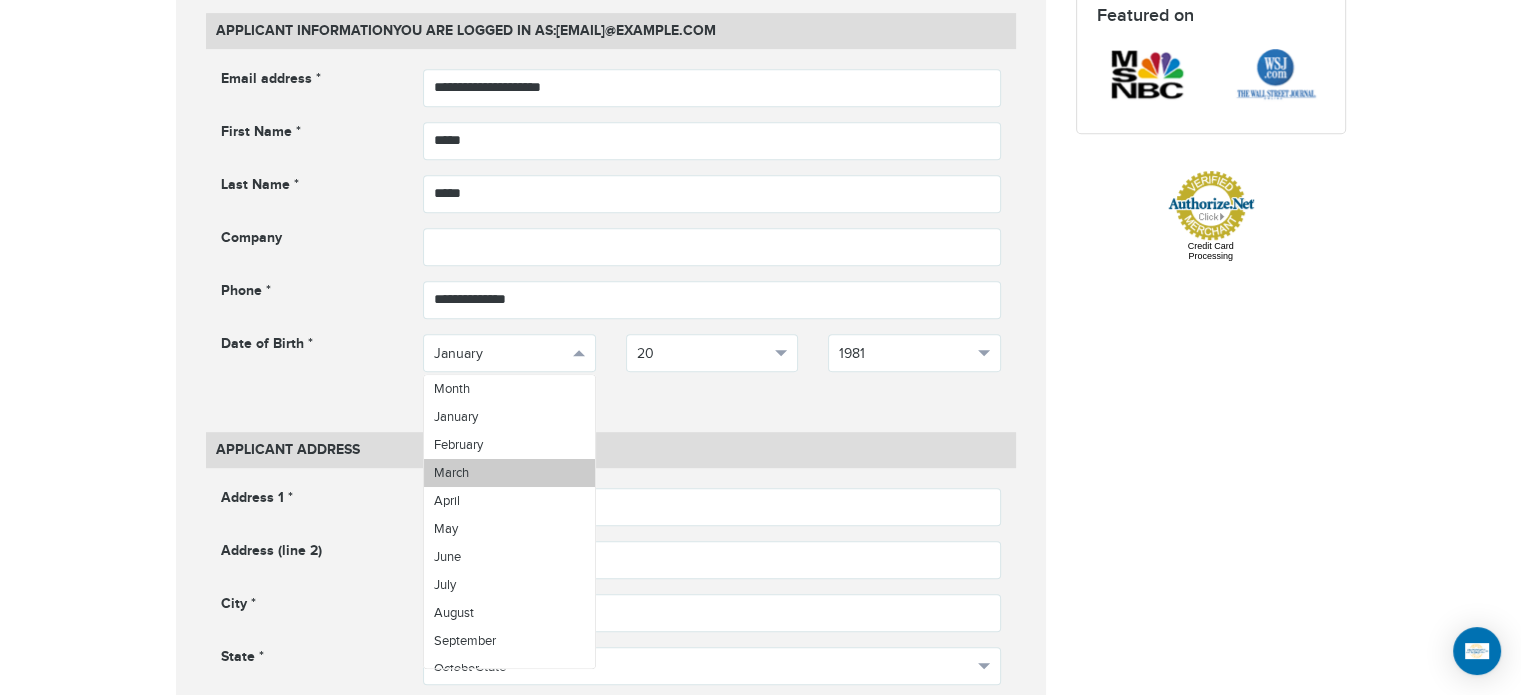 click on "March" at bounding box center (509, 473) 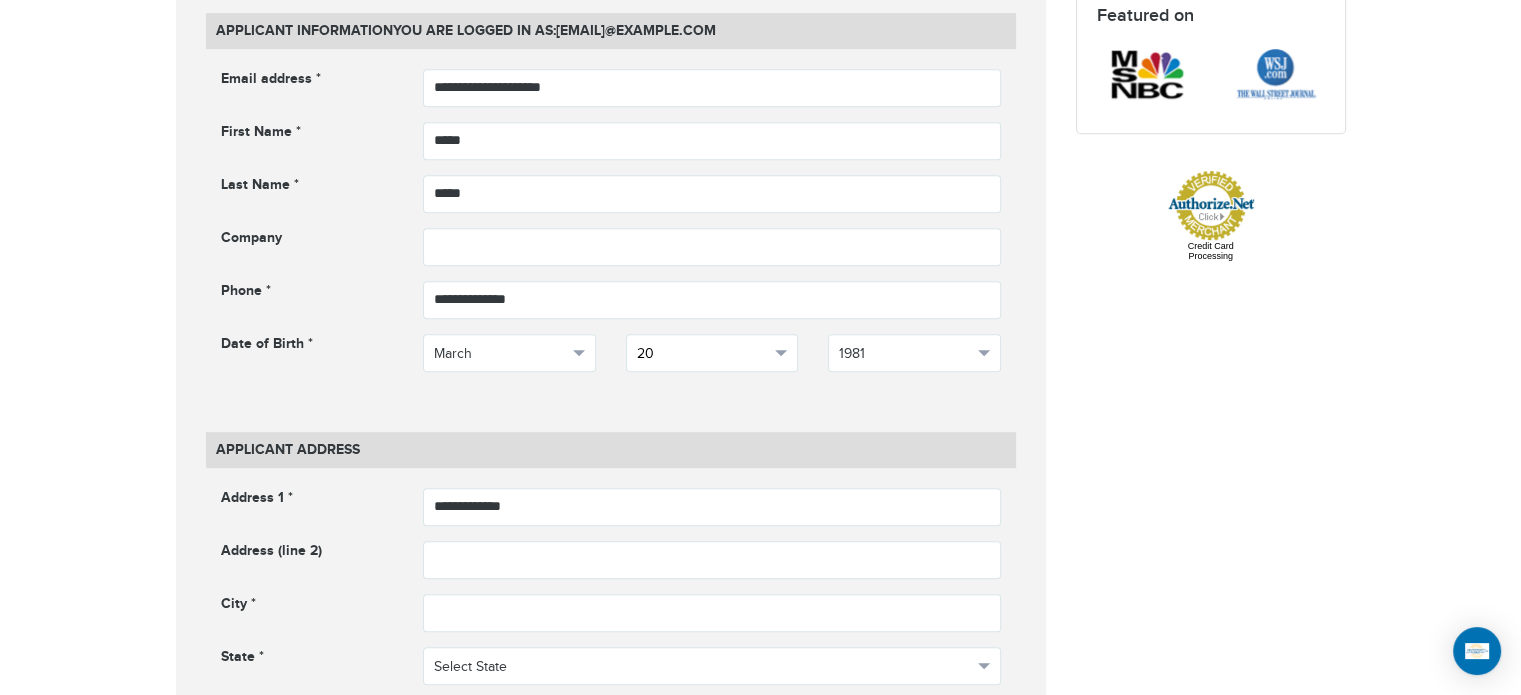 click on "20" at bounding box center (712, 353) 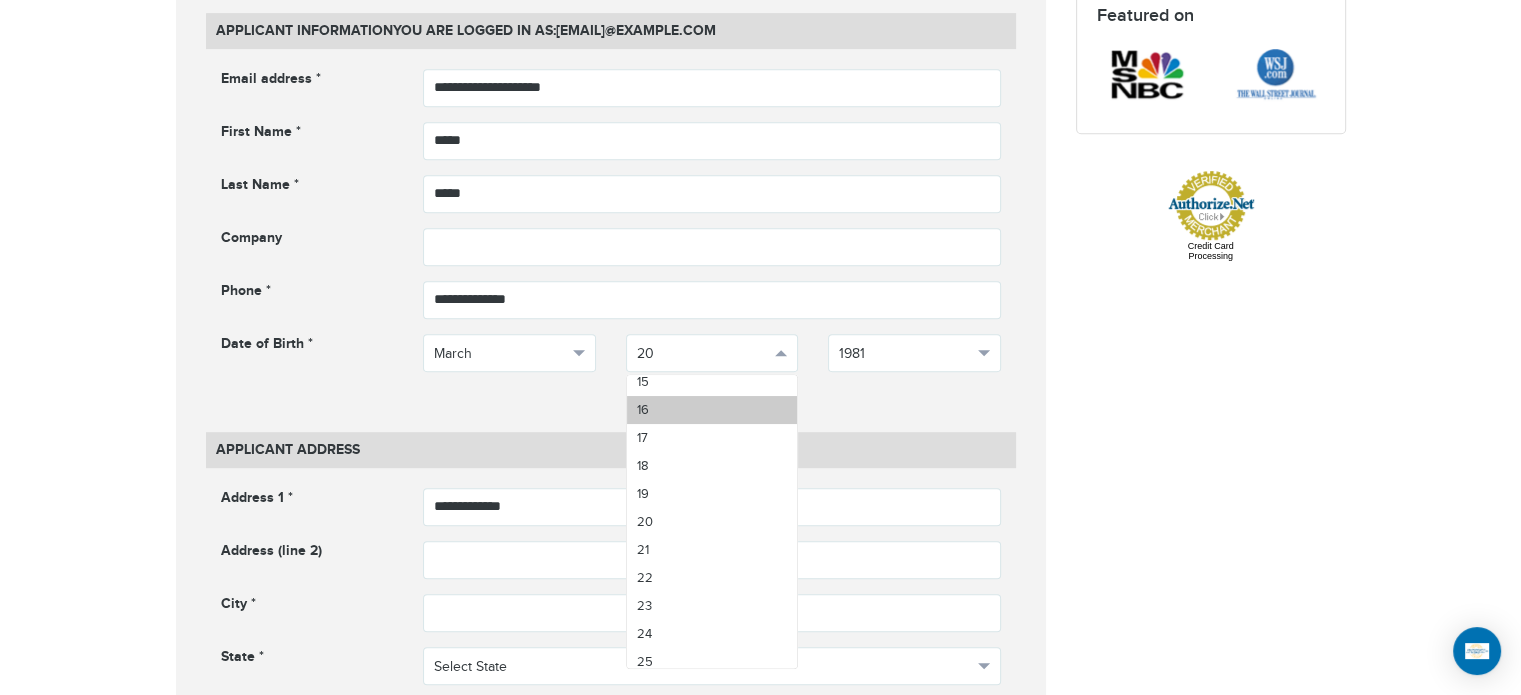 click on "16" at bounding box center [712, 410] 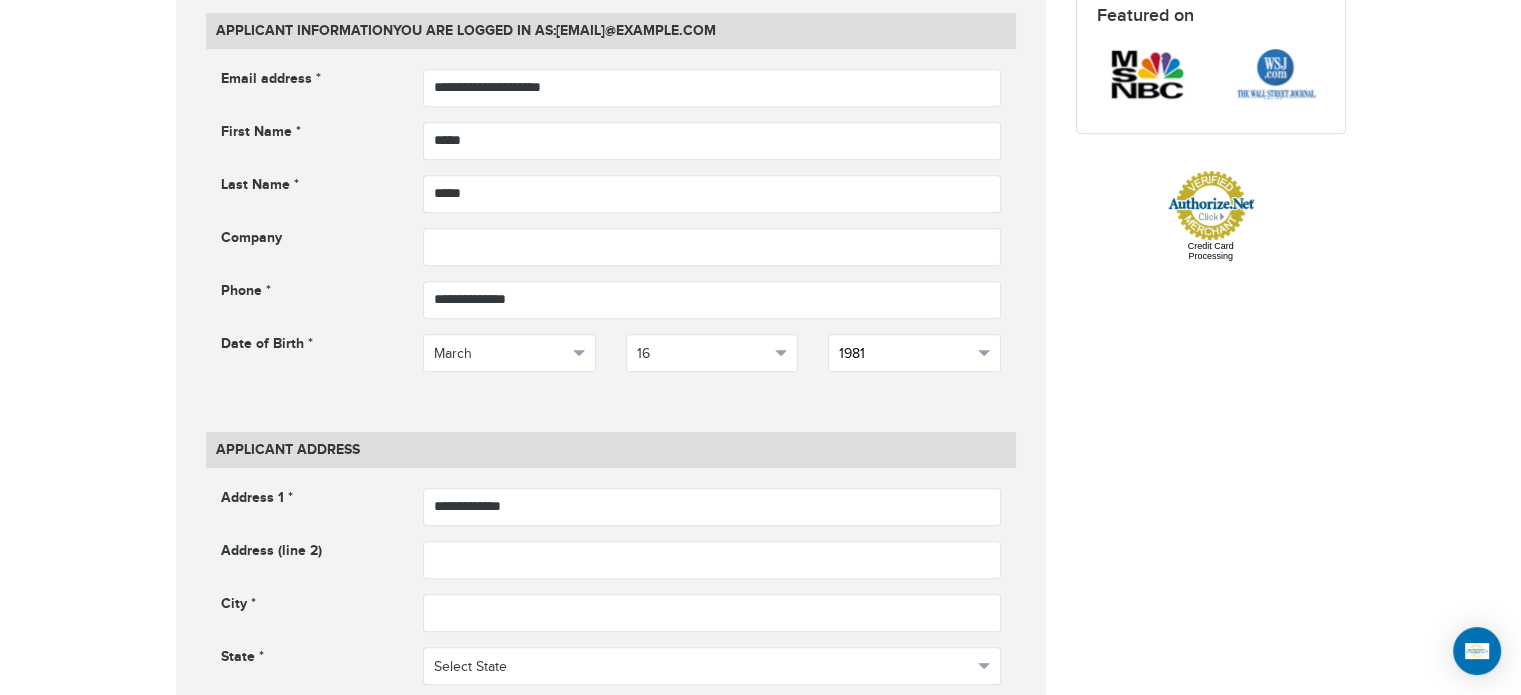 click on "1981" at bounding box center [905, 354] 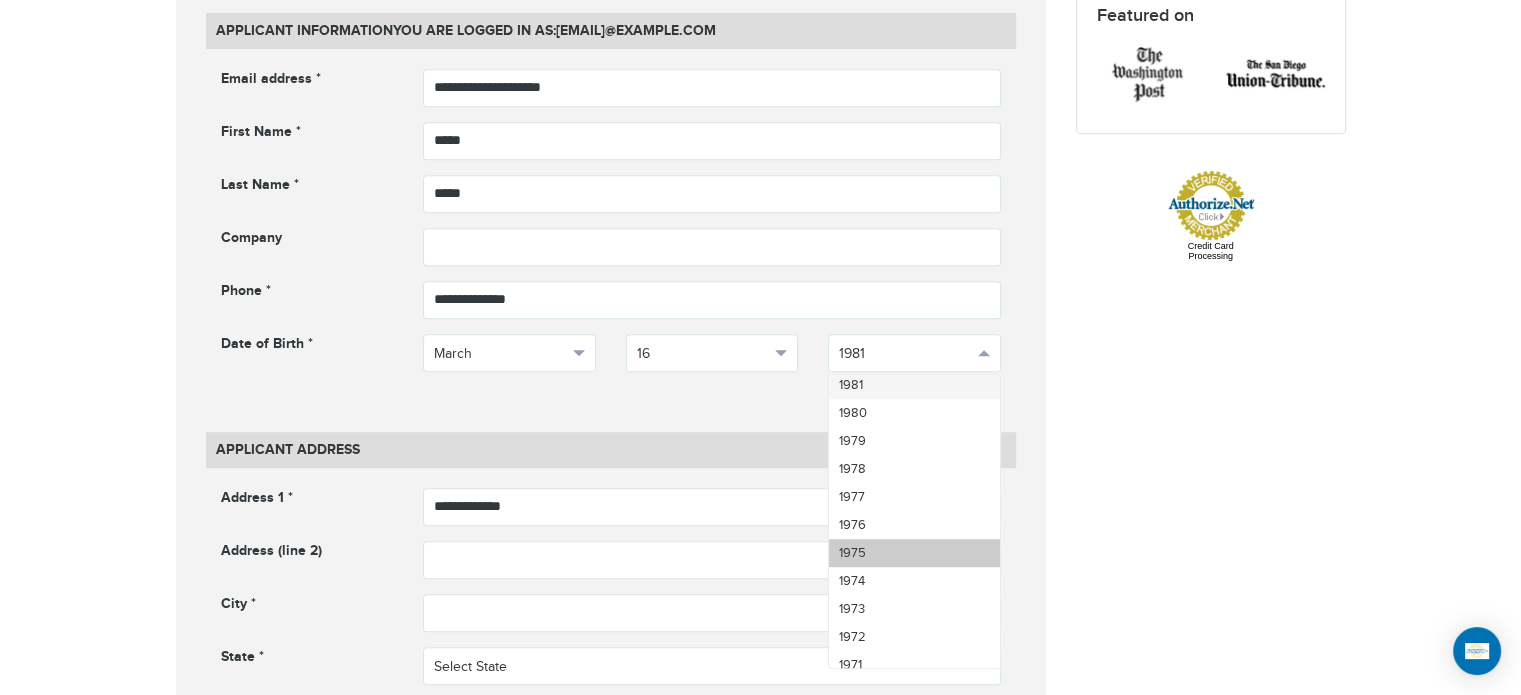 scroll, scrollTop: 1327, scrollLeft: 0, axis: vertical 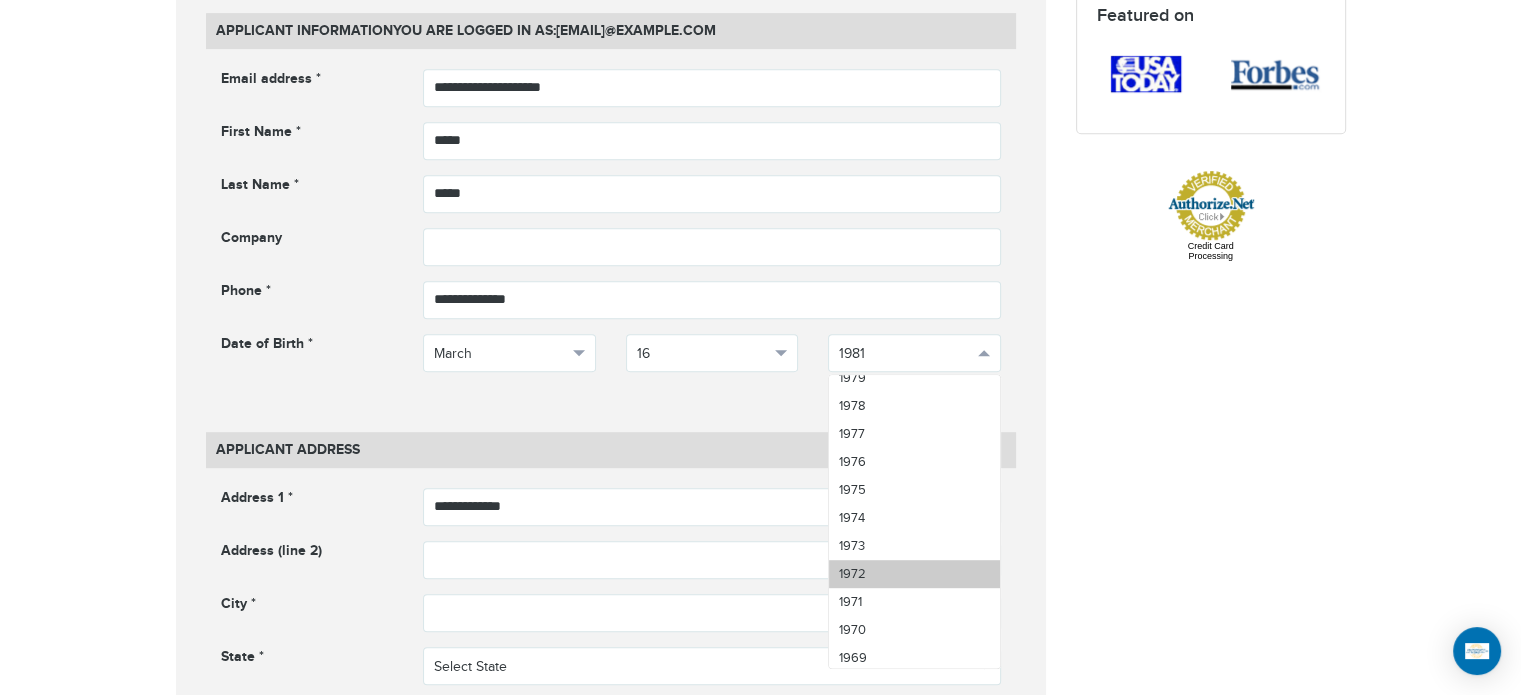 click on "1972" at bounding box center [852, 574] 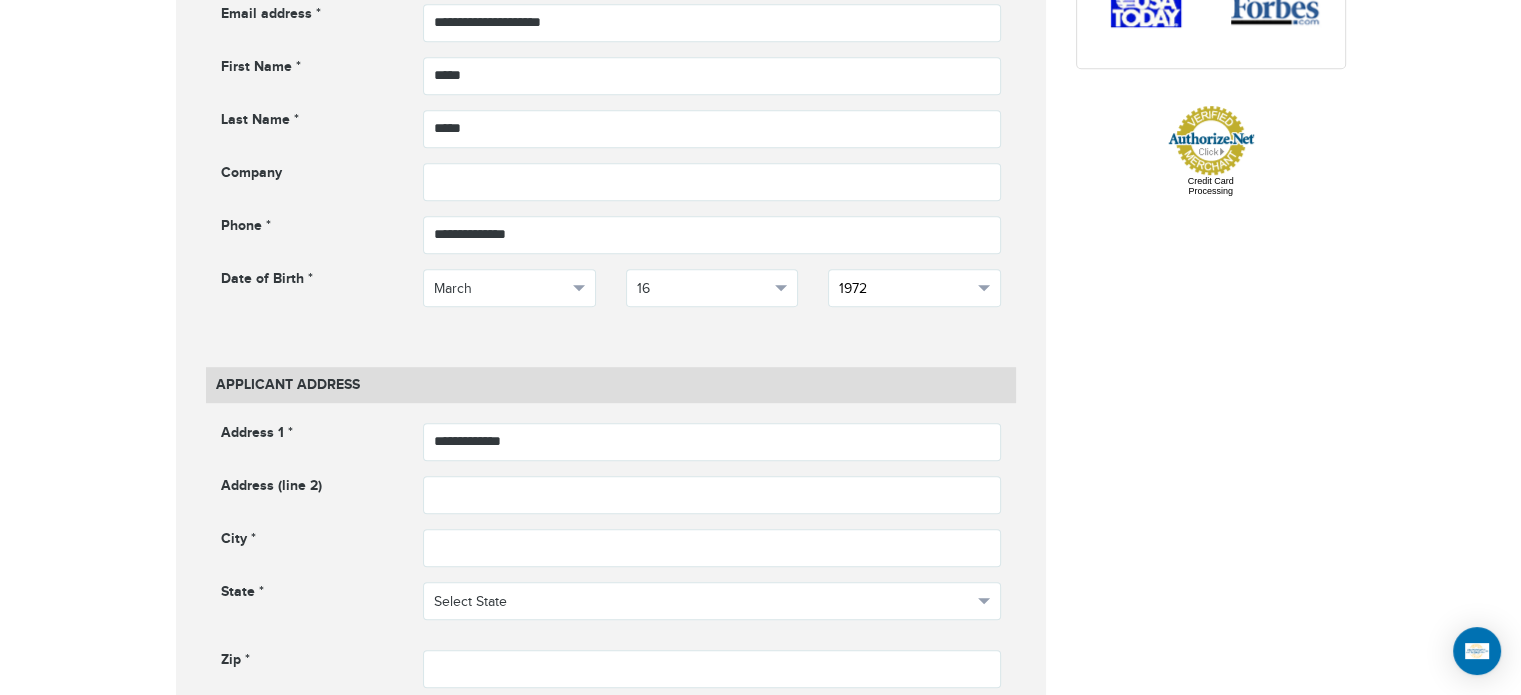 scroll, scrollTop: 1000, scrollLeft: 0, axis: vertical 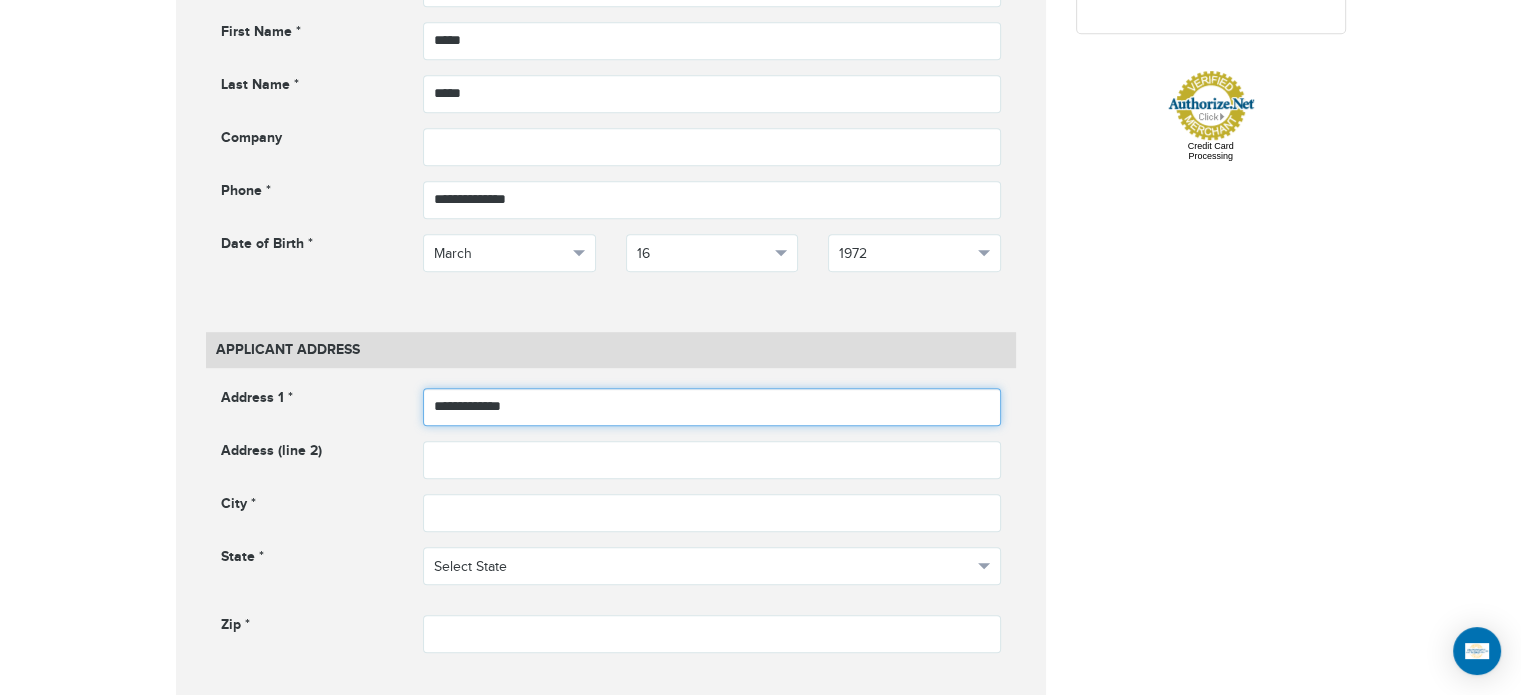 drag, startPoint x: 558, startPoint y: 409, endPoint x: 405, endPoint y: 404, distance: 153.08168 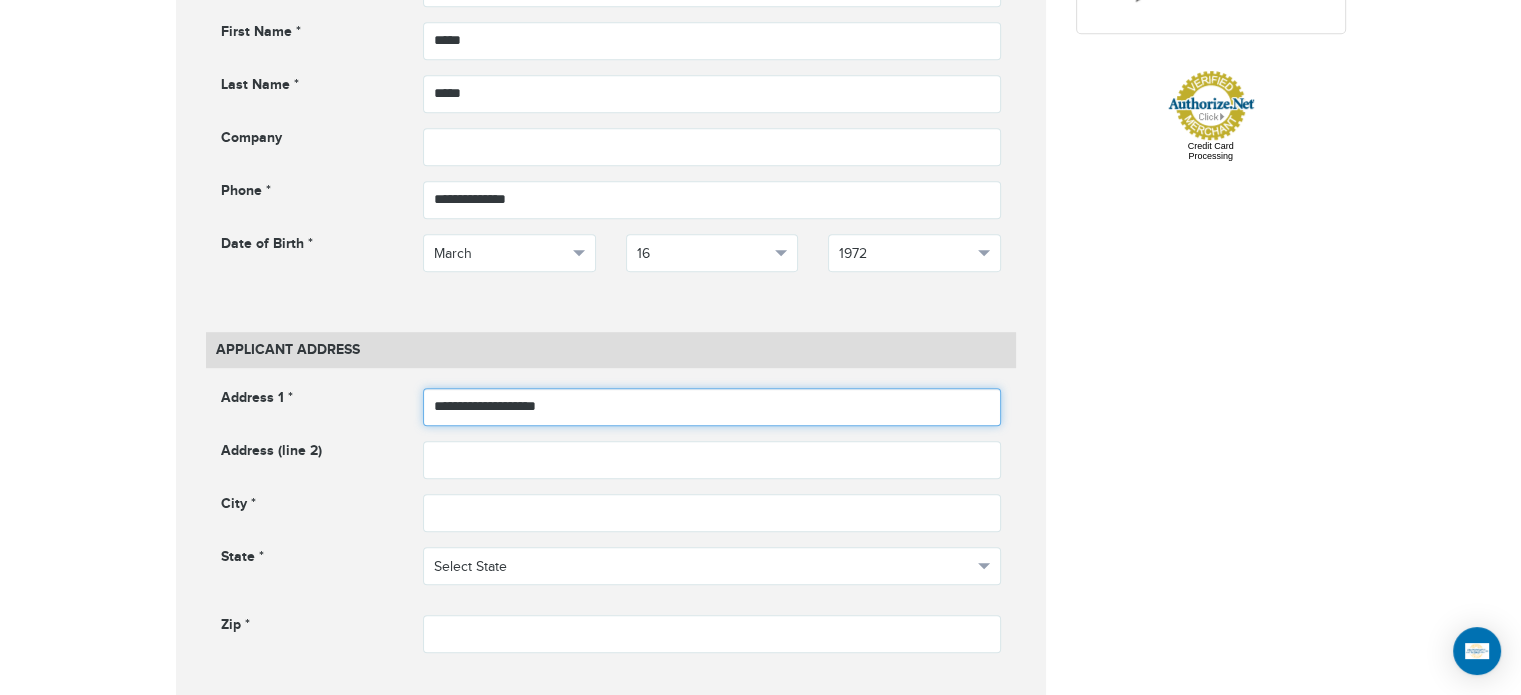 type on "**********" 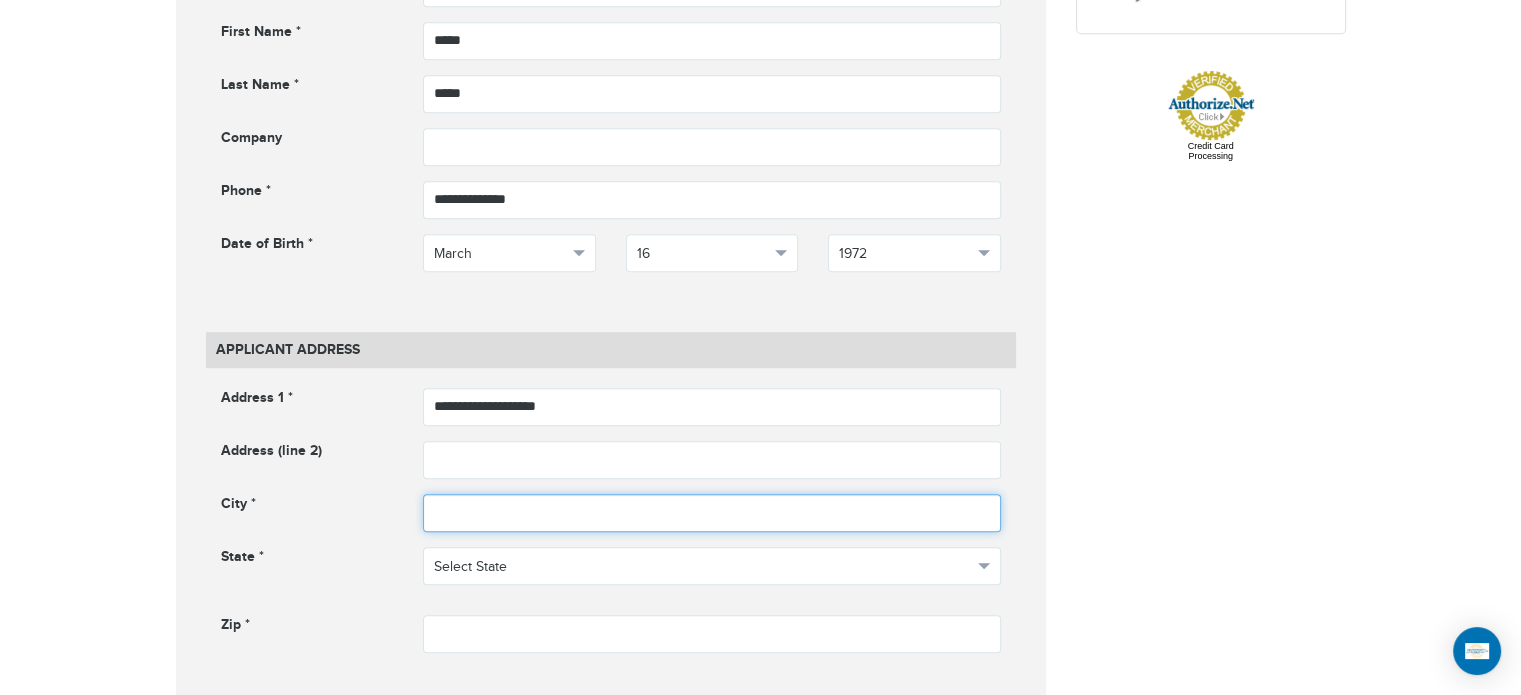 click at bounding box center (712, 513) 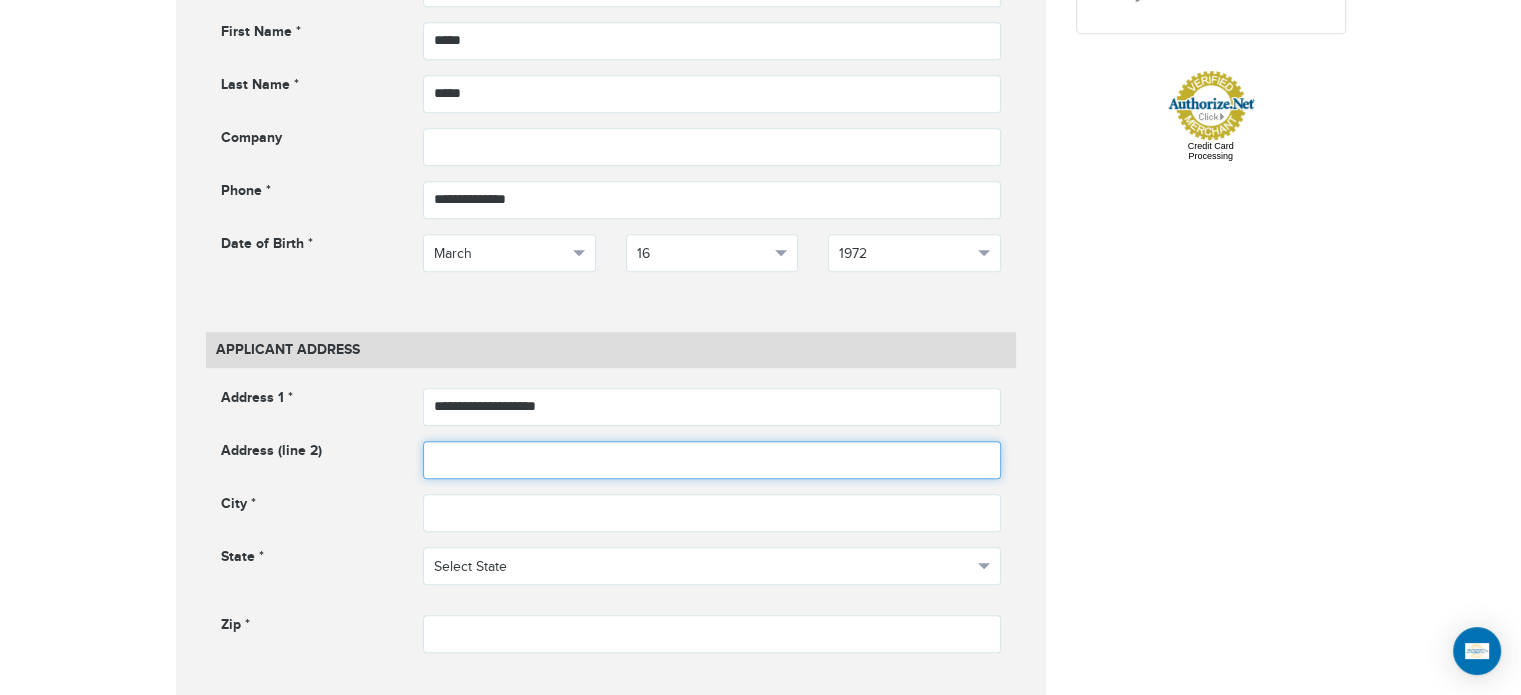 click at bounding box center [712, 460] 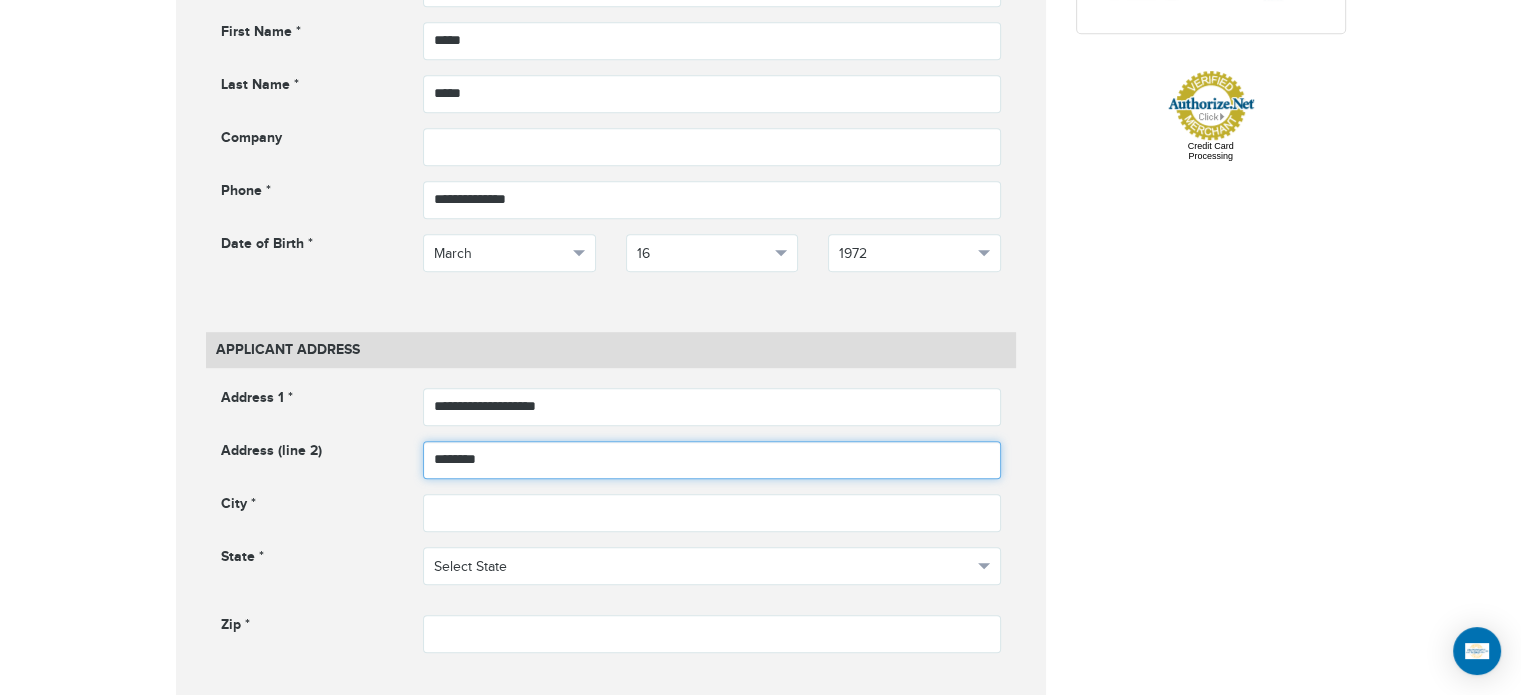 click on "********" at bounding box center [712, 460] 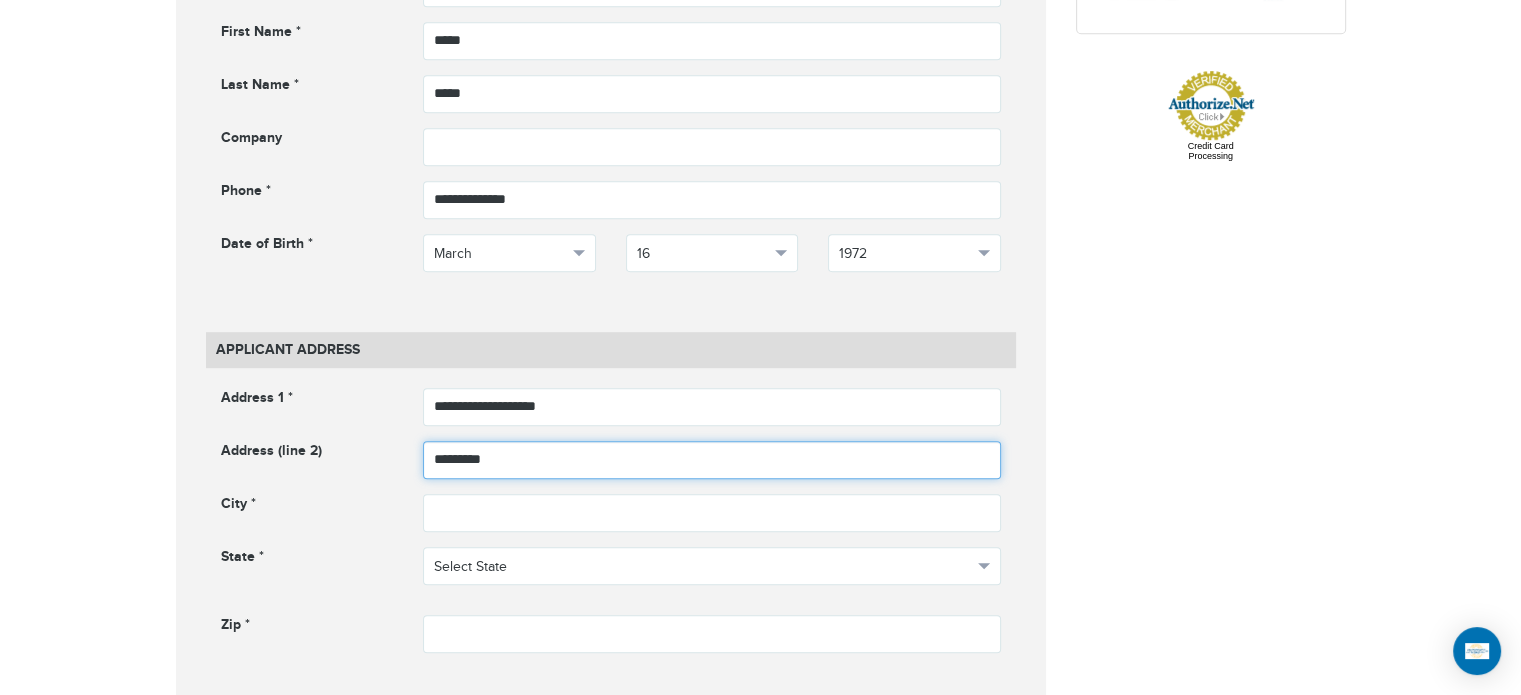 type on "*********" 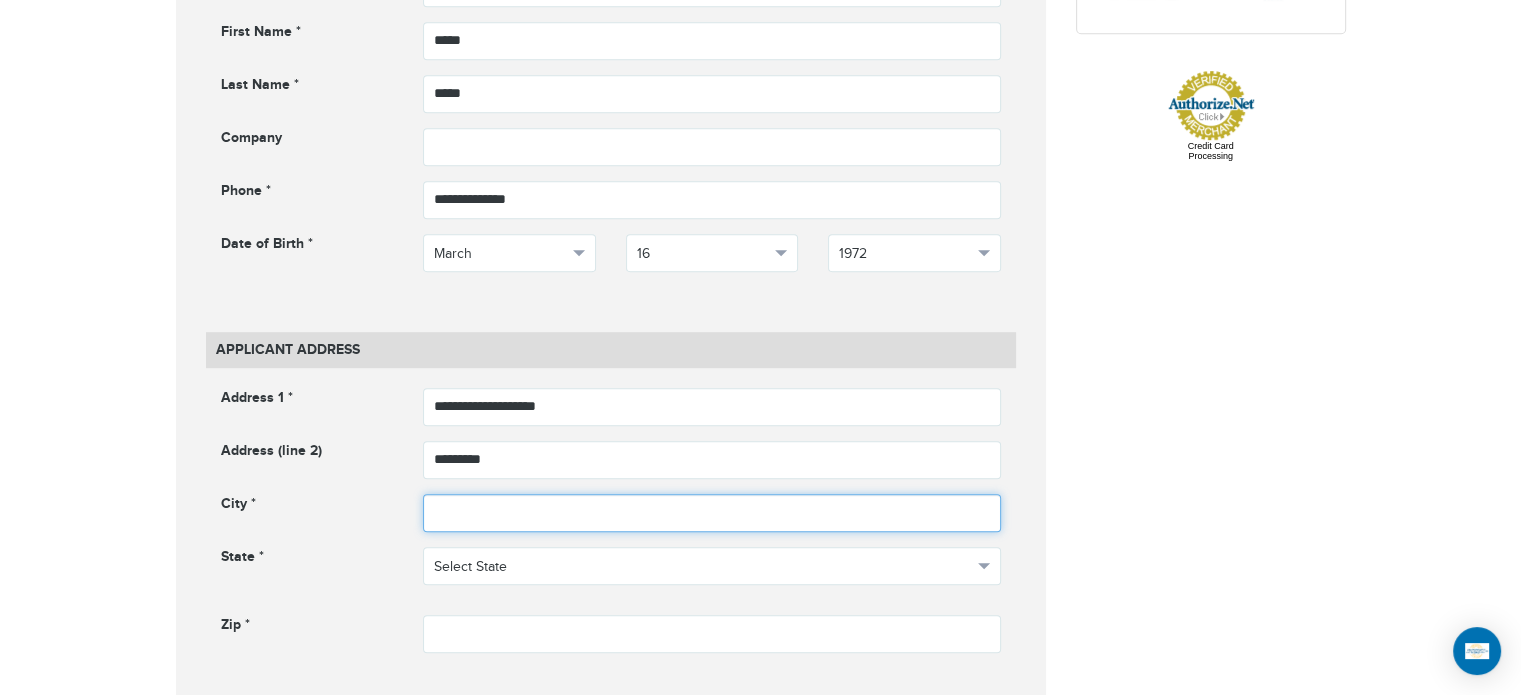 click at bounding box center [712, 513] 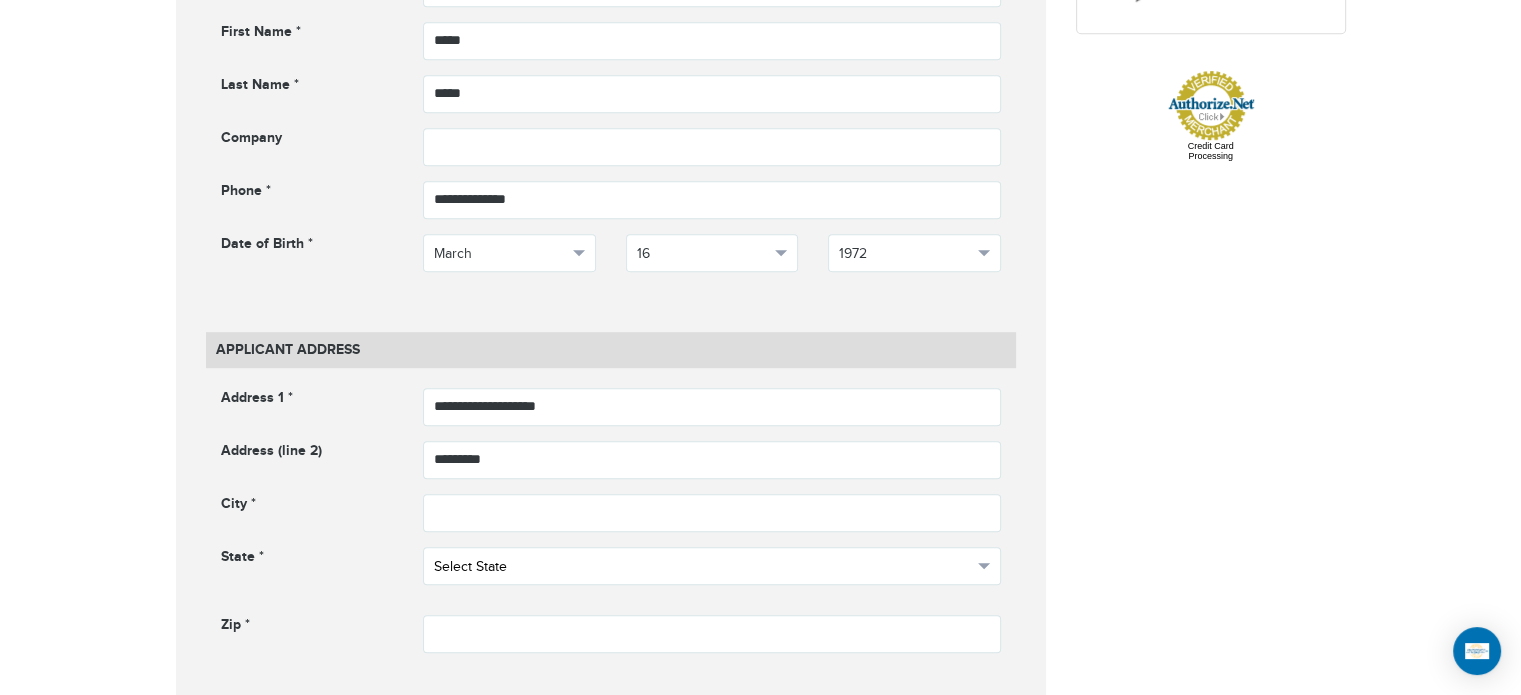 type 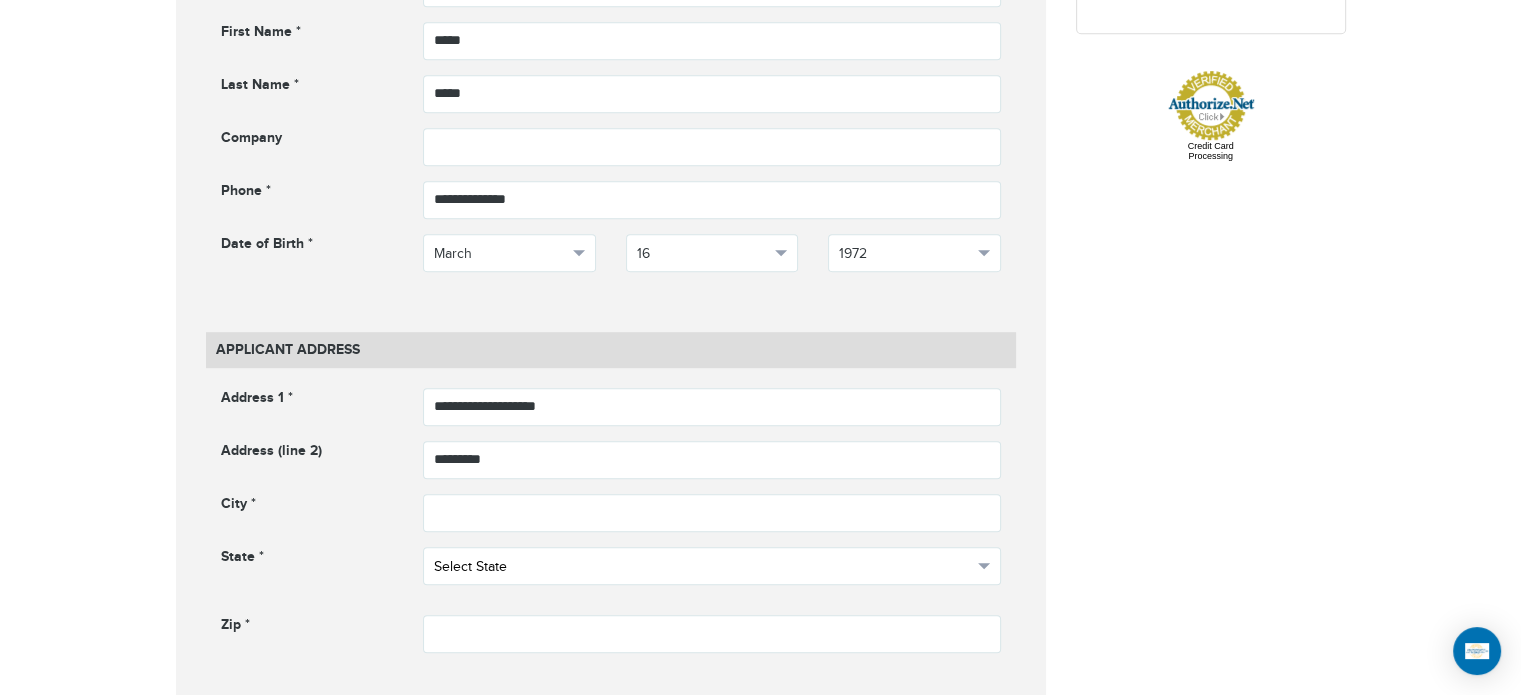 click on "Select State" at bounding box center (703, 567) 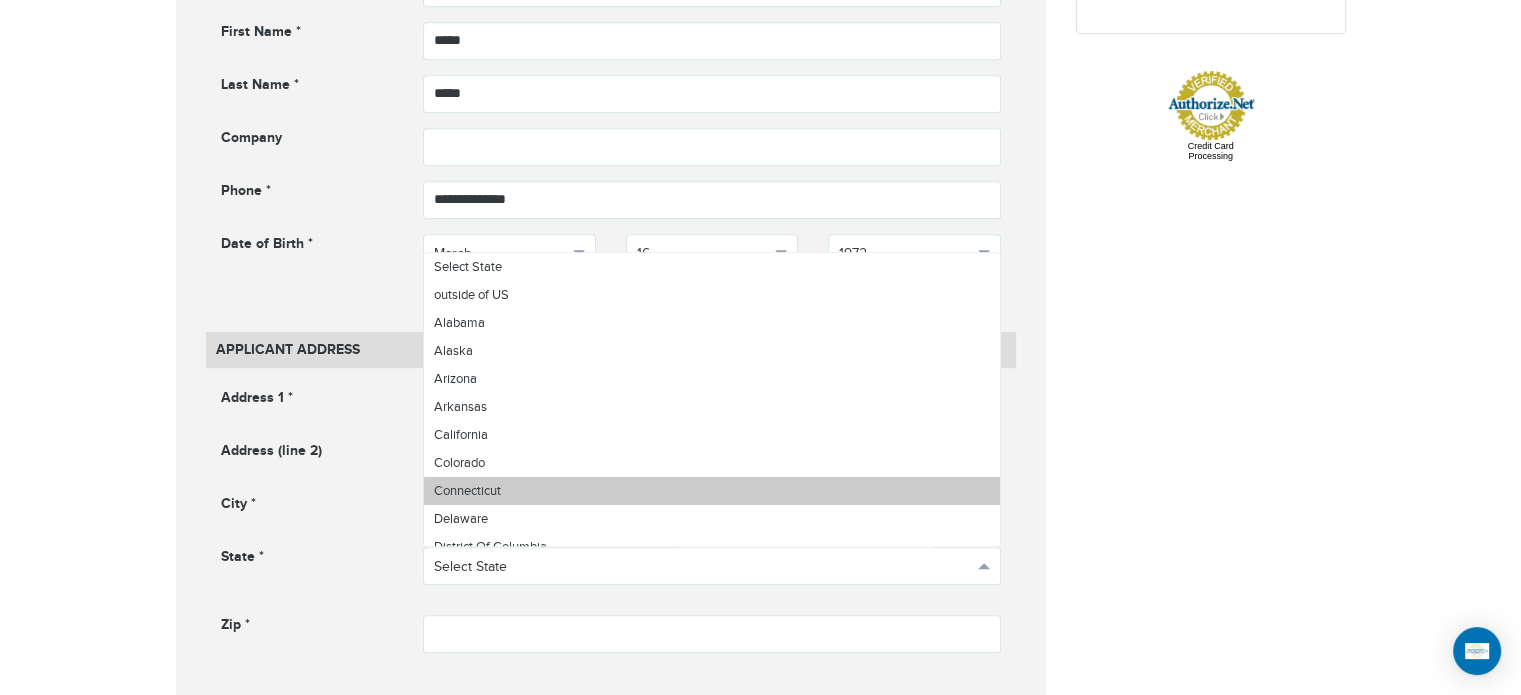 scroll, scrollTop: 679, scrollLeft: 0, axis: vertical 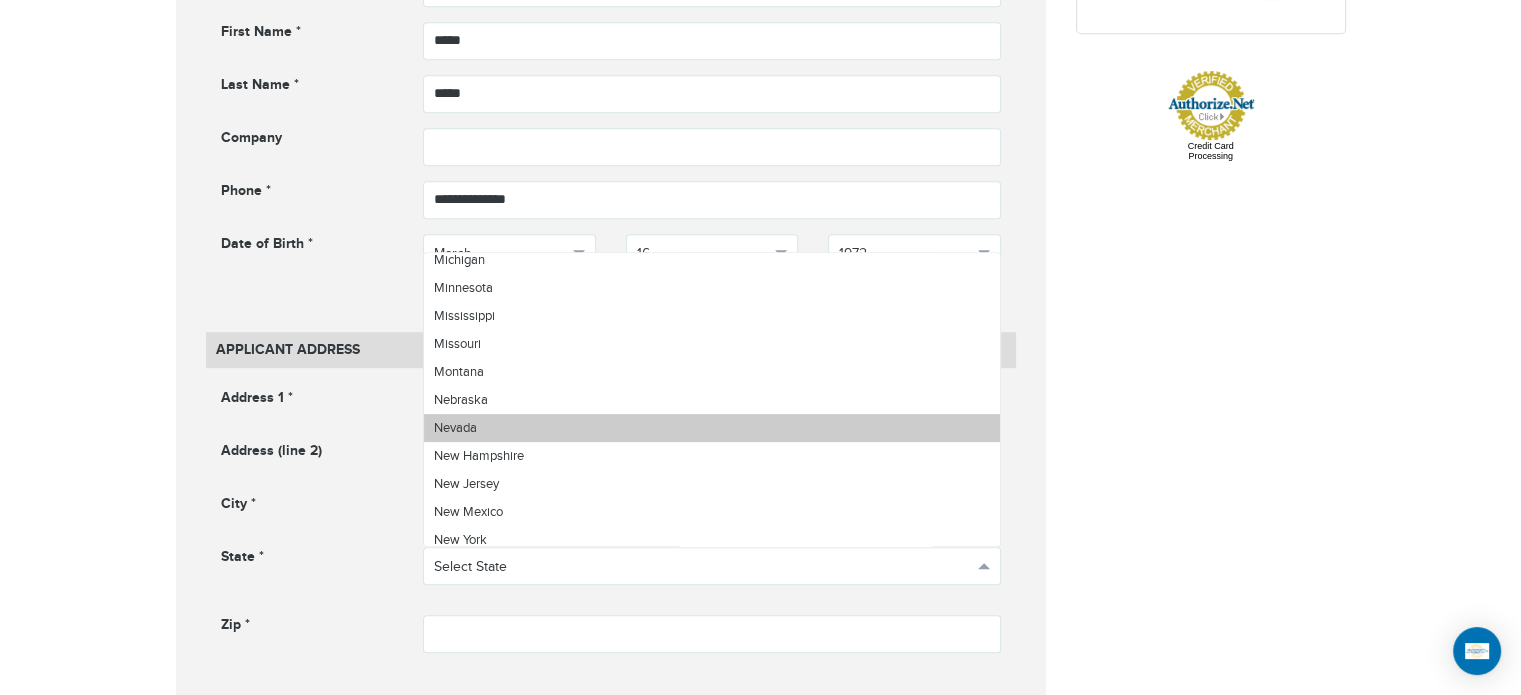 click on "Nevada" at bounding box center [712, 428] 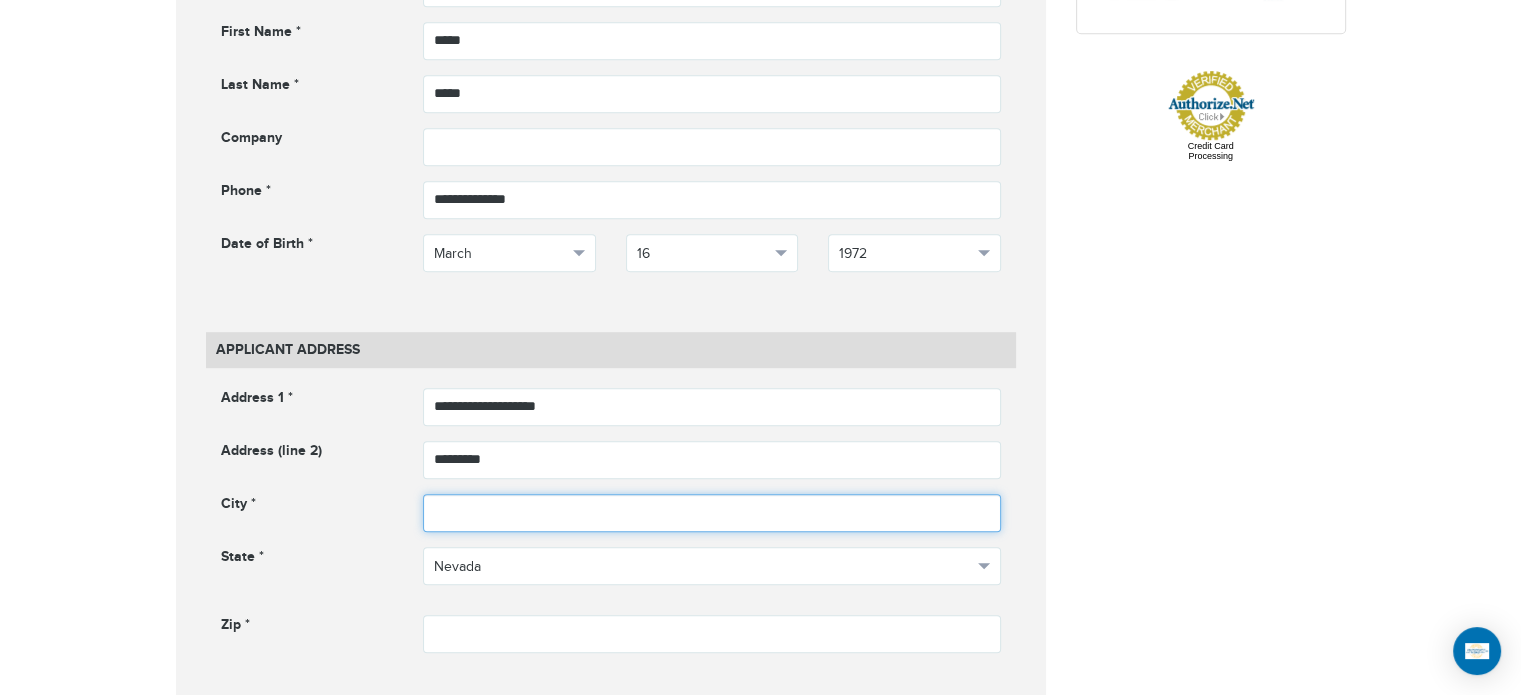 click at bounding box center (712, 513) 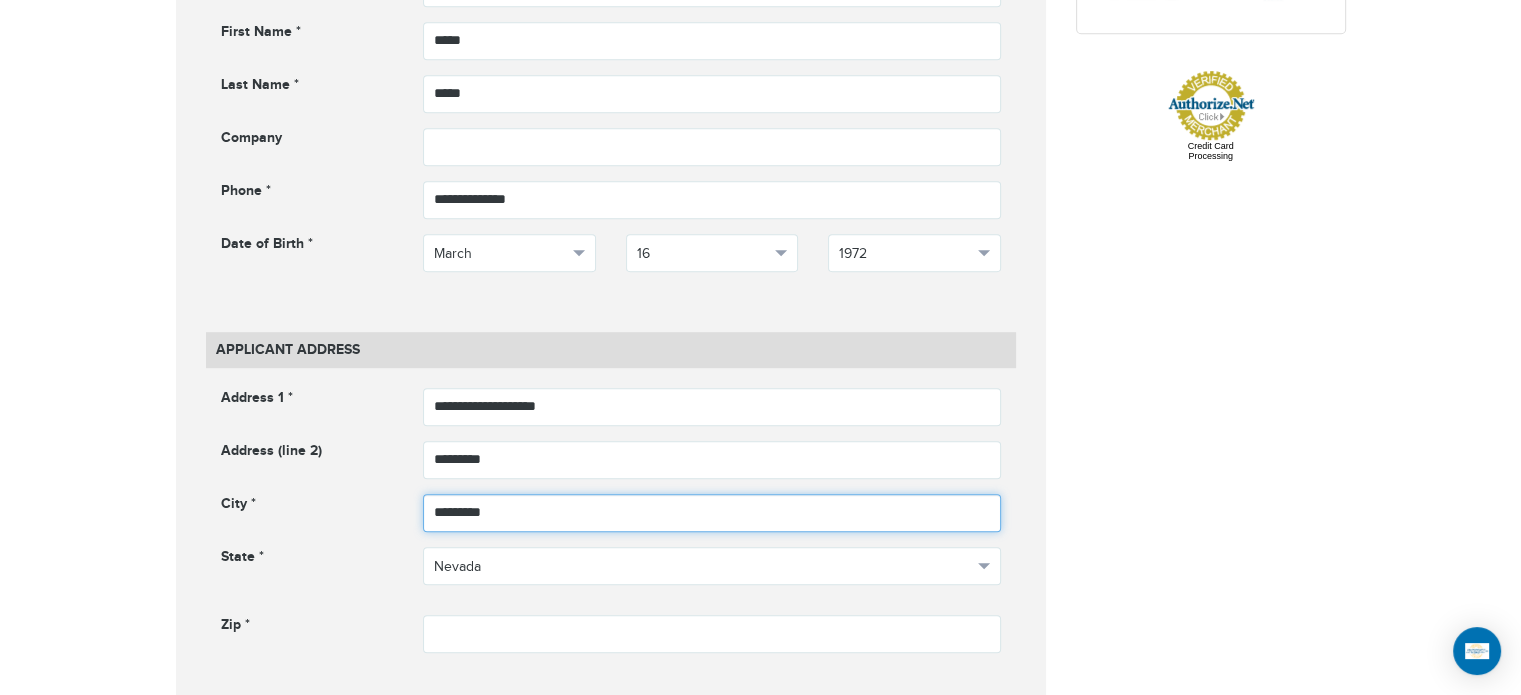 click on "*********" at bounding box center (712, 513) 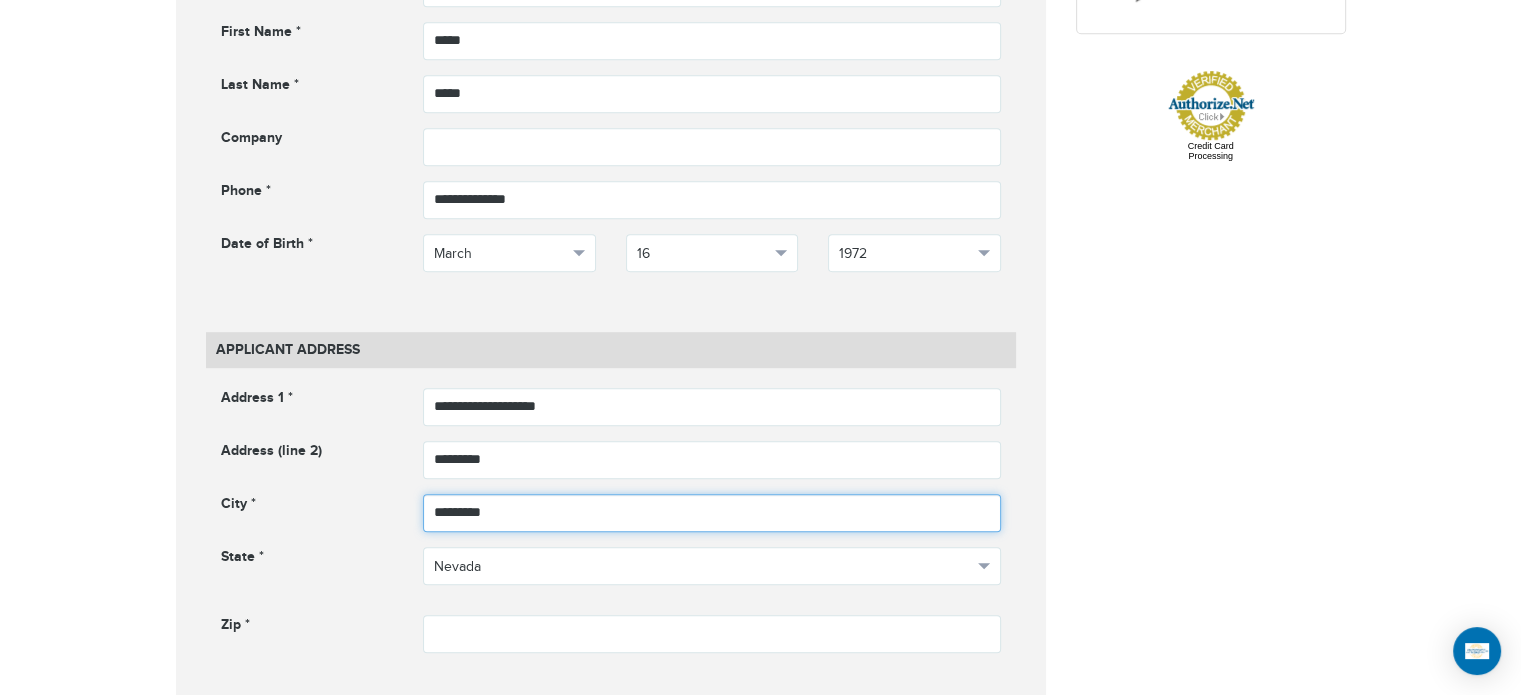 click on "*********" at bounding box center [712, 513] 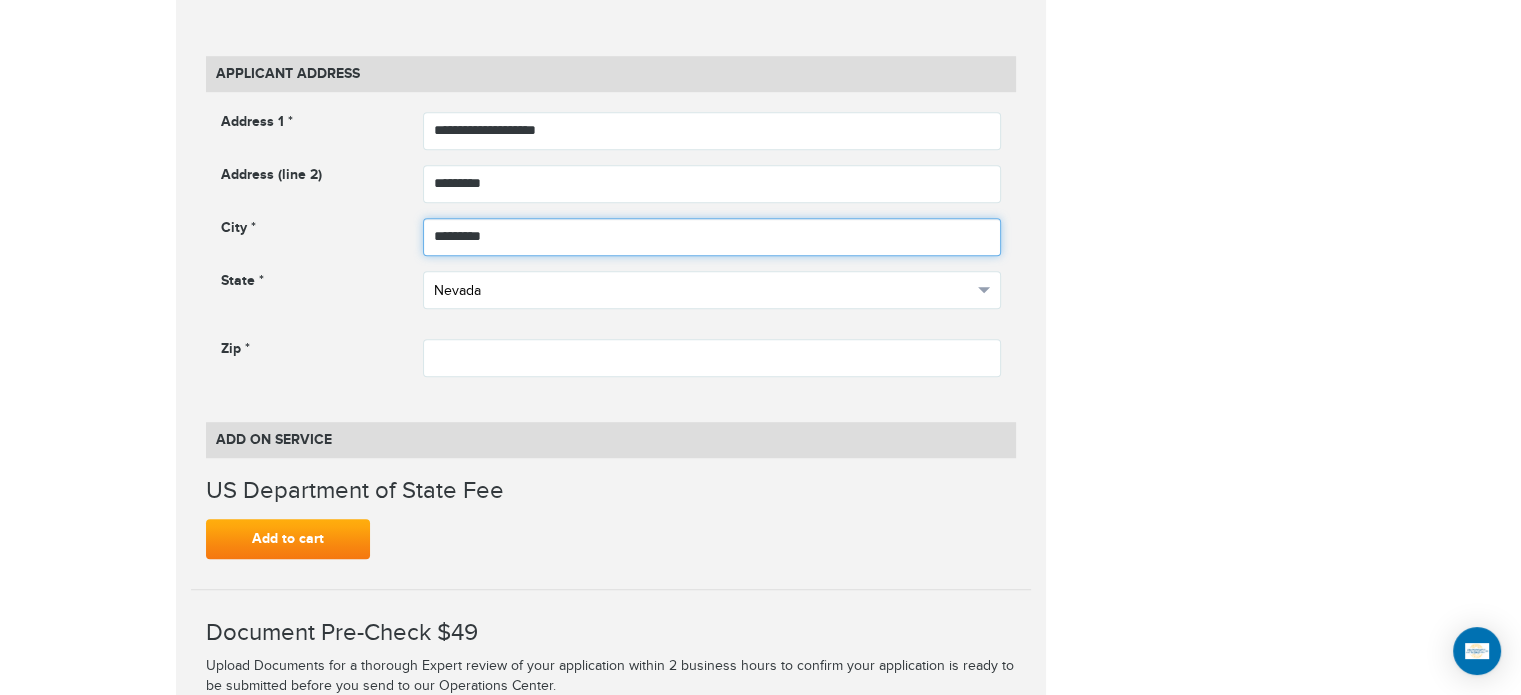 scroll, scrollTop: 1300, scrollLeft: 0, axis: vertical 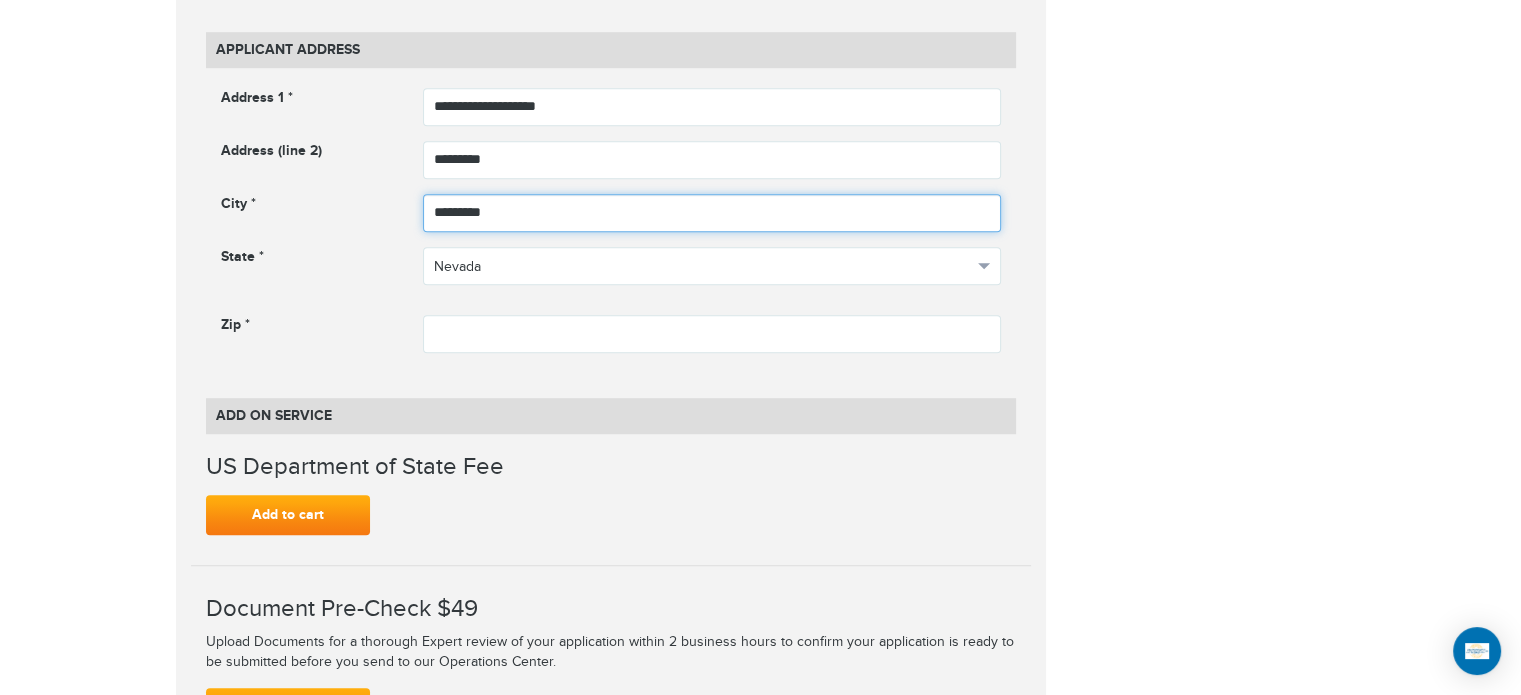 type on "*********" 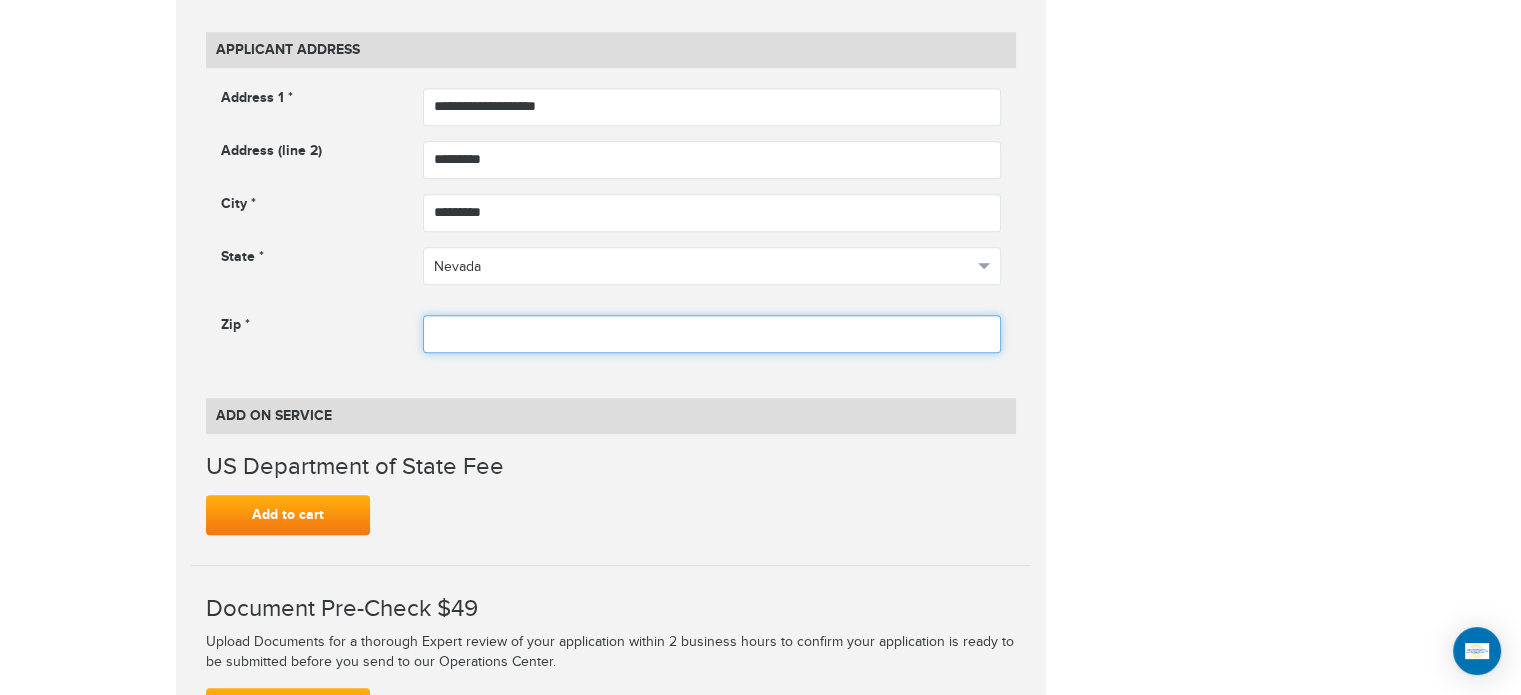 click at bounding box center [712, 334] 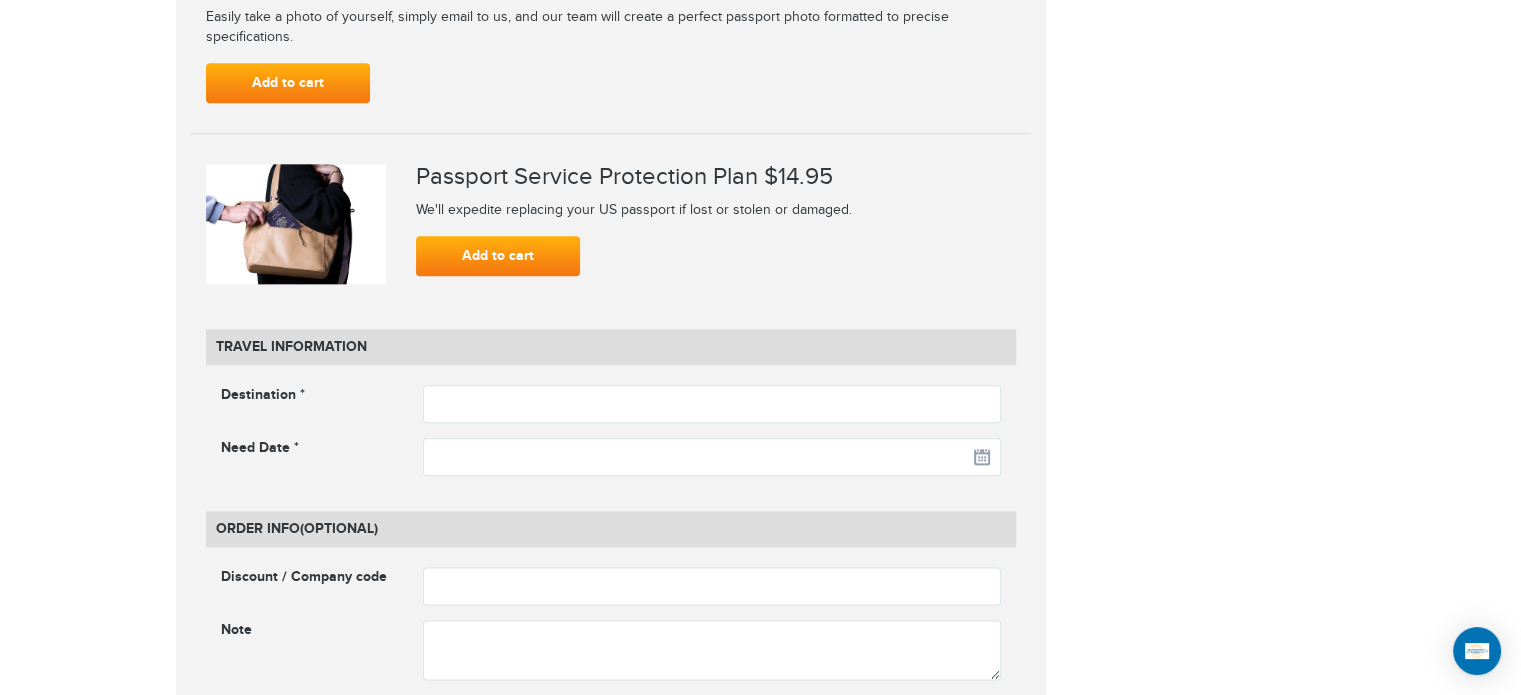 scroll, scrollTop: 2500, scrollLeft: 0, axis: vertical 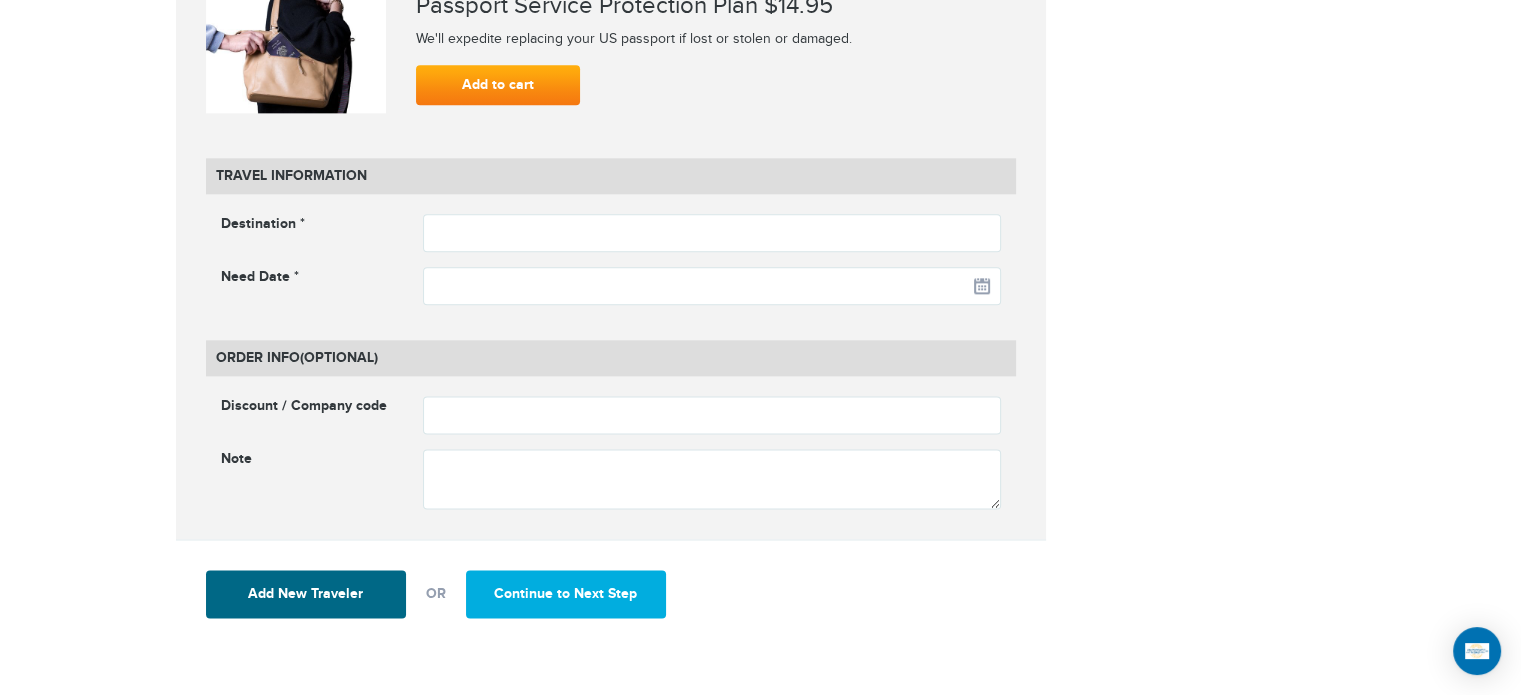 type on "*****" 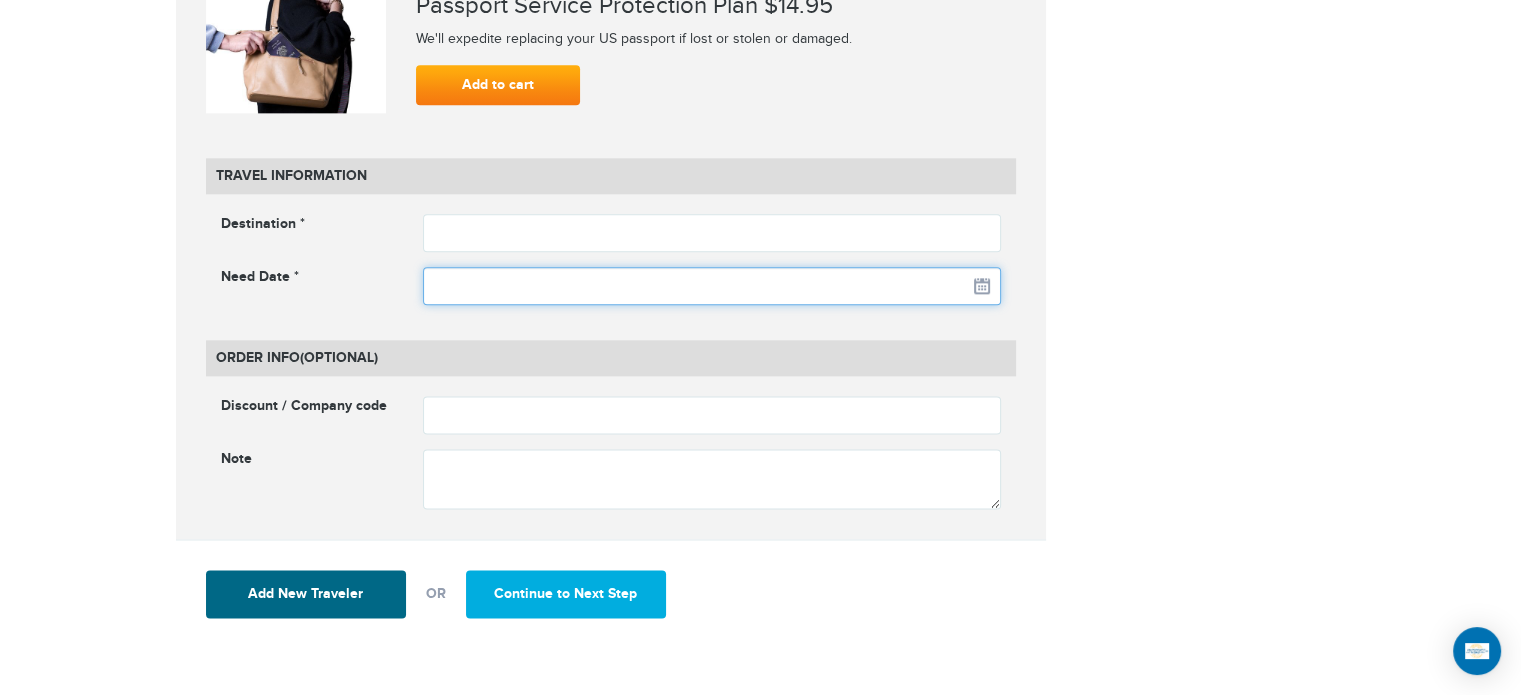 click at bounding box center (712, 286) 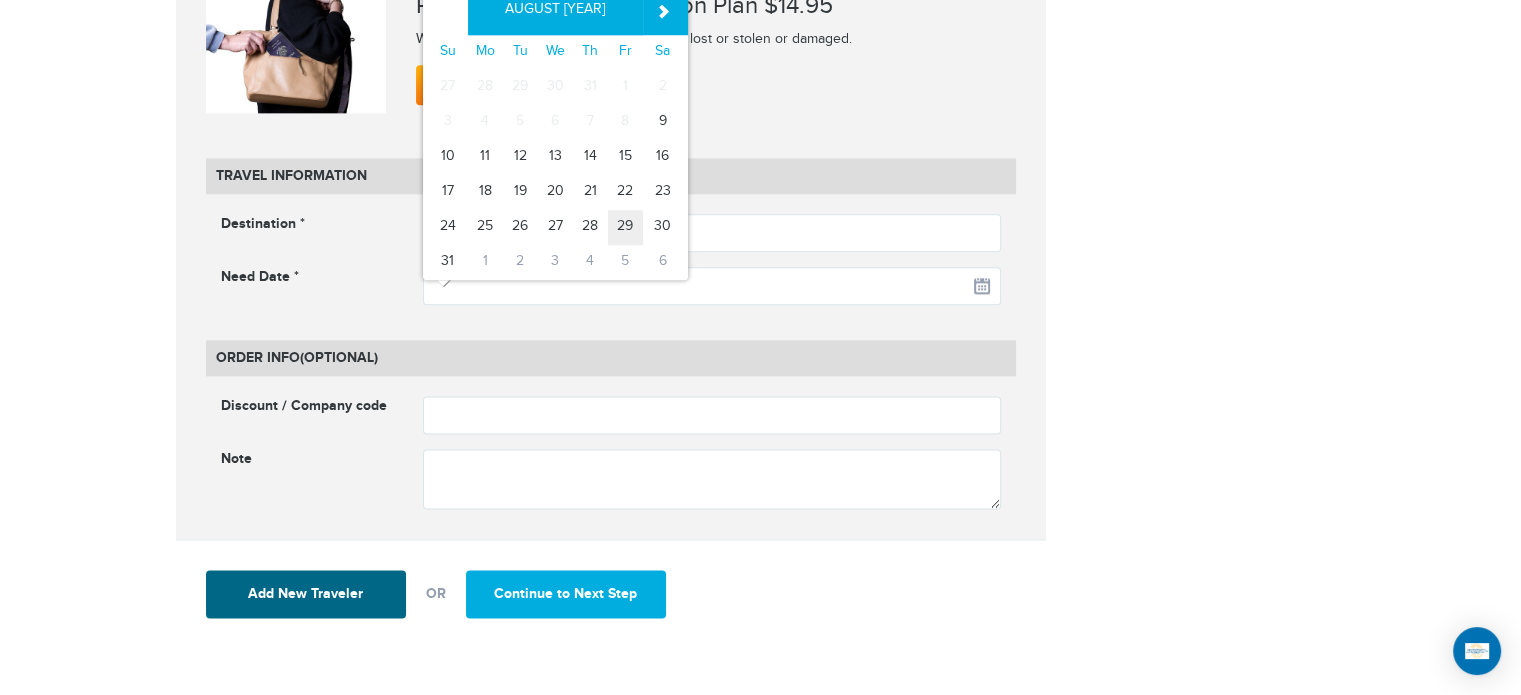 click on "29" at bounding box center (625, 227) 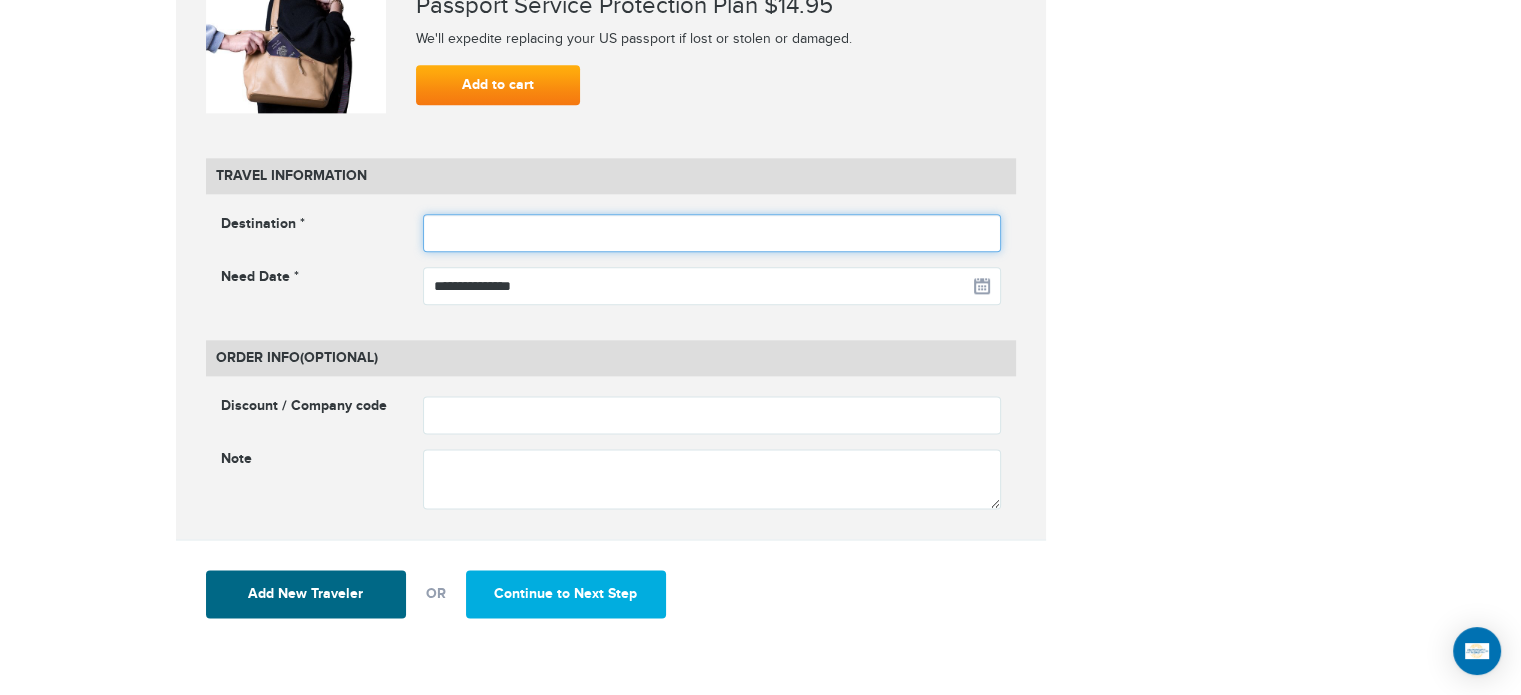 click at bounding box center (712, 233) 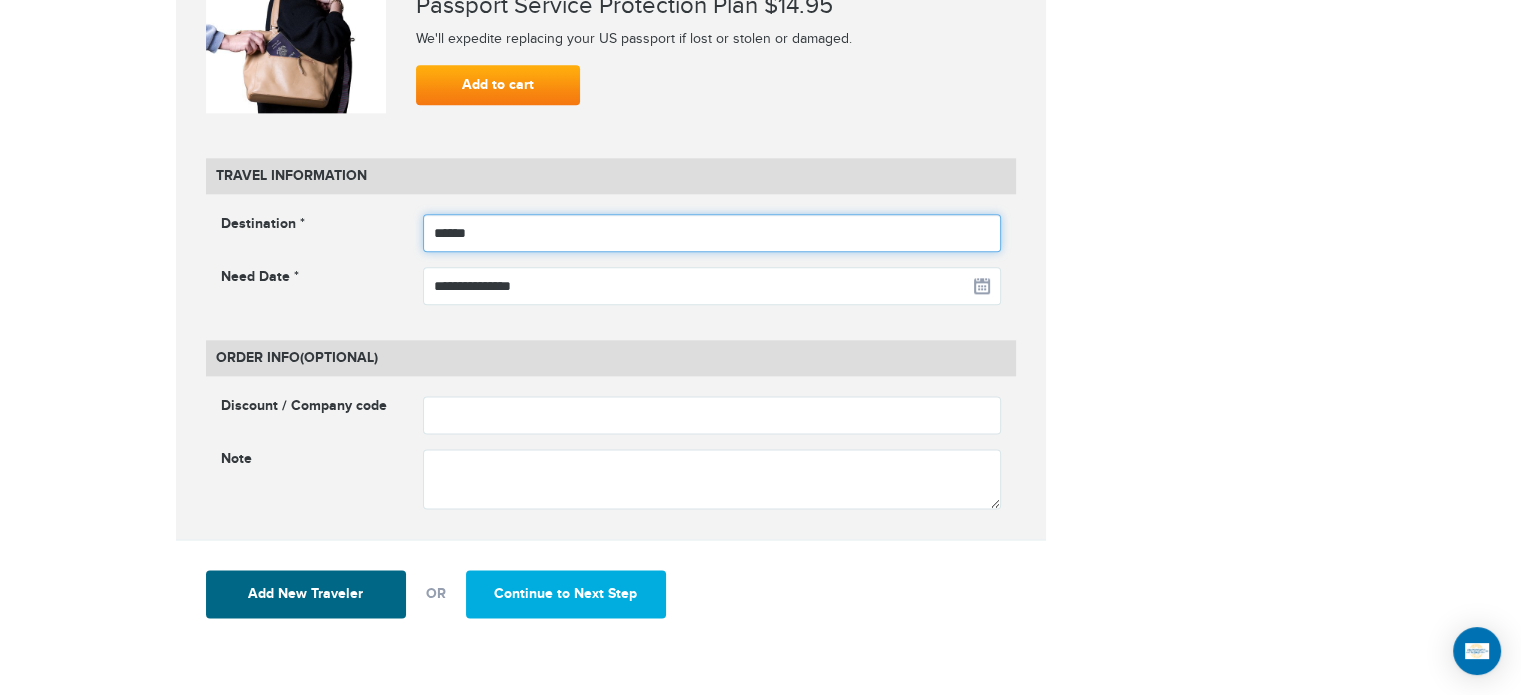 type on "******" 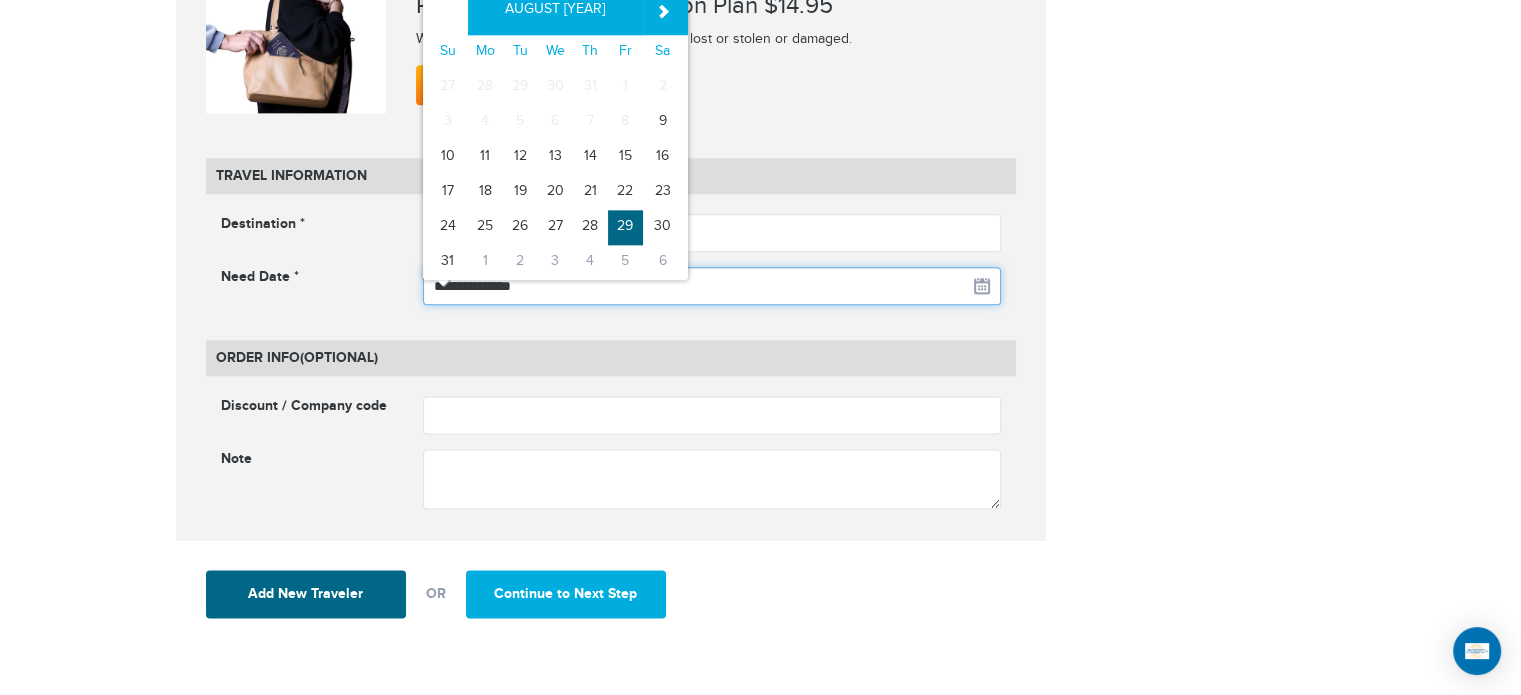 click on "**********" at bounding box center [712, 286] 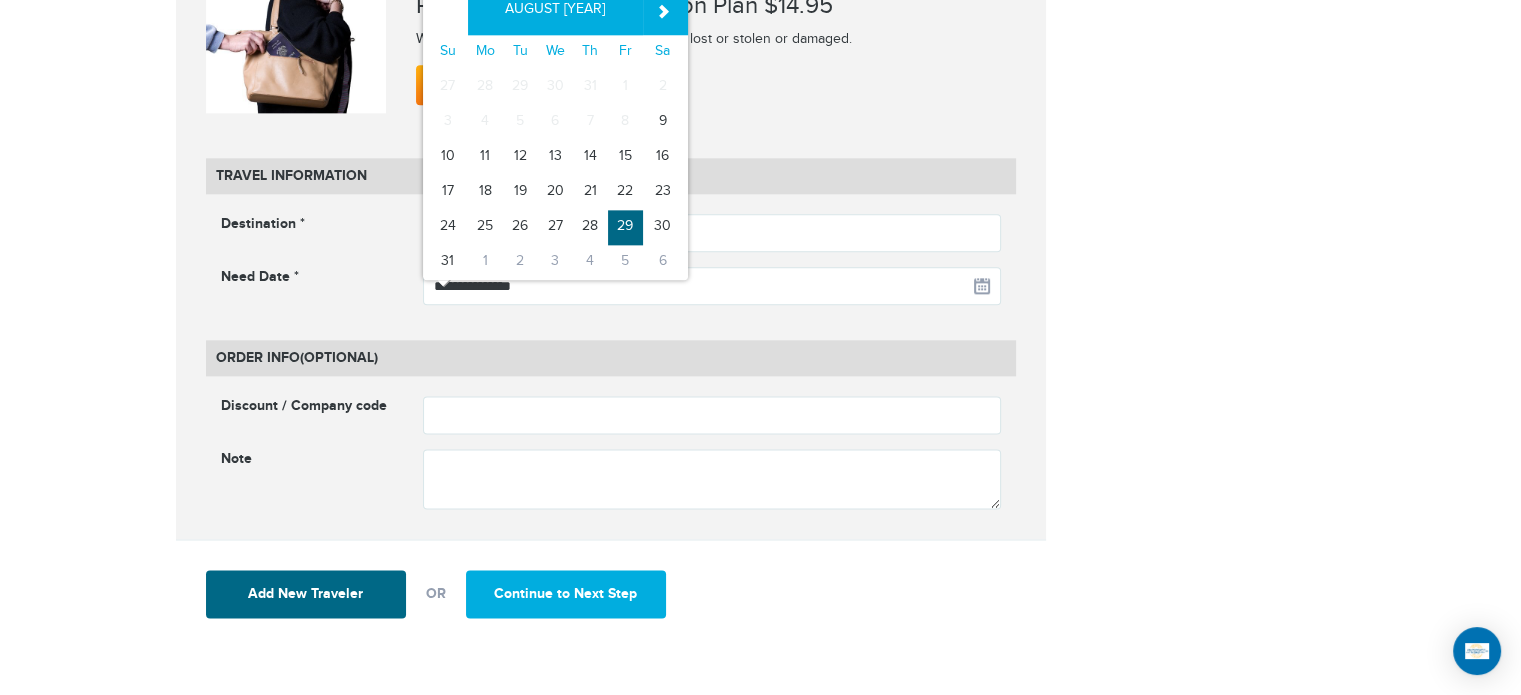 click on "29" at bounding box center (625, 227) 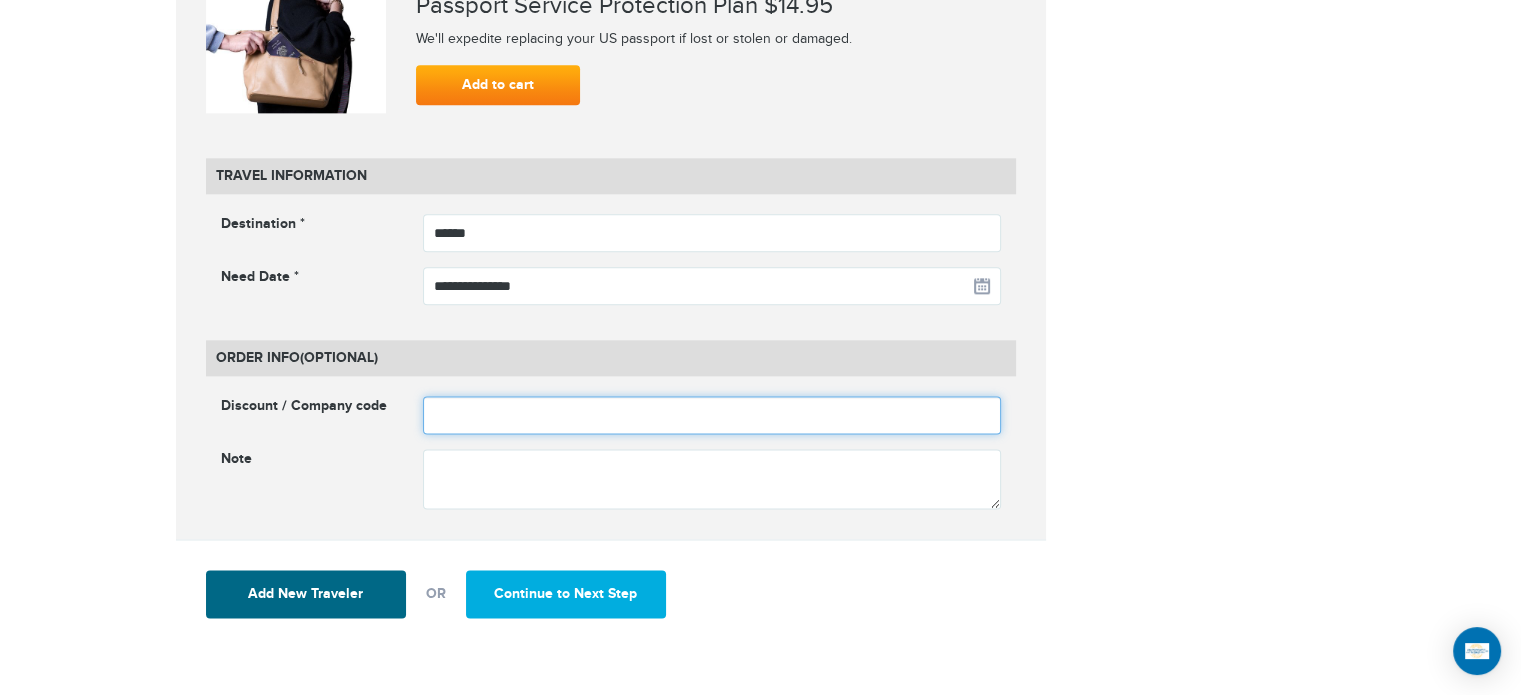 click at bounding box center (712, 415) 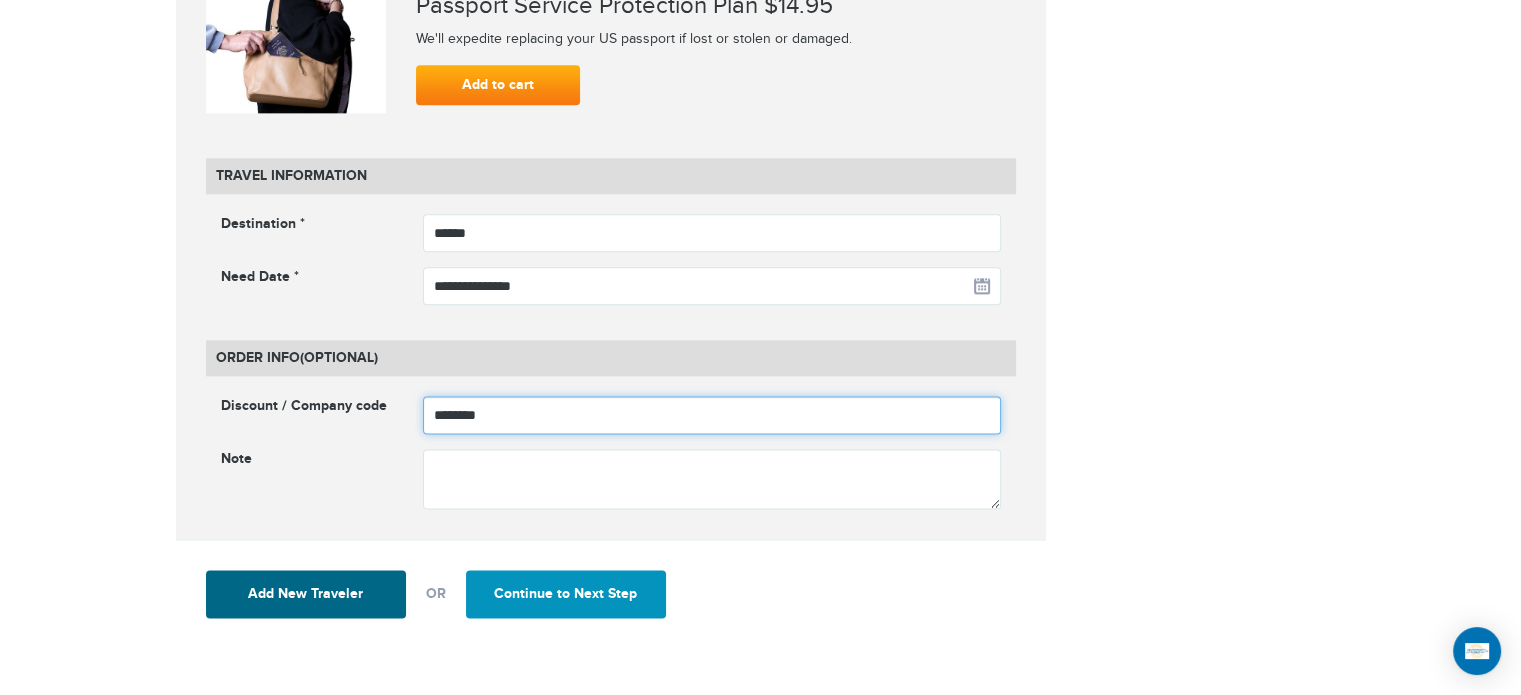 type on "********" 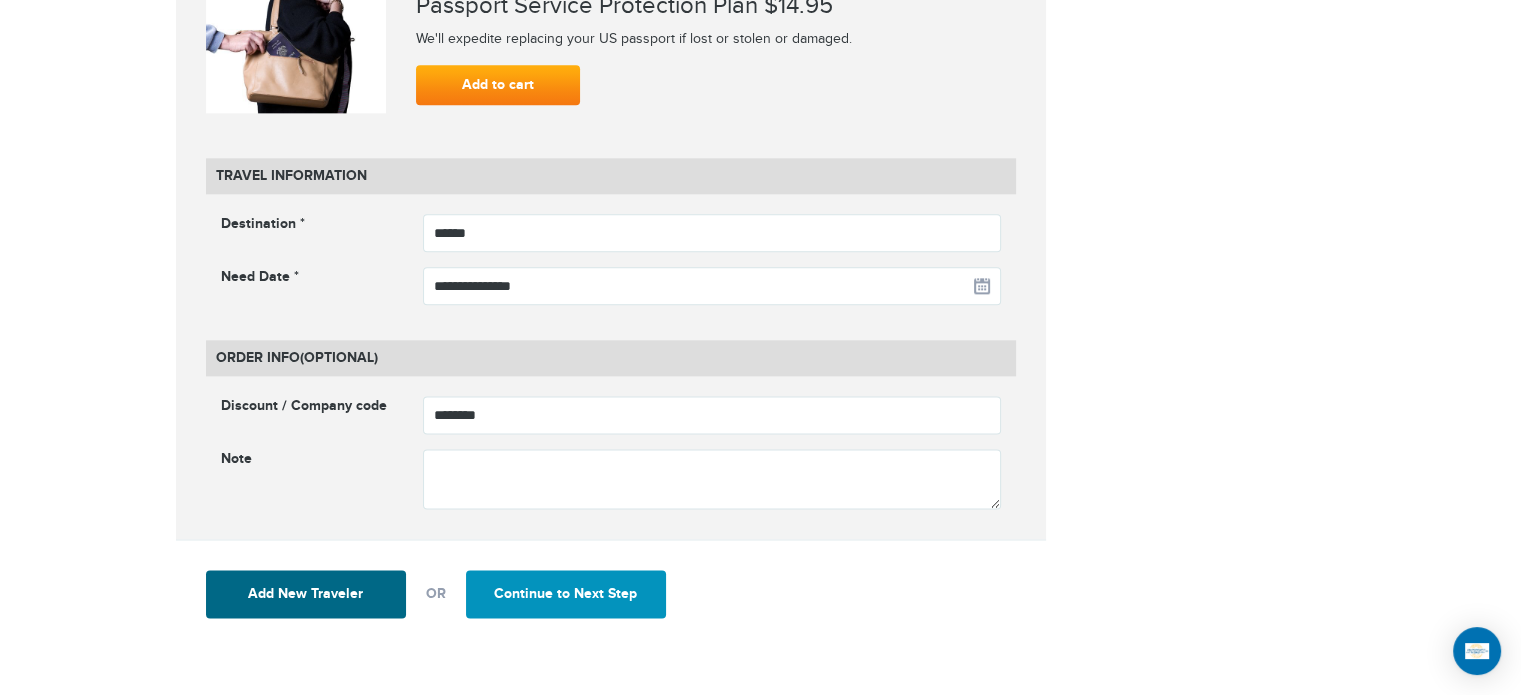click on "Continue to Next Step" at bounding box center (566, 594) 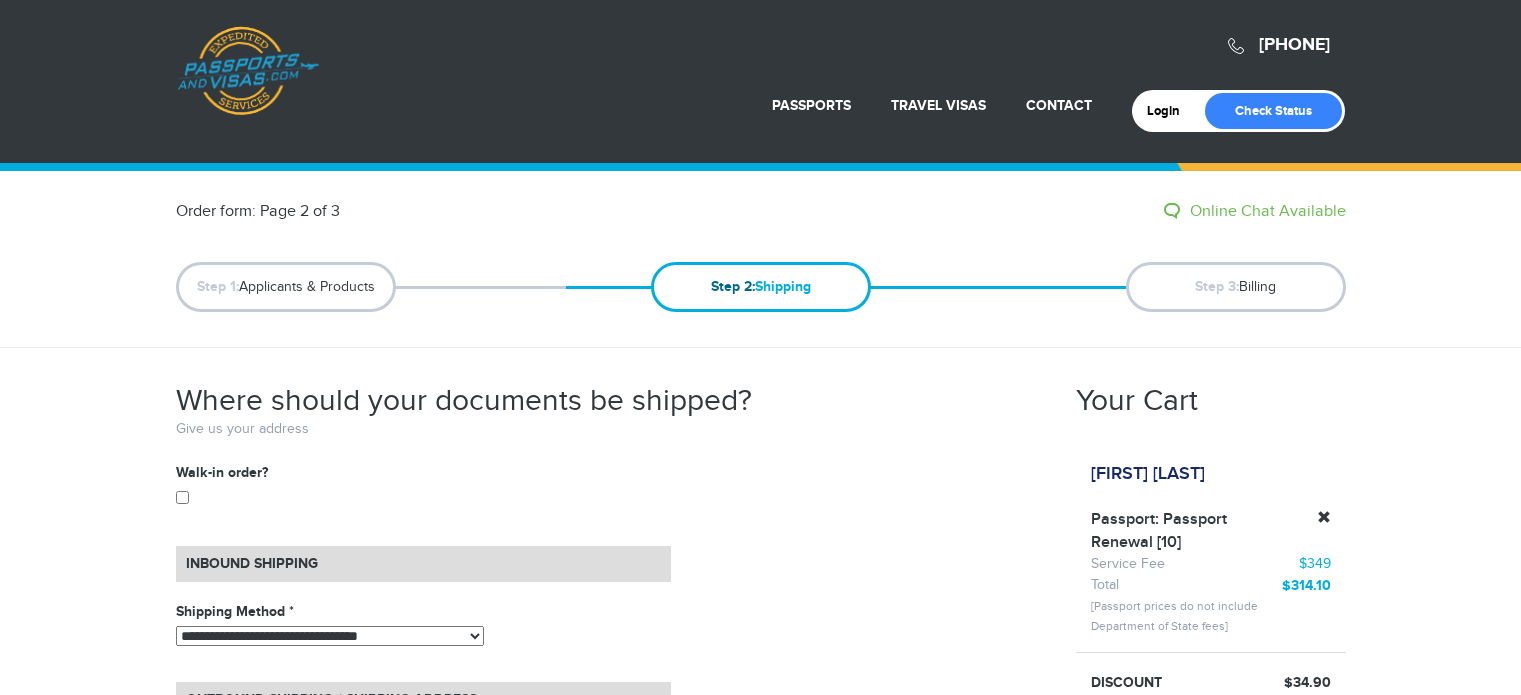 scroll, scrollTop: 180, scrollLeft: 0, axis: vertical 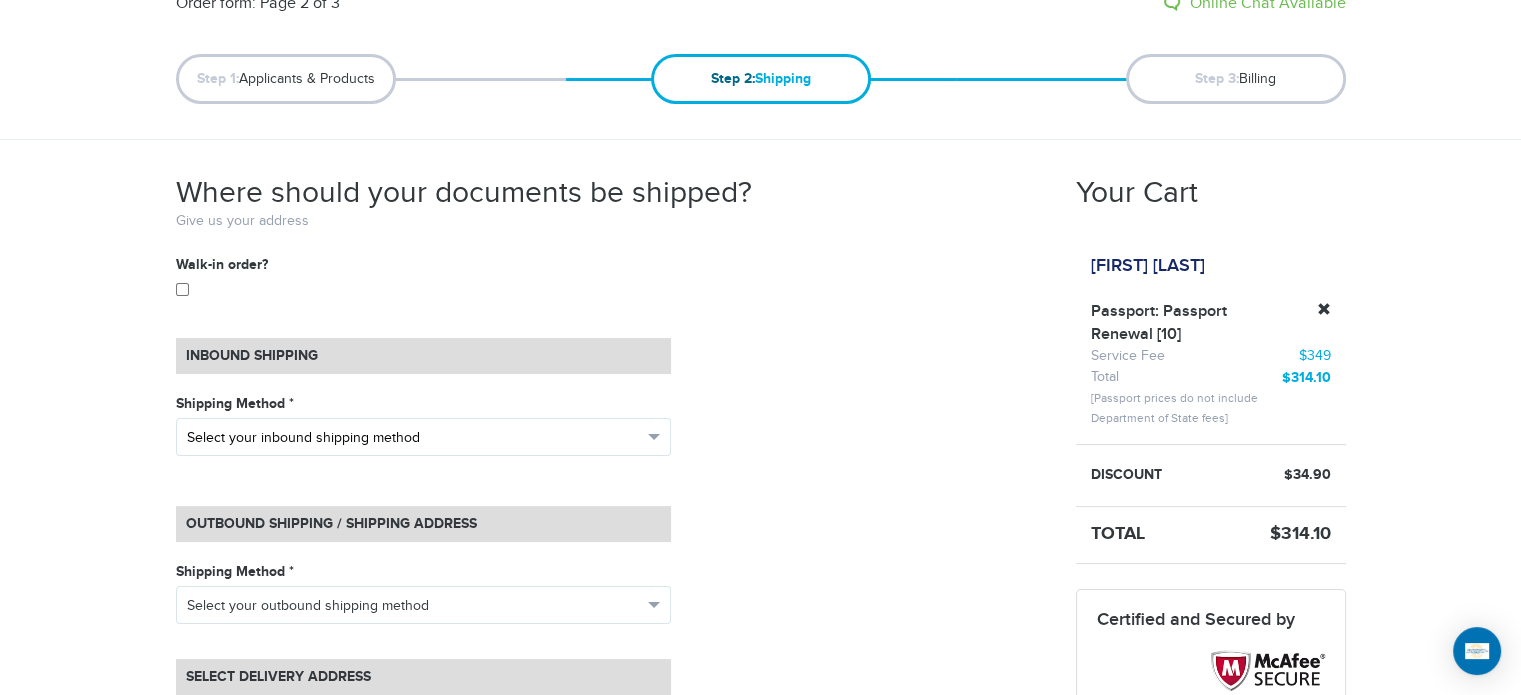 click on "Select your inbound shipping method" at bounding box center (414, 438) 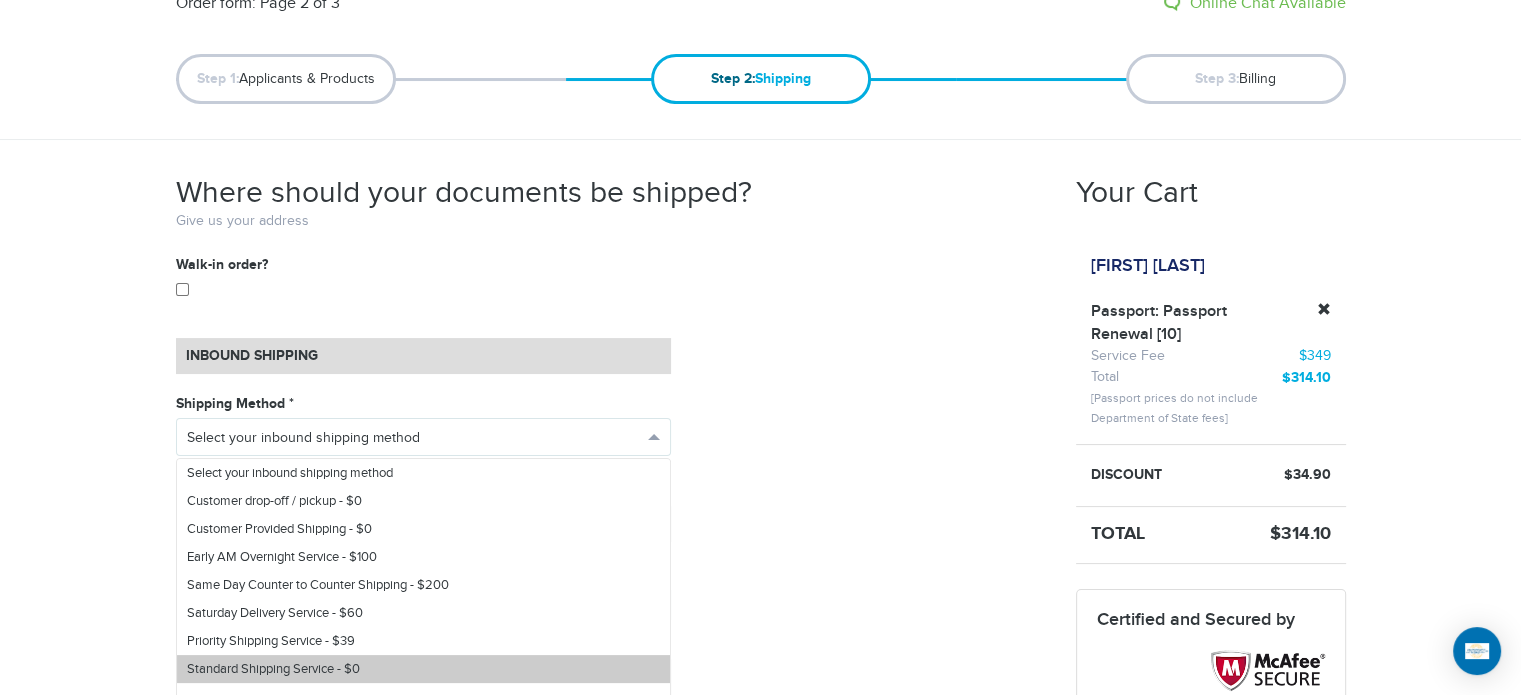 click on "Standard Shipping Service - $0" at bounding box center [423, 669] 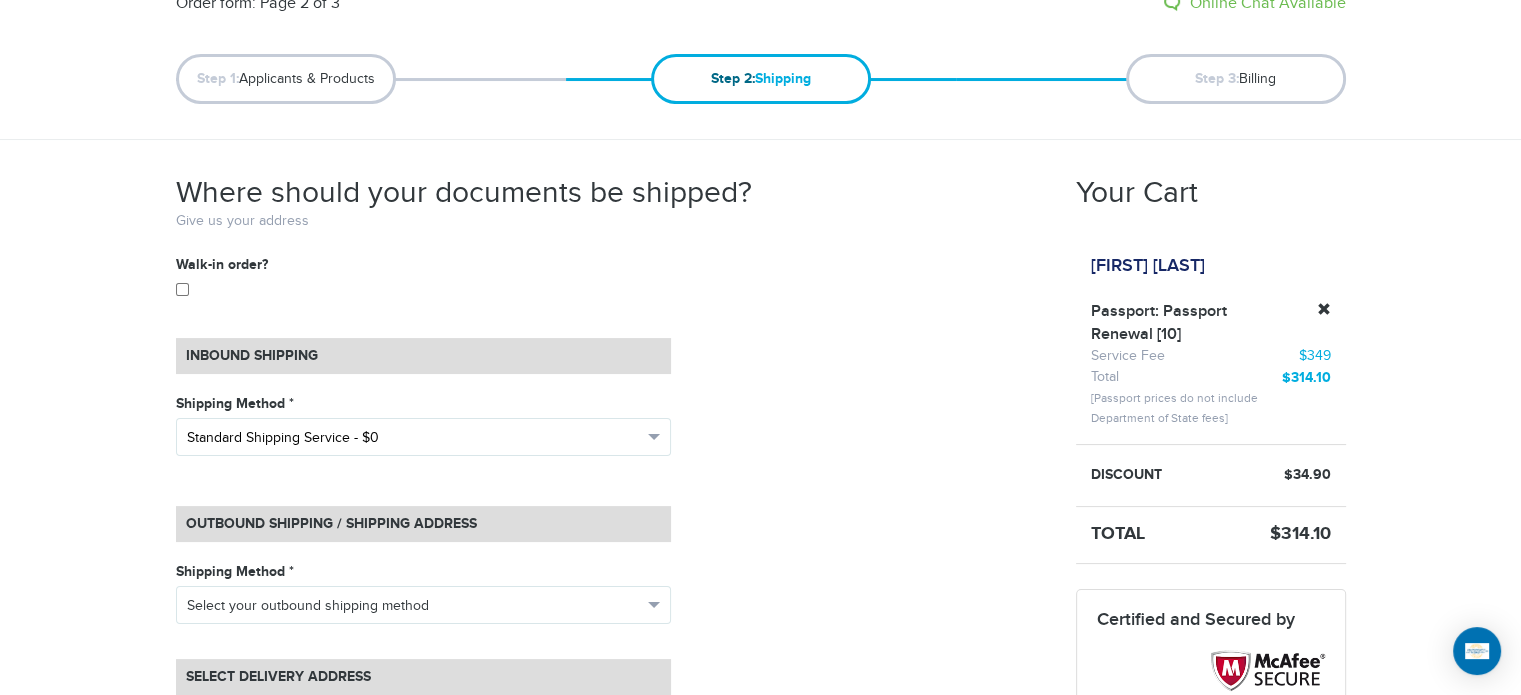 scroll, scrollTop: 500, scrollLeft: 0, axis: vertical 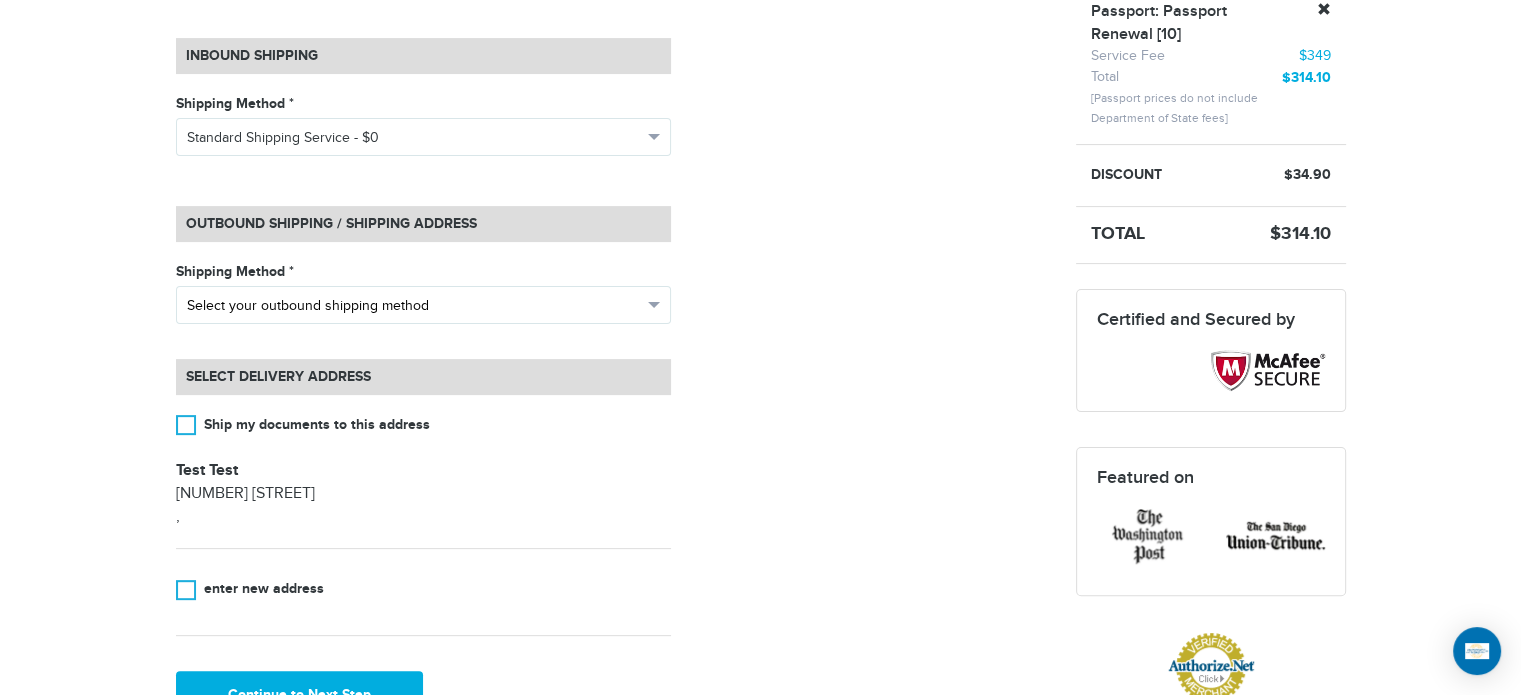 click on "Select your outbound shipping method" at bounding box center (423, 305) 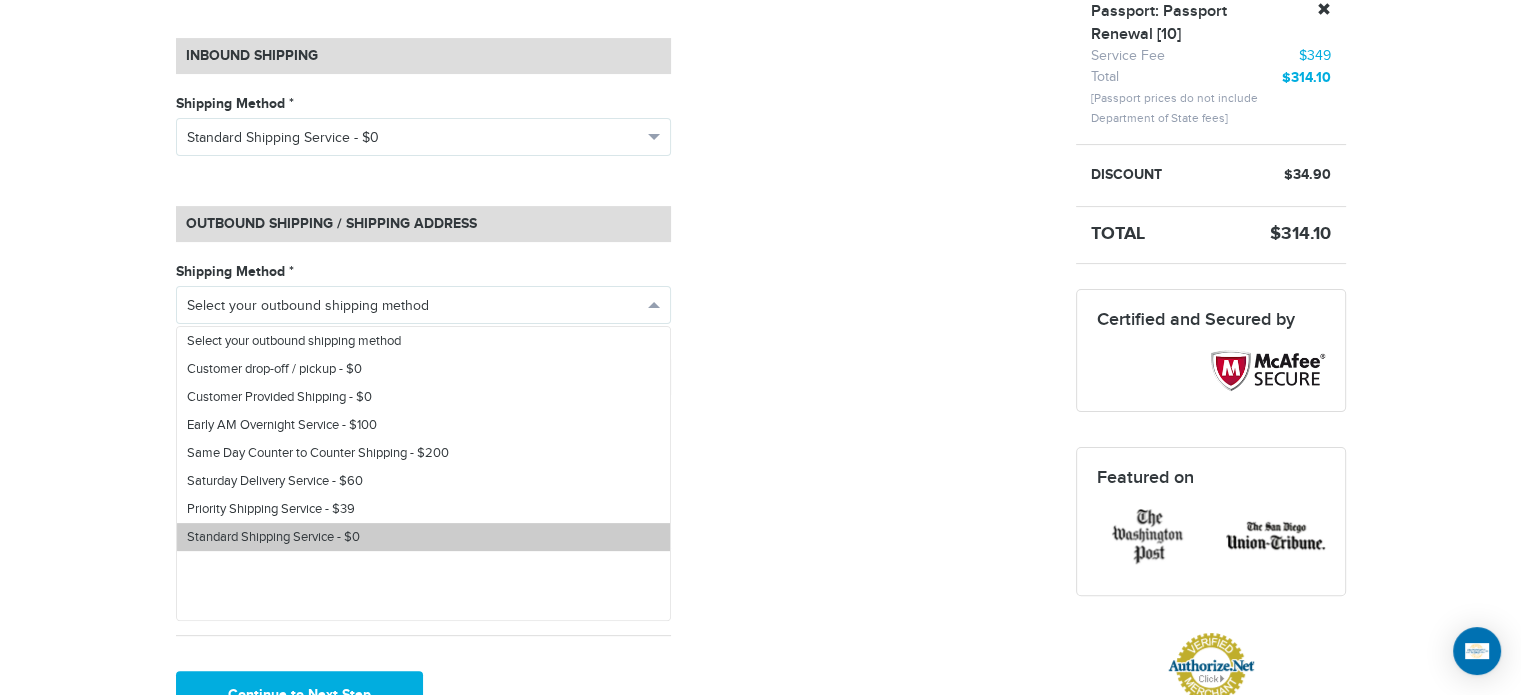 click on "Standard Shipping Service - $0" at bounding box center (423, 537) 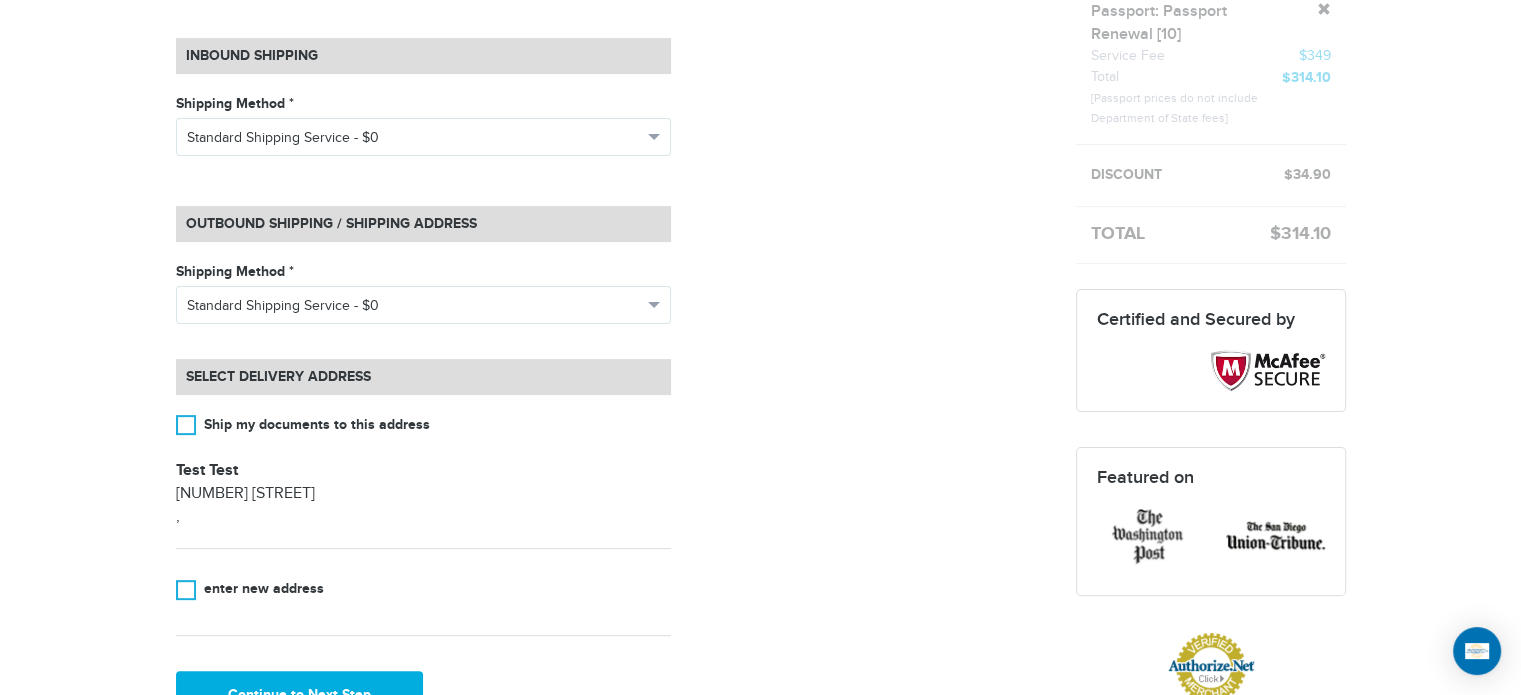 click on "**********" at bounding box center [611, 337] 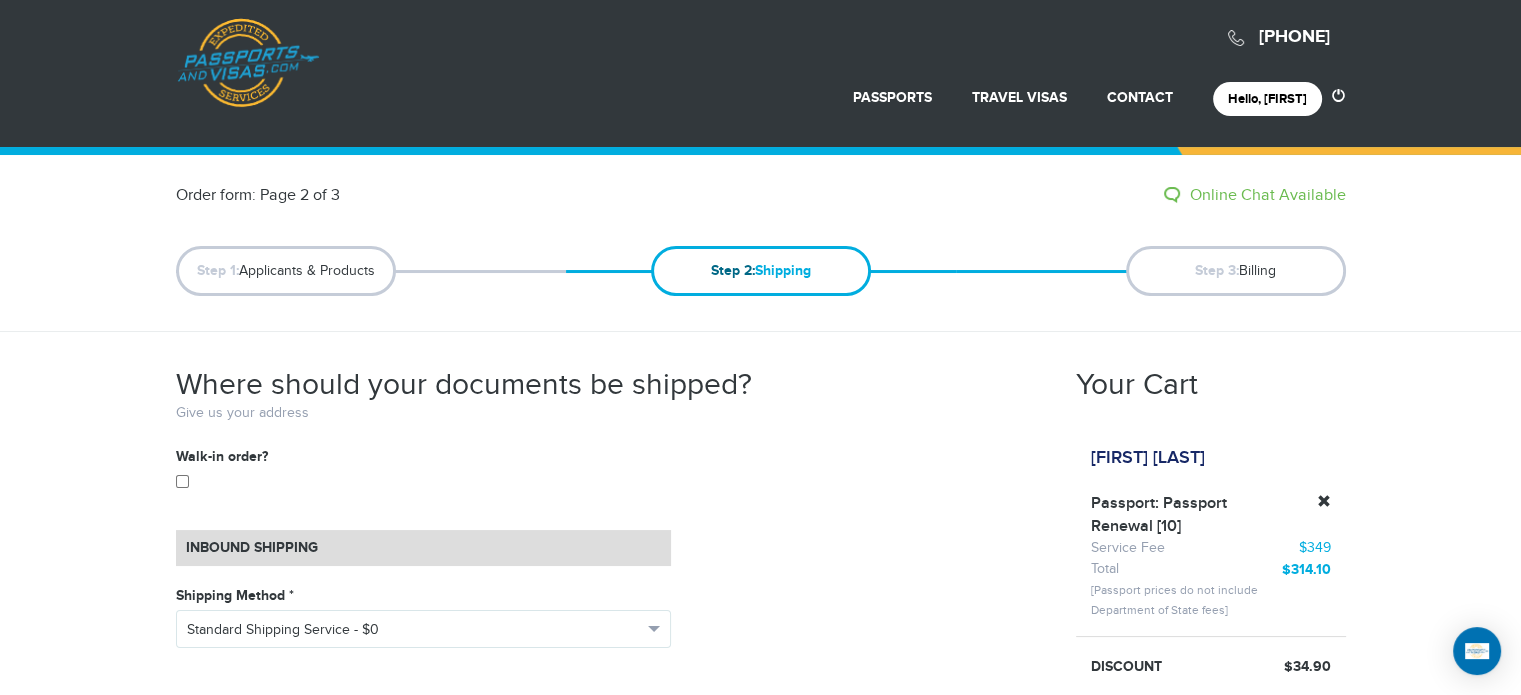 scroll, scrollTop: 0, scrollLeft: 0, axis: both 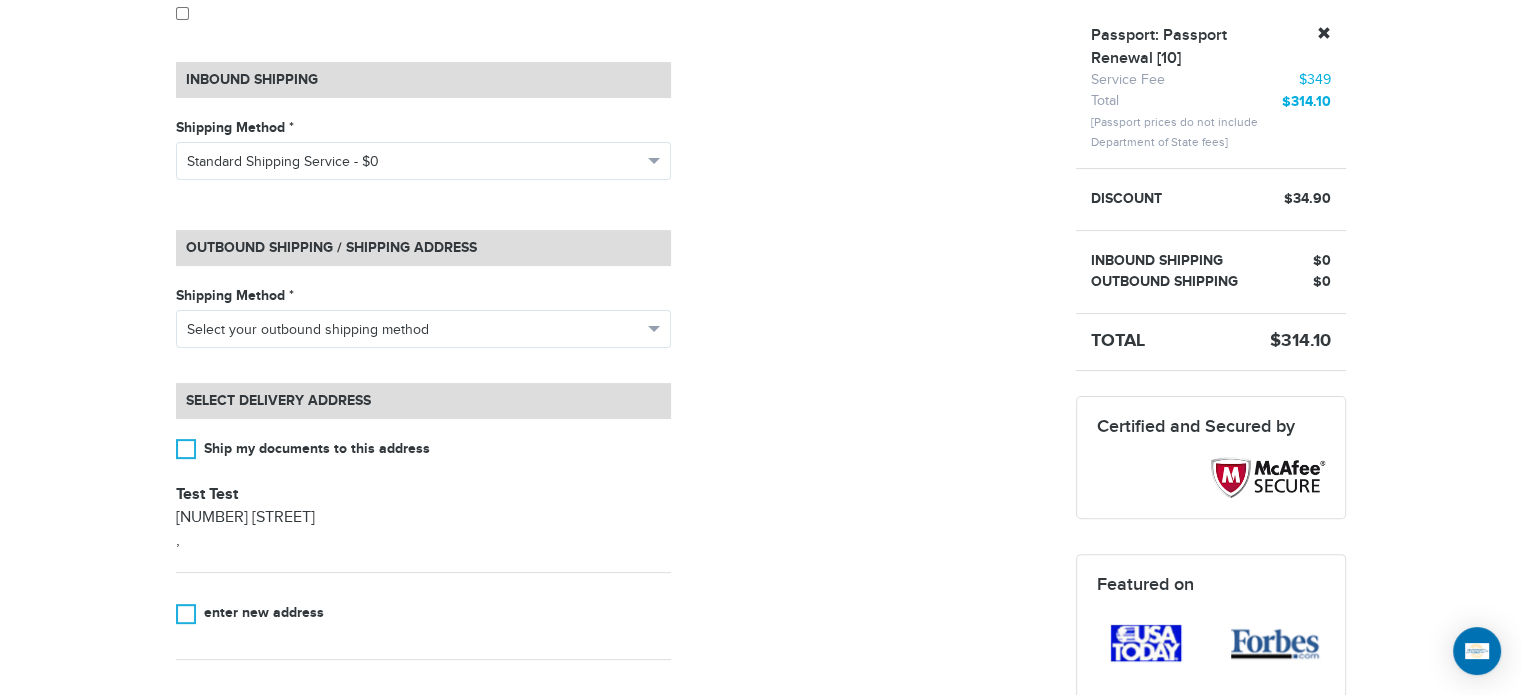click on "Test Test" at bounding box center [423, 495] 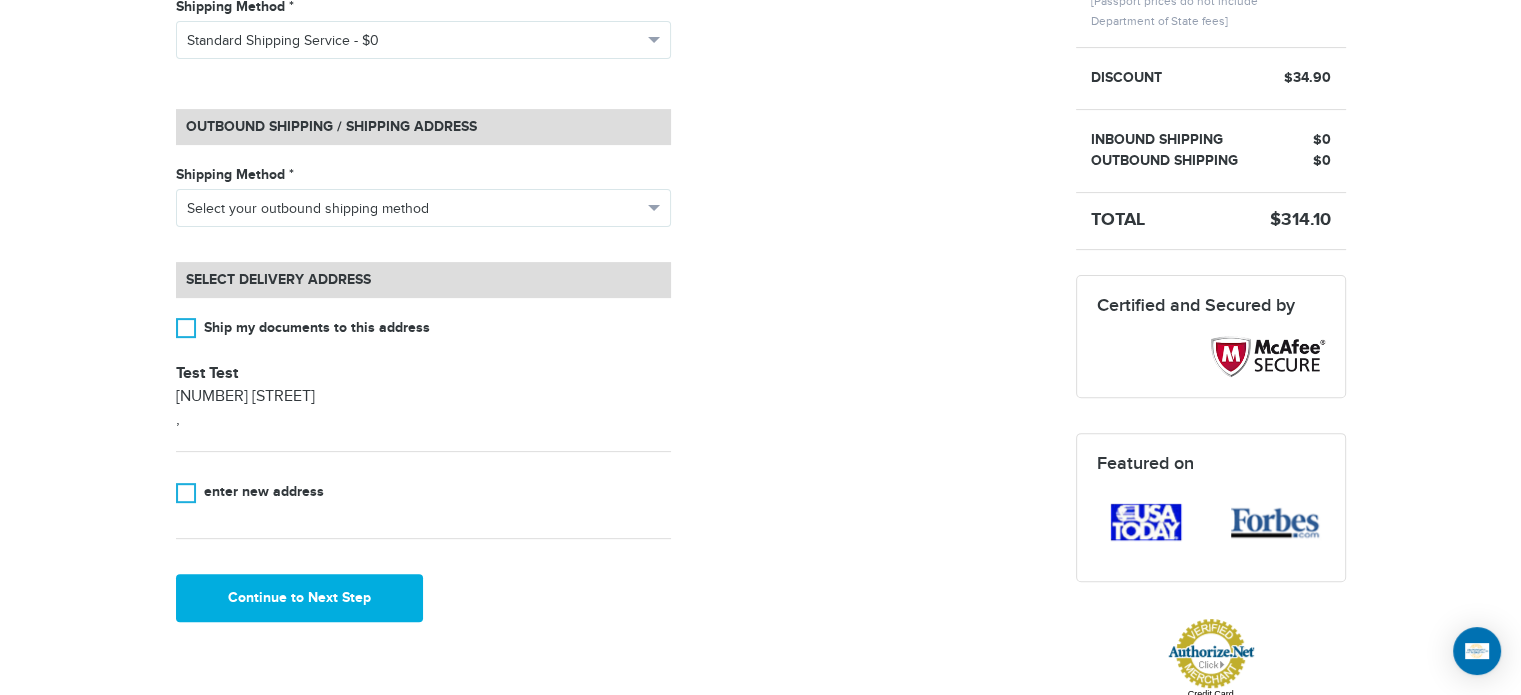 scroll, scrollTop: 600, scrollLeft: 0, axis: vertical 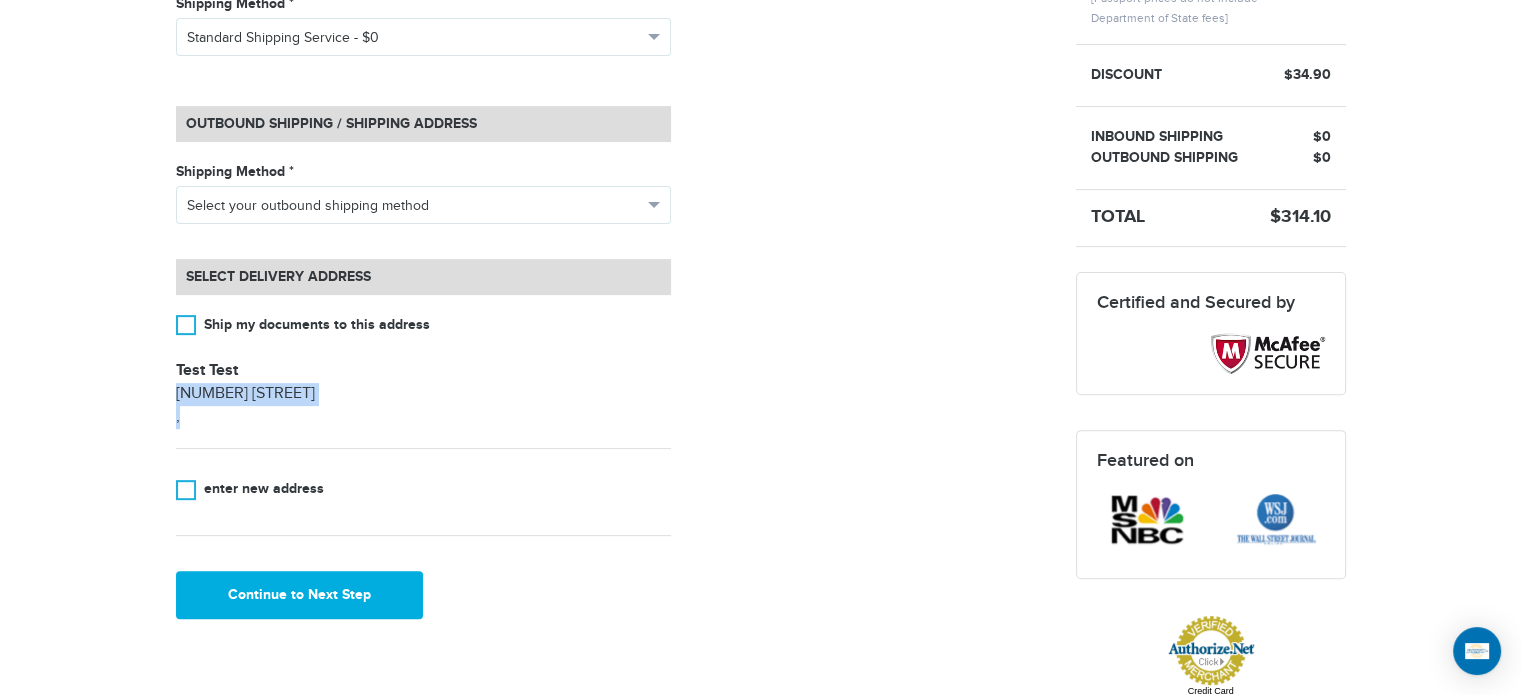 drag, startPoint x: 277, startPoint y: 406, endPoint x: 211, endPoint y: 374, distance: 73.34848 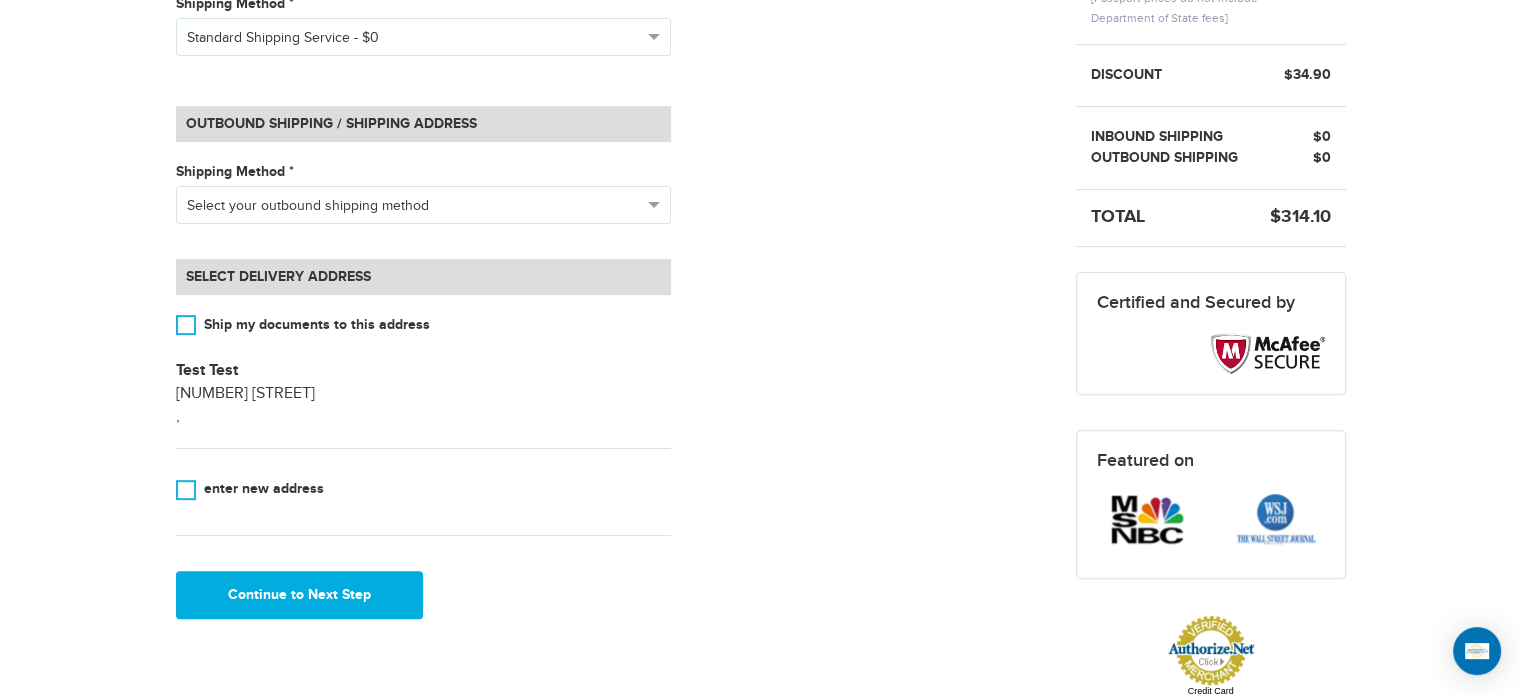 click on "Test Test" at bounding box center (207, 370) 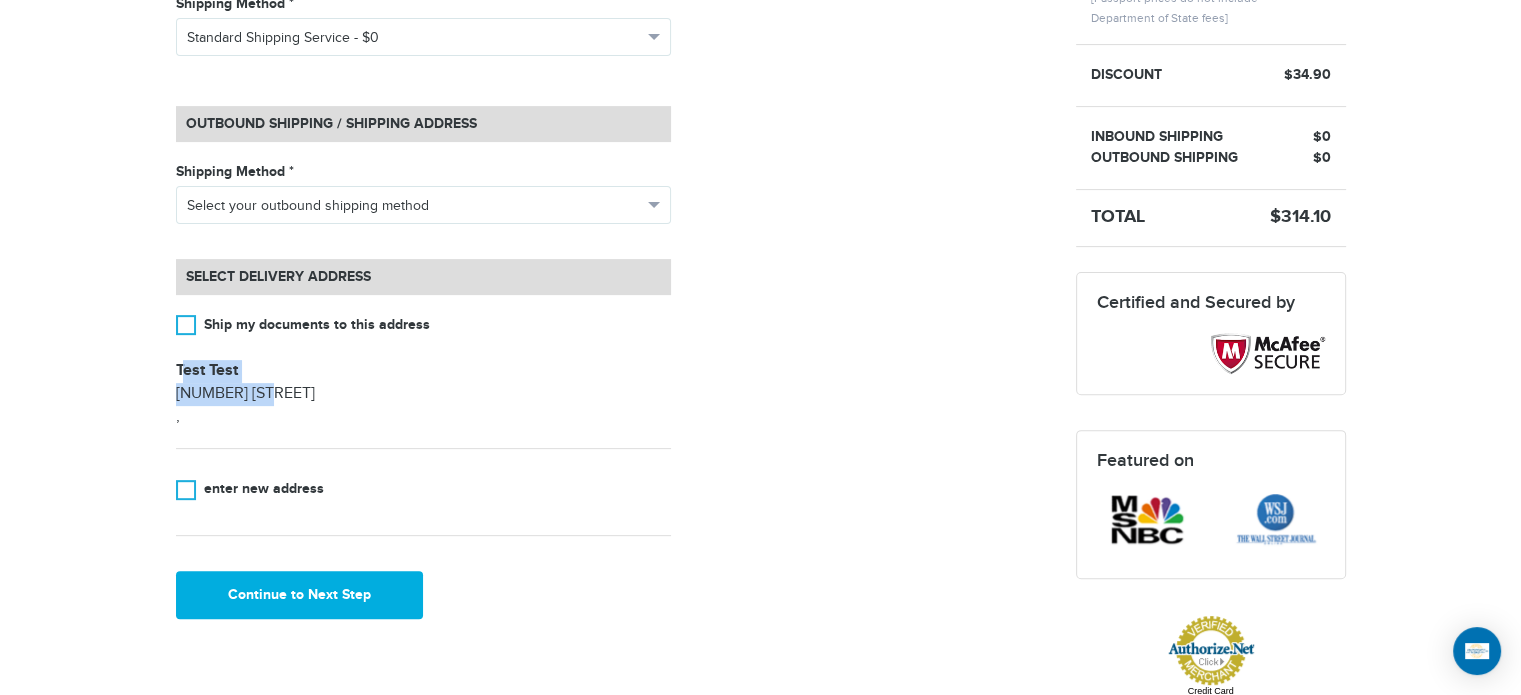 drag, startPoint x: 184, startPoint y: 371, endPoint x: 252, endPoint y: 381, distance: 68.73136 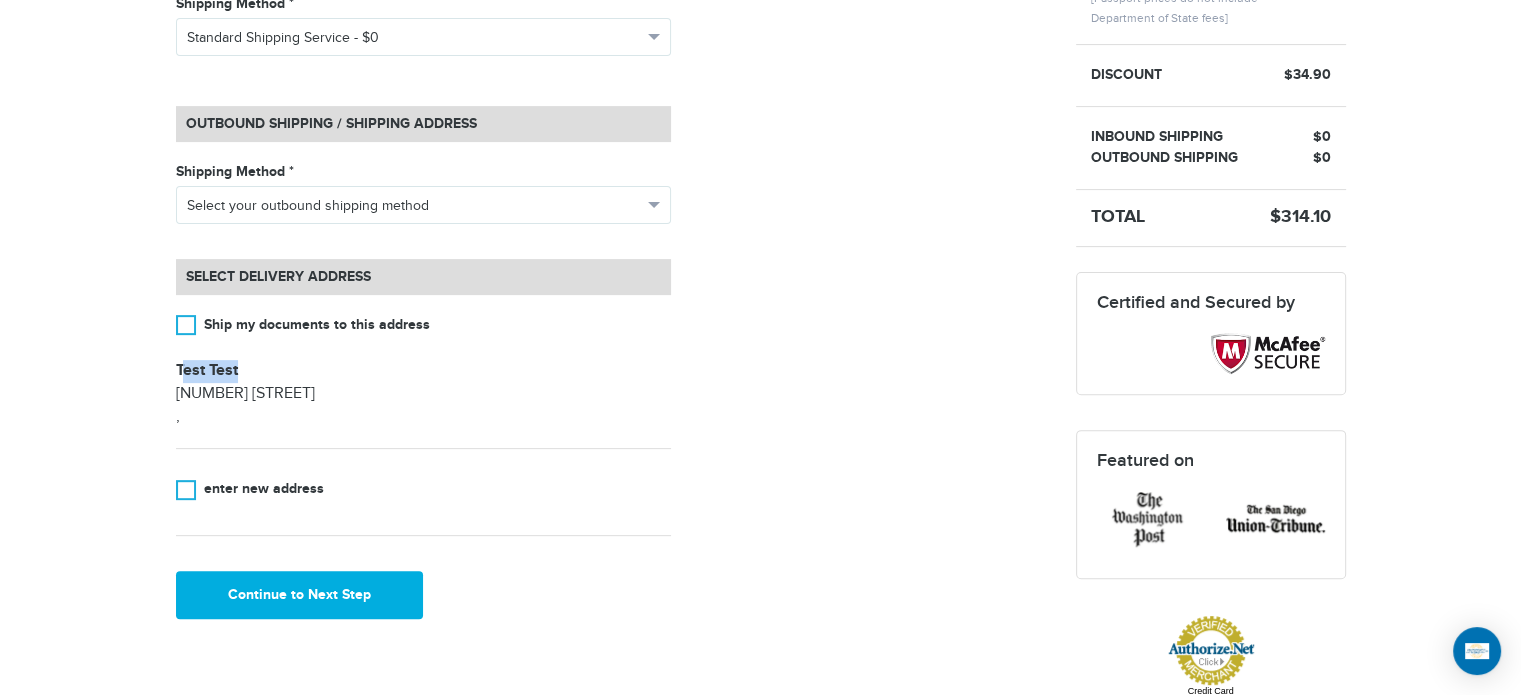 drag, startPoint x: 183, startPoint y: 369, endPoint x: 262, endPoint y: 379, distance: 79.630394 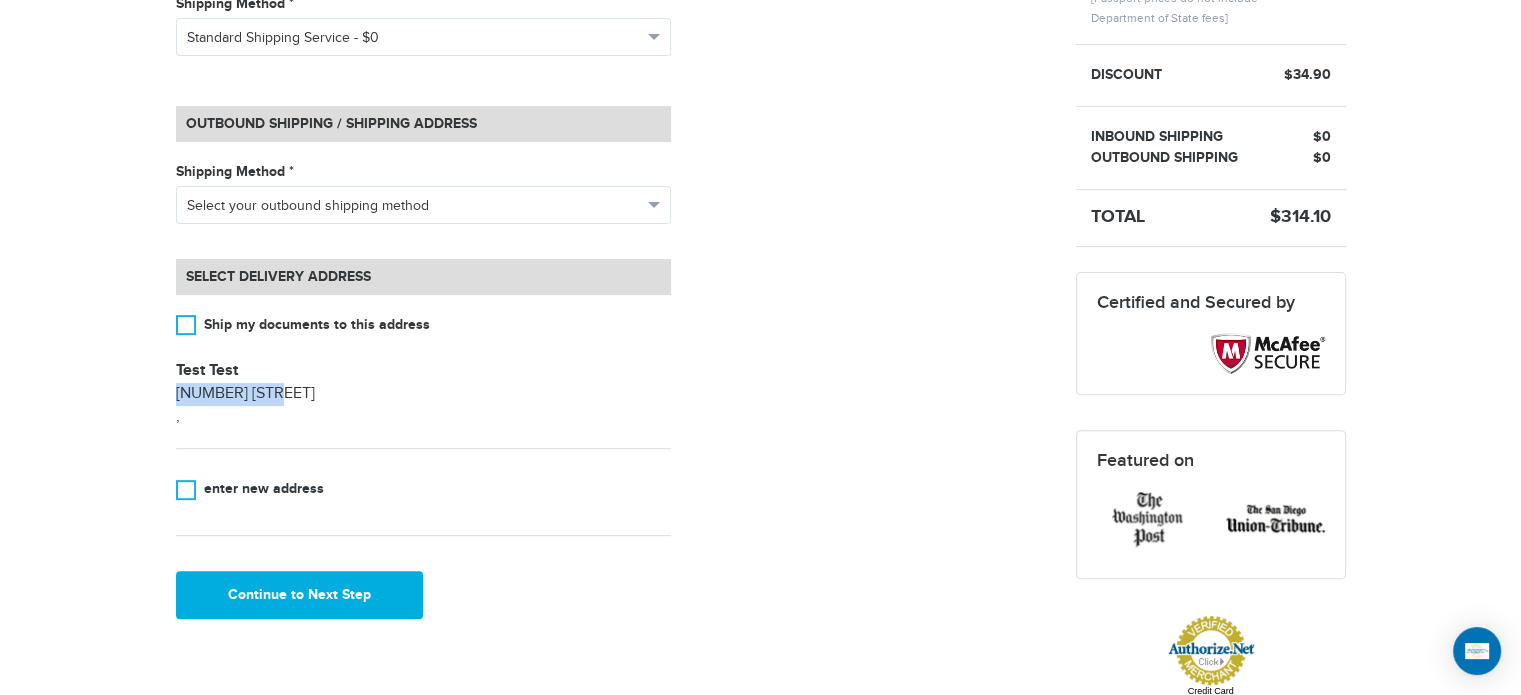 drag, startPoint x: 164, startPoint y: 391, endPoint x: 309, endPoint y: 403, distance: 145.4957 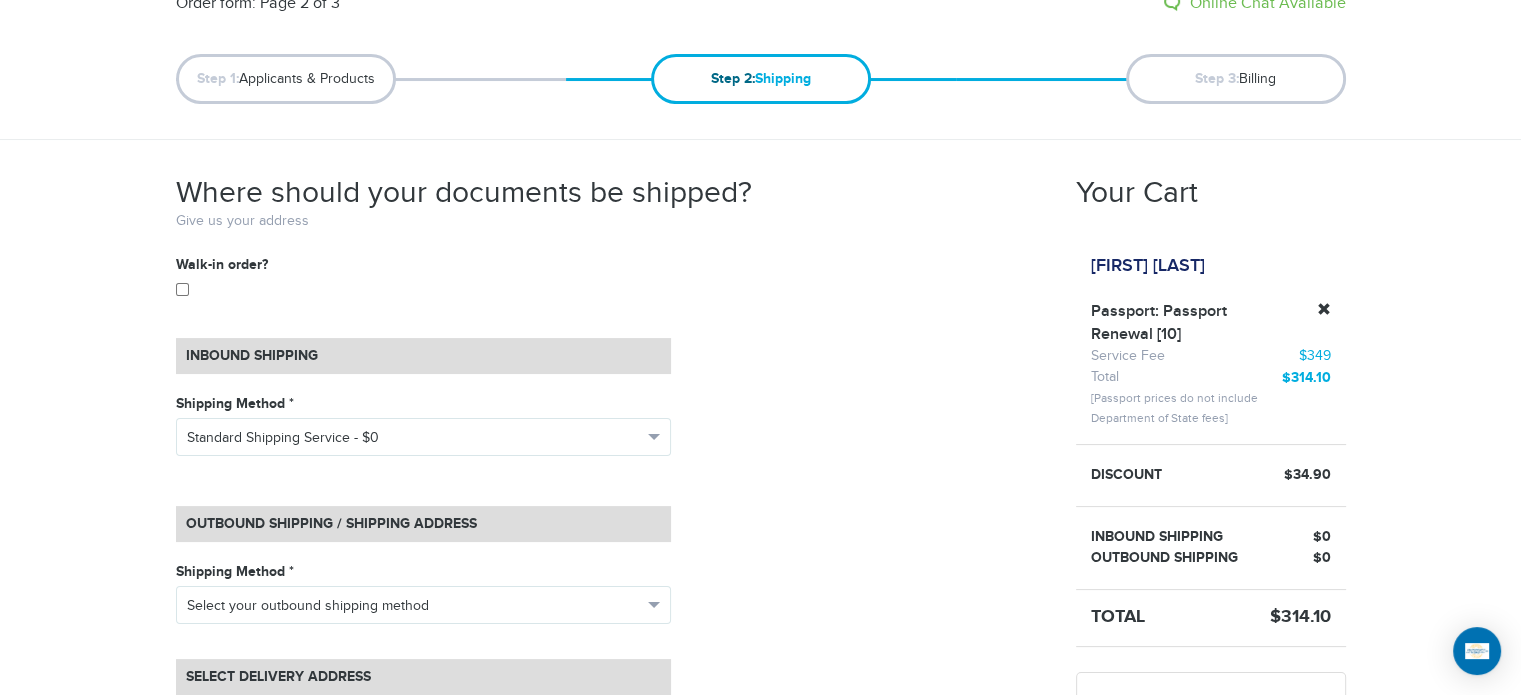 scroll, scrollTop: 0, scrollLeft: 0, axis: both 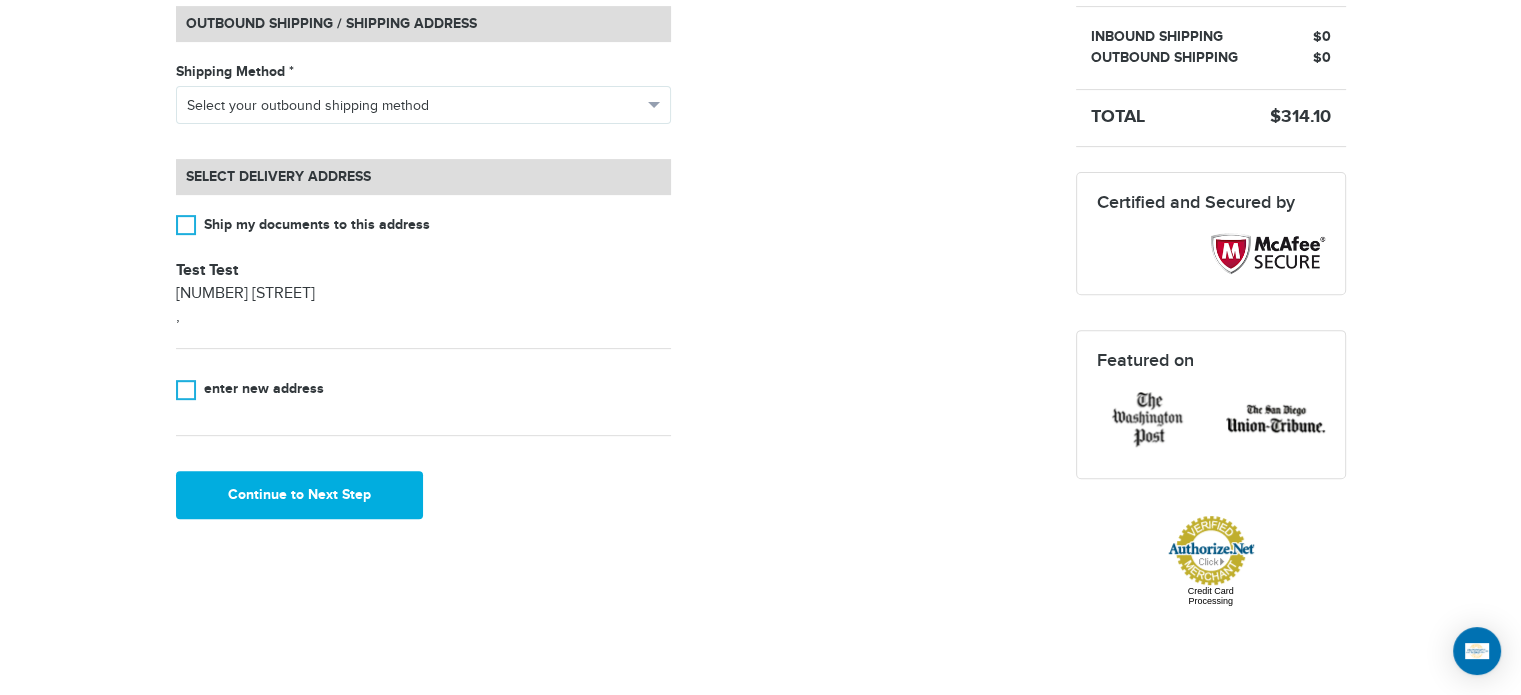 click on "Test Test
2467 Autumn S
," at bounding box center (423, 305) 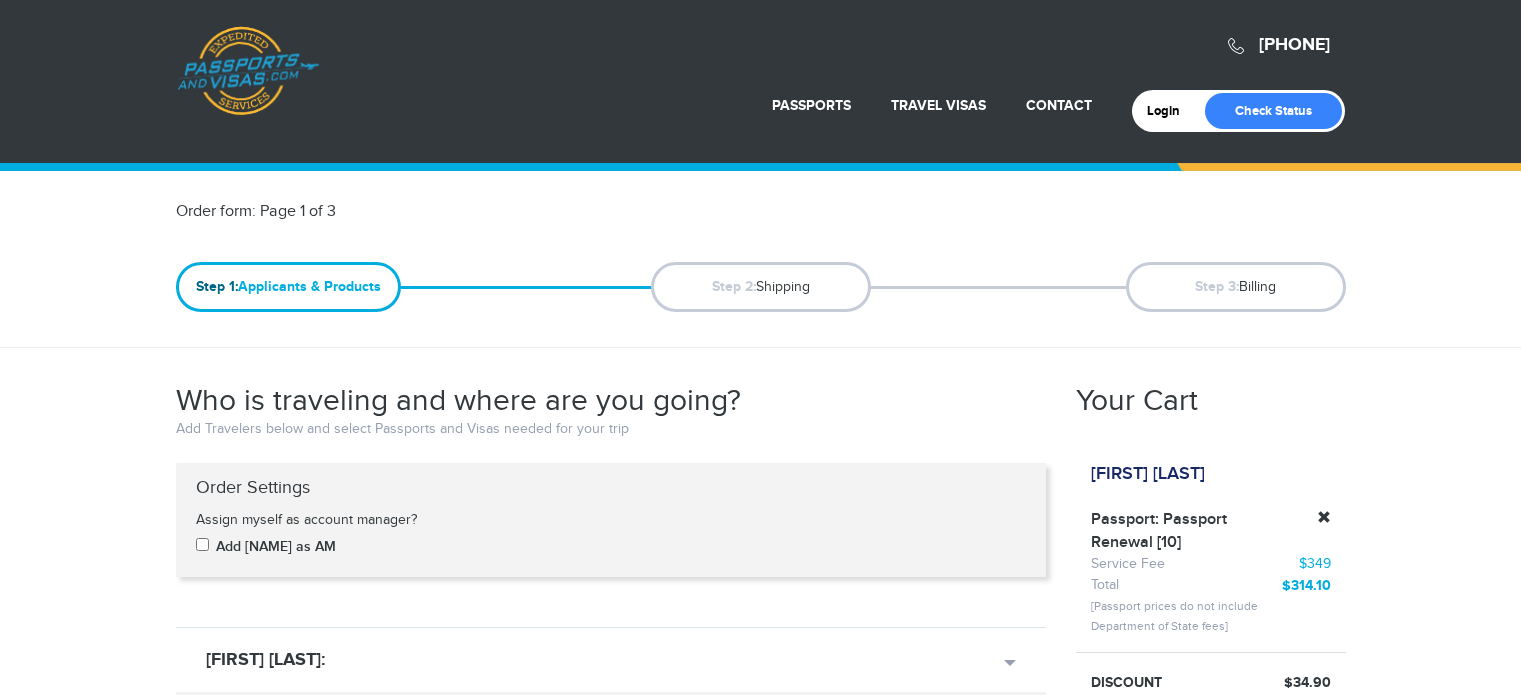 select on "*" 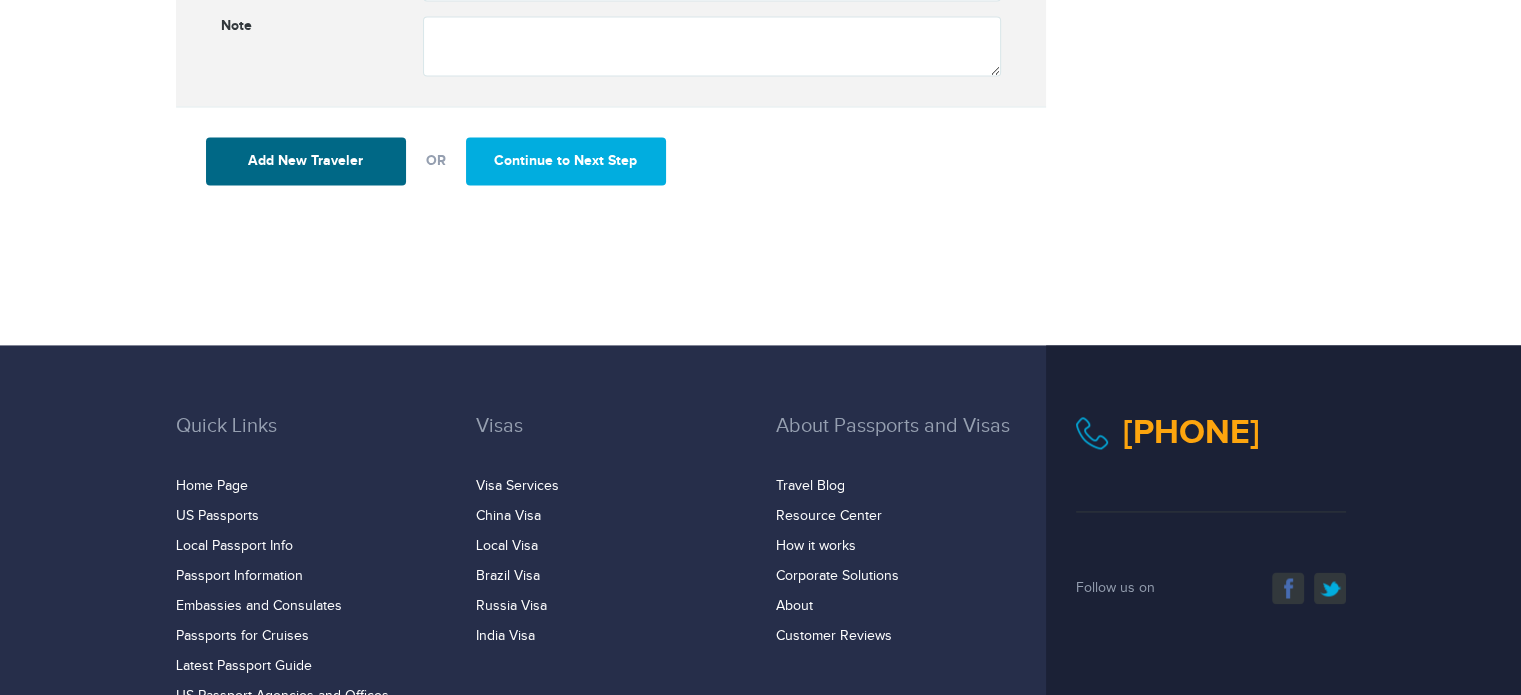 scroll, scrollTop: 2860, scrollLeft: 0, axis: vertical 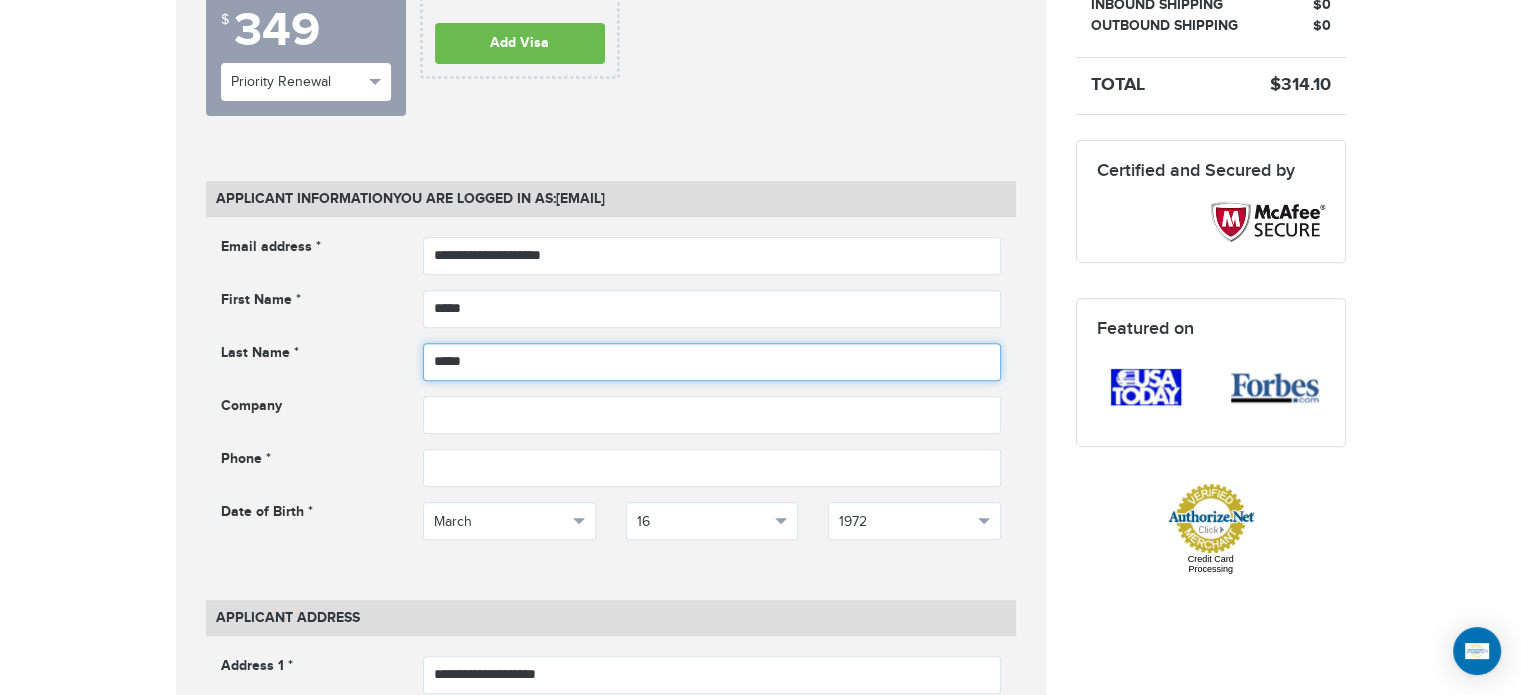click on "*****" at bounding box center (712, 362) 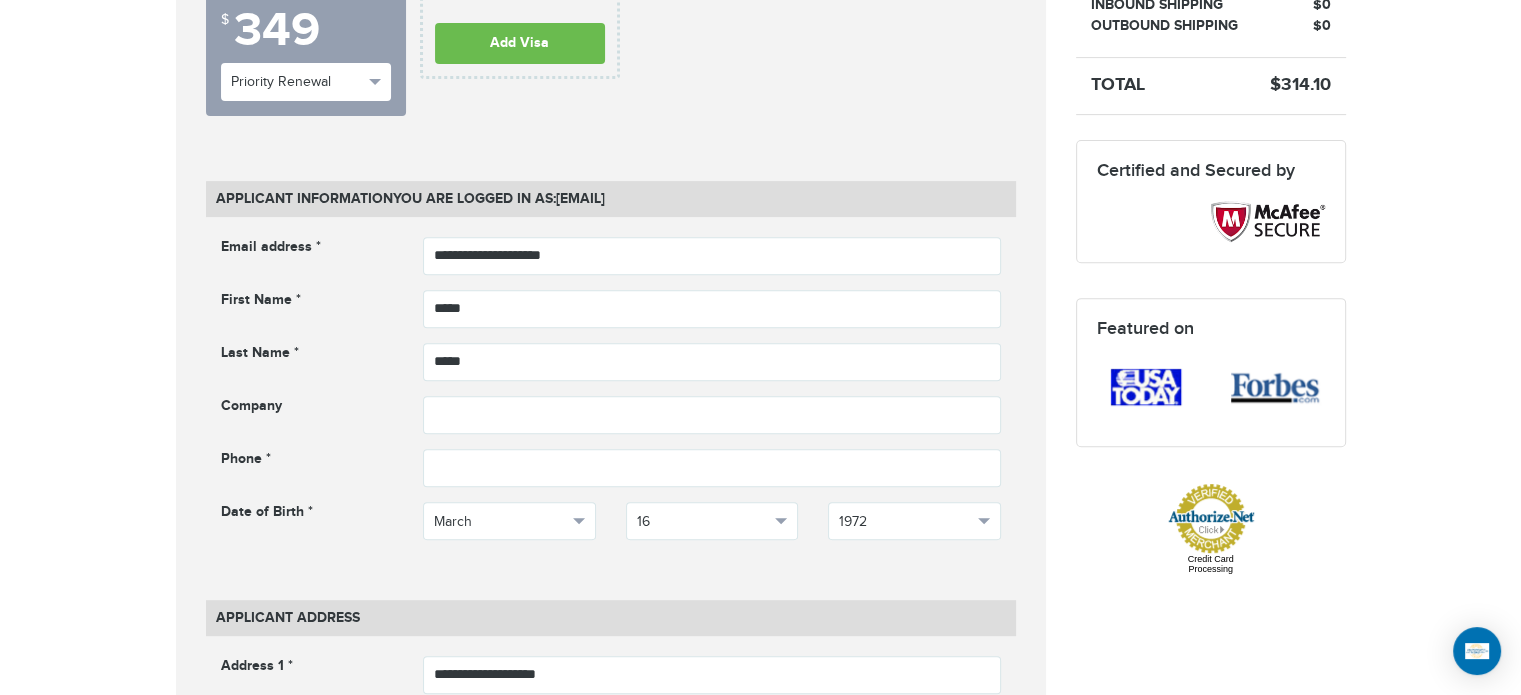 click on "**********" at bounding box center (611, 403) 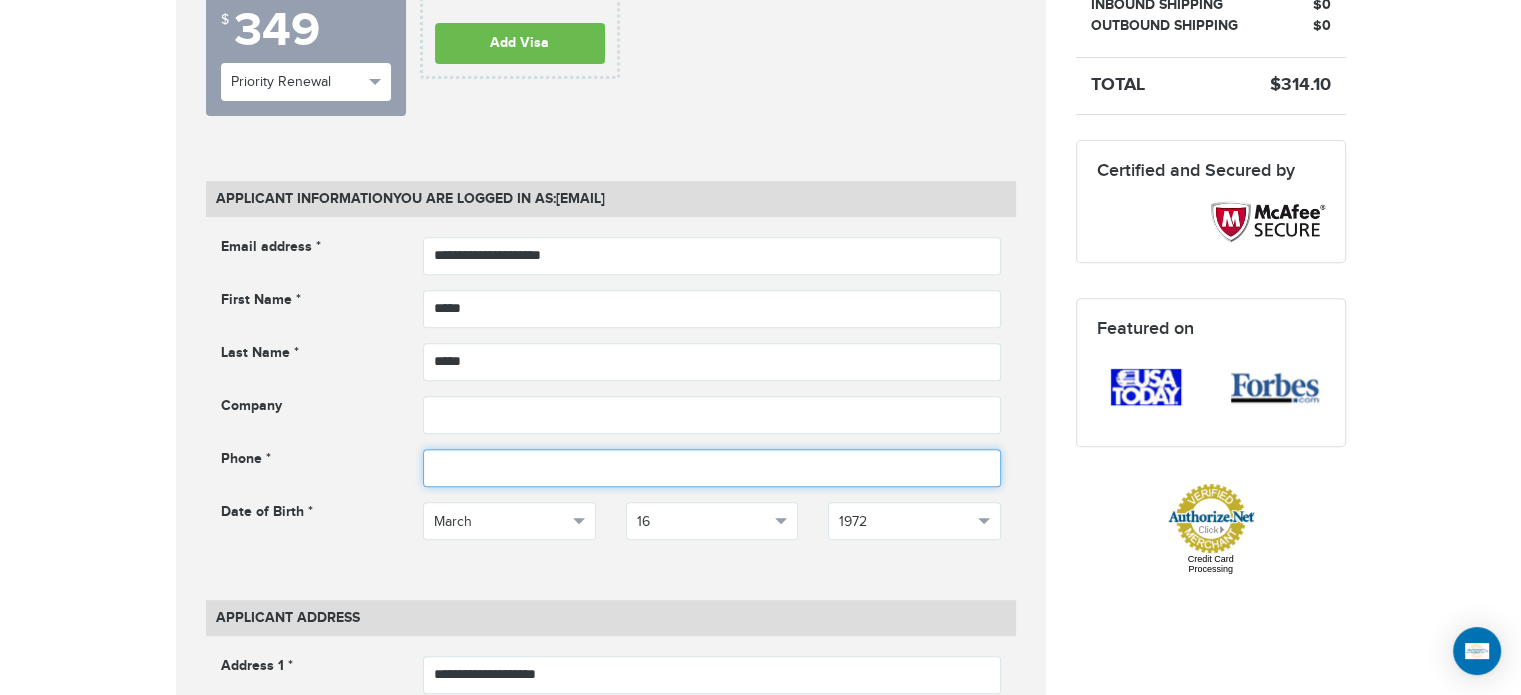click at bounding box center (712, 468) 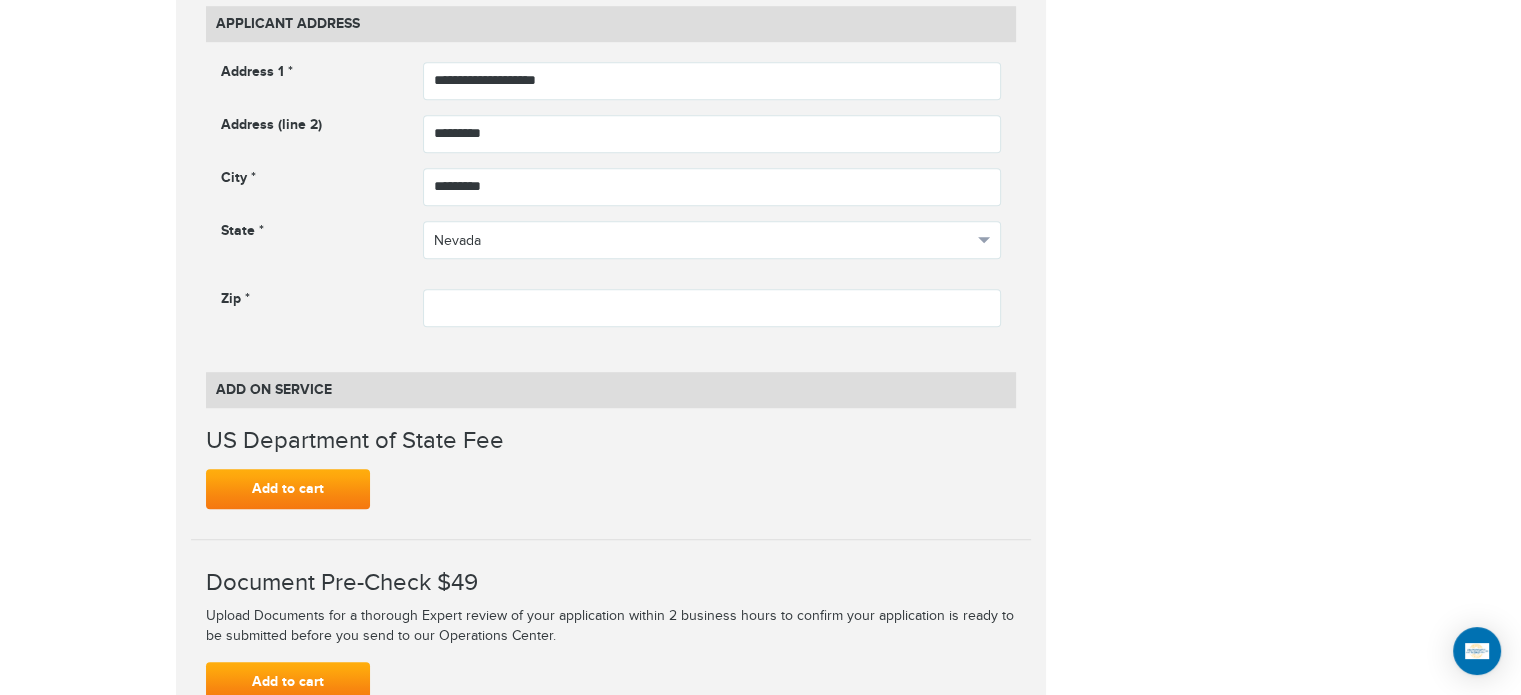 scroll, scrollTop: 1332, scrollLeft: 0, axis: vertical 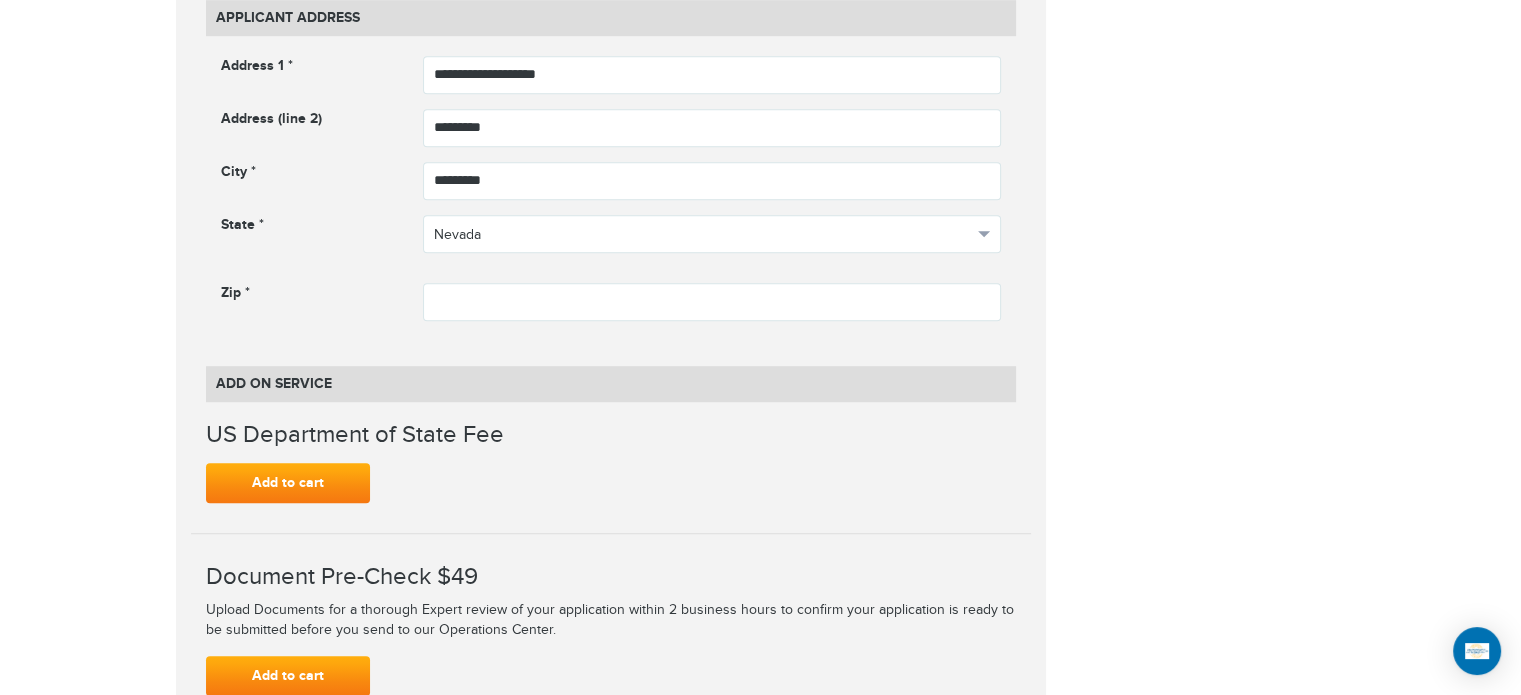 type on "**********" 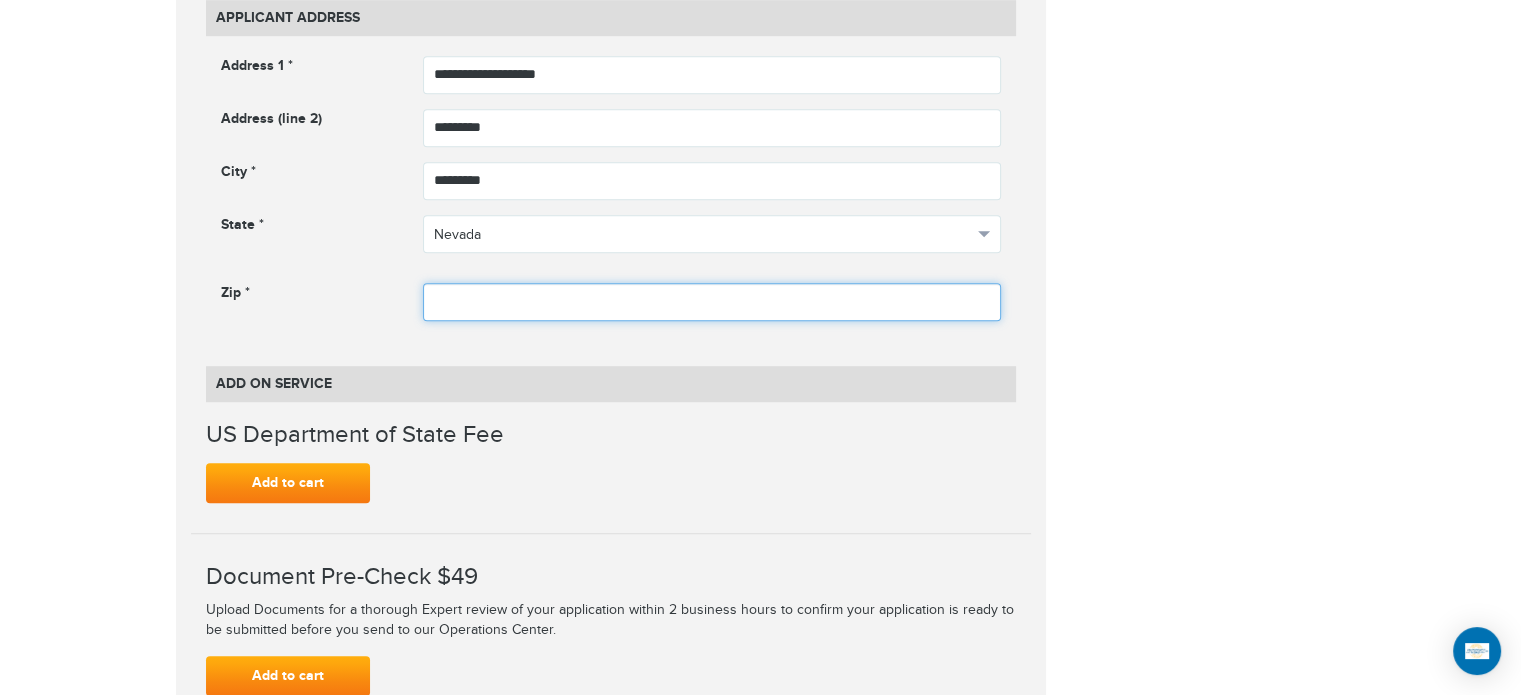click at bounding box center (712, 302) 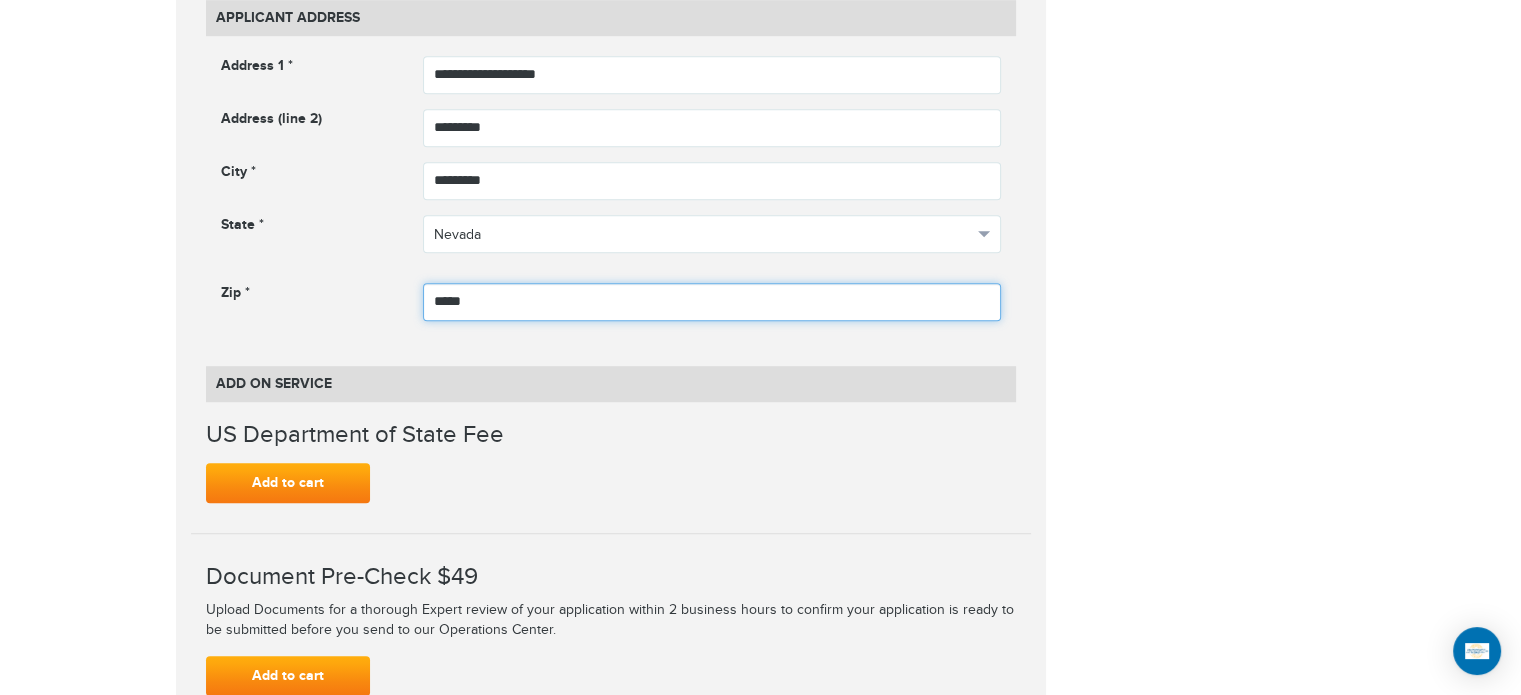 drag, startPoint x: 500, startPoint y: 296, endPoint x: 422, endPoint y: 296, distance: 78 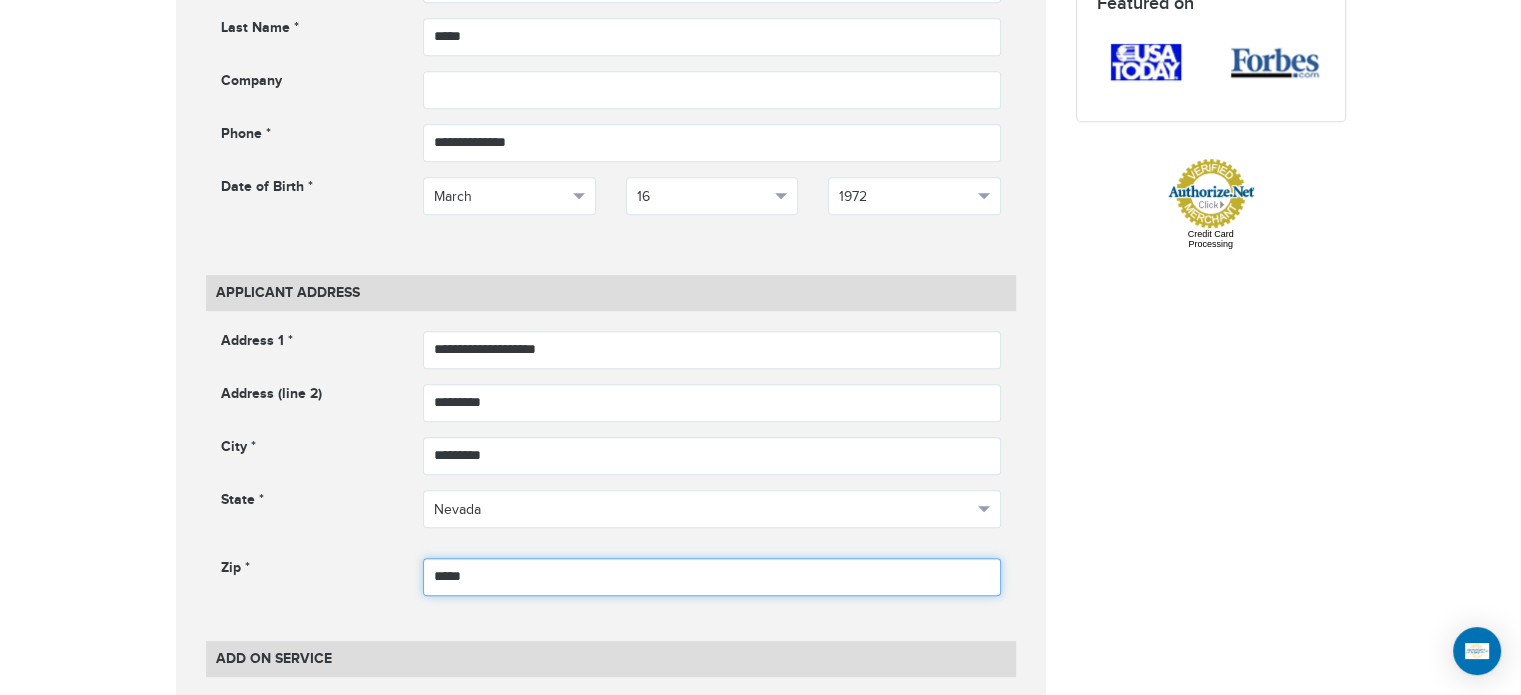 scroll, scrollTop: 932, scrollLeft: 0, axis: vertical 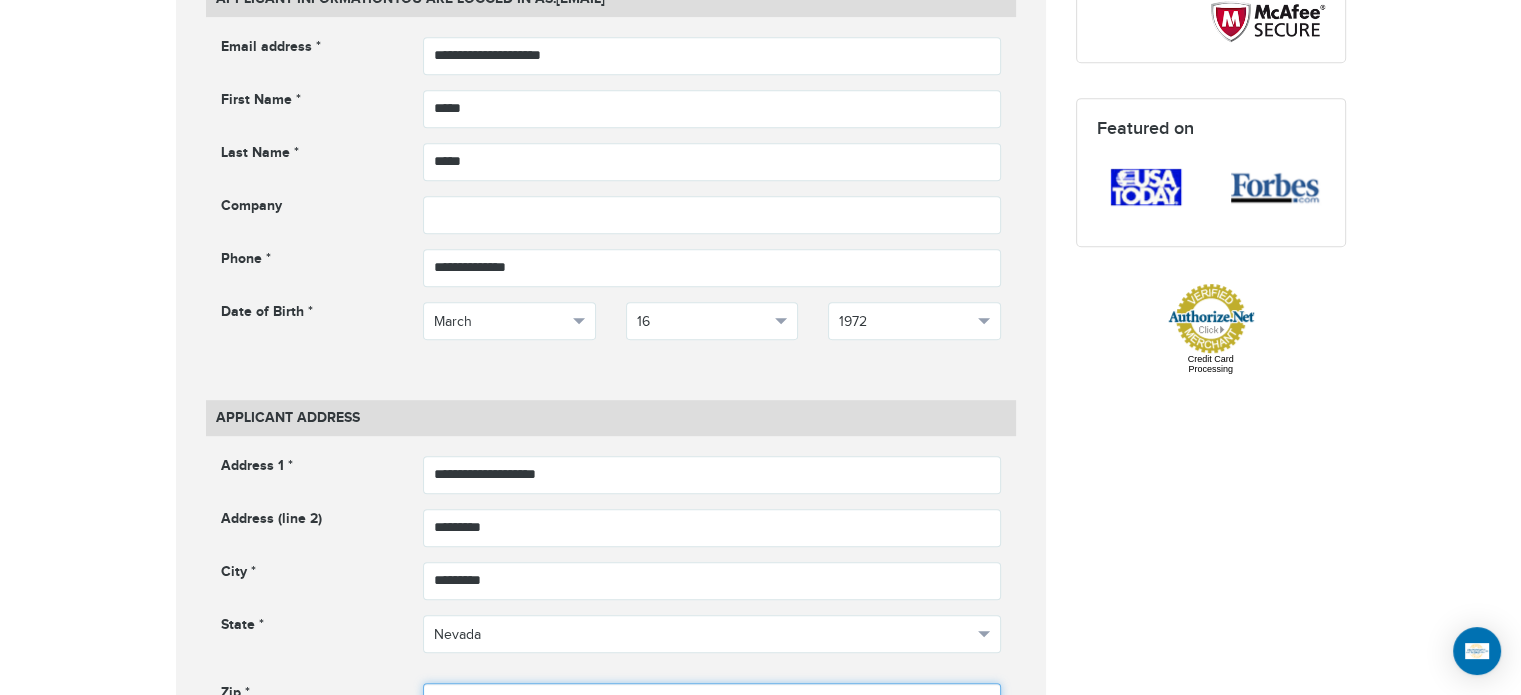 type on "*****" 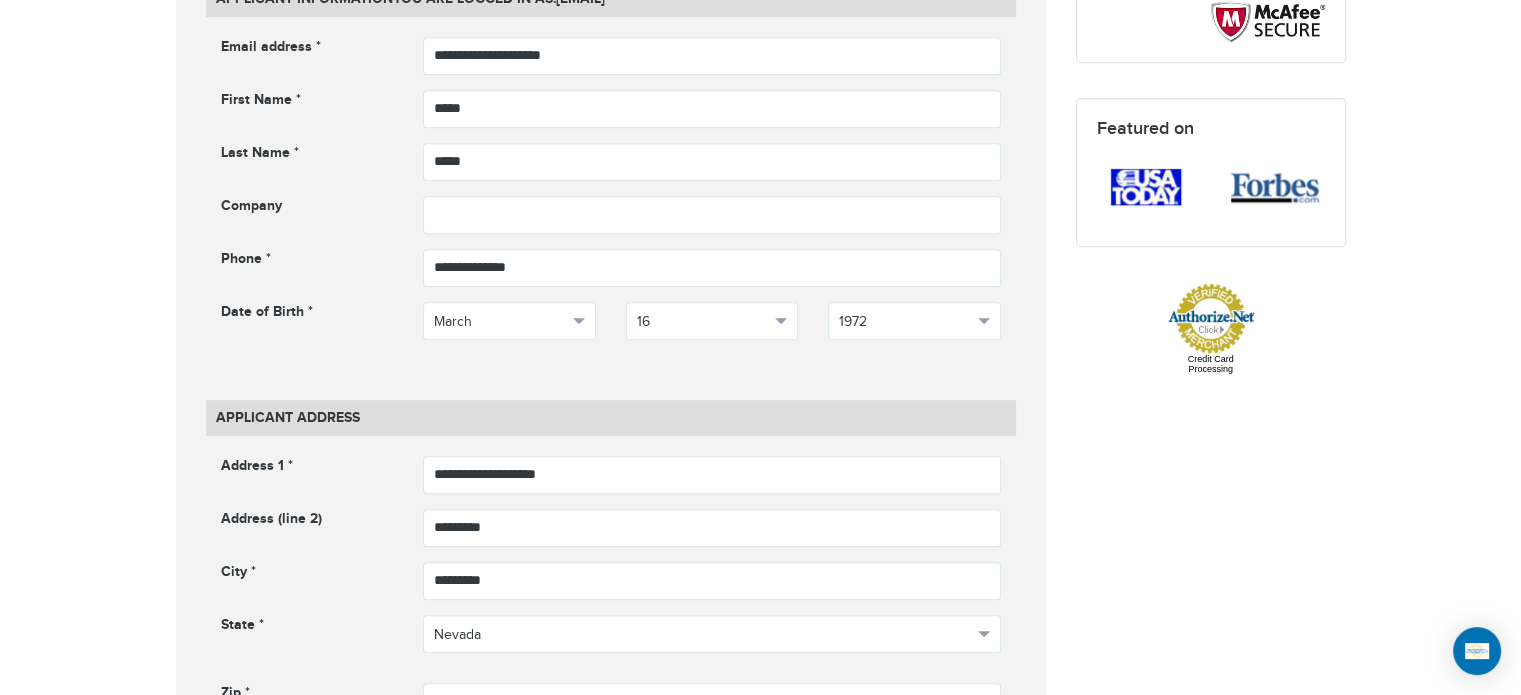 click on "720-593-6473
Passports & Visas.com
Hello, alexander
Passports
Passport Renewal
New Passport
Second Passport
Passport Name Change
Lost Passport
Child Passport
Travel Visas" at bounding box center (760, 982) 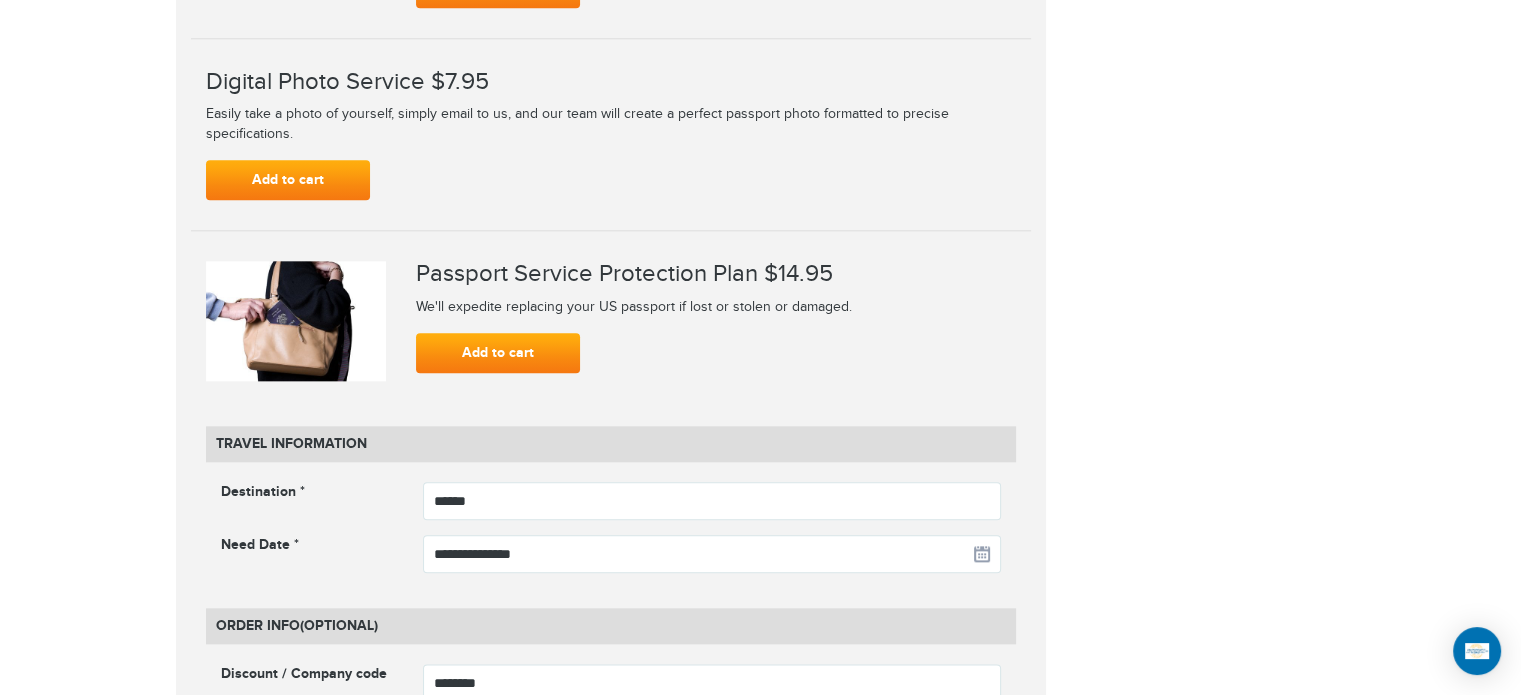scroll, scrollTop: 2632, scrollLeft: 0, axis: vertical 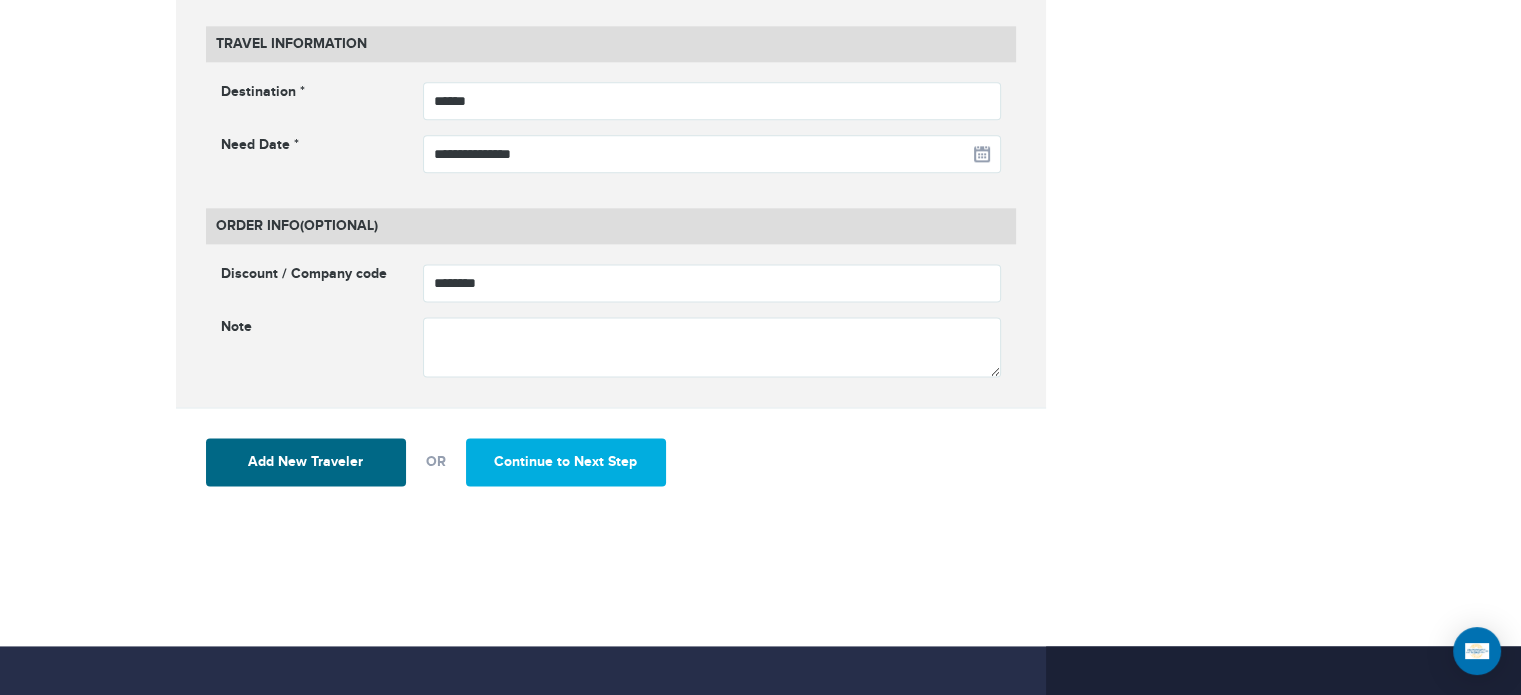 click on "Order Info  (Optional)" at bounding box center (611, 226) 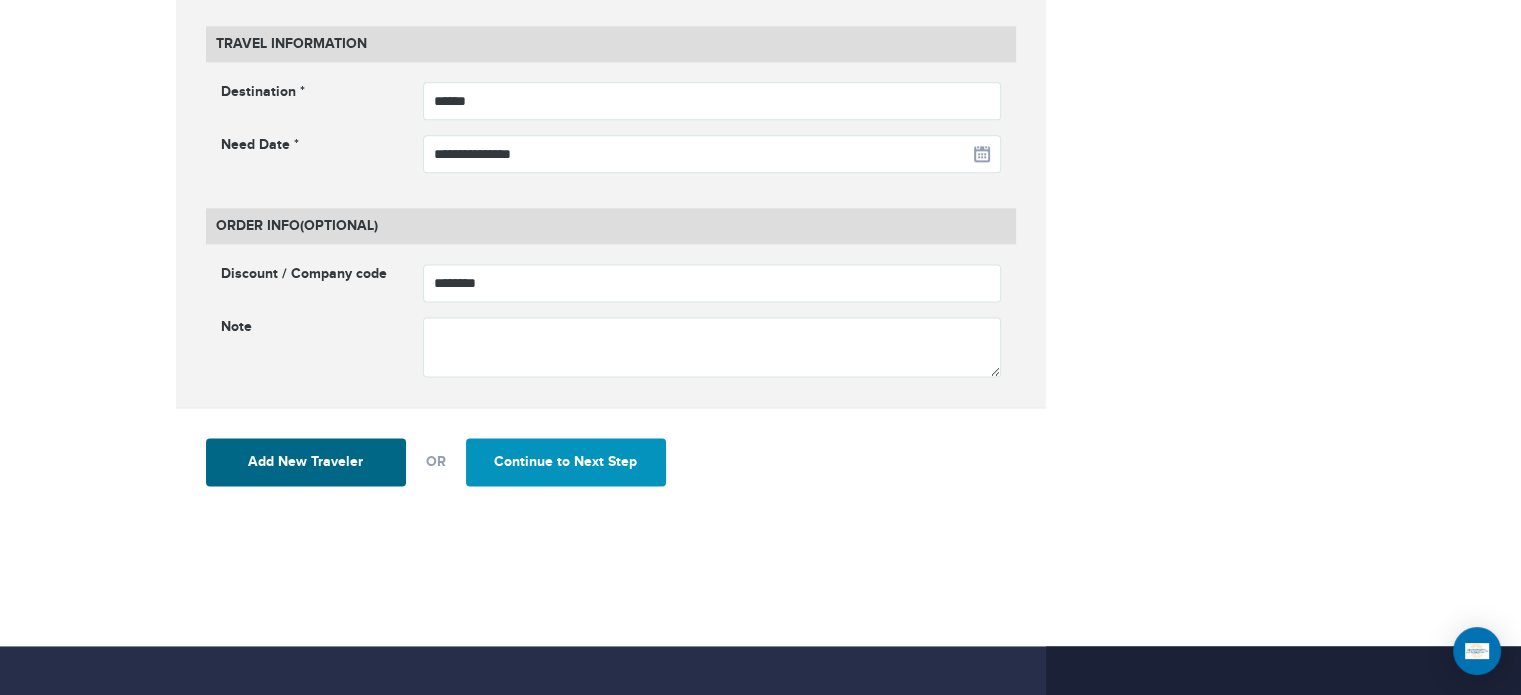 click on "Continue to Next Step" at bounding box center [566, 462] 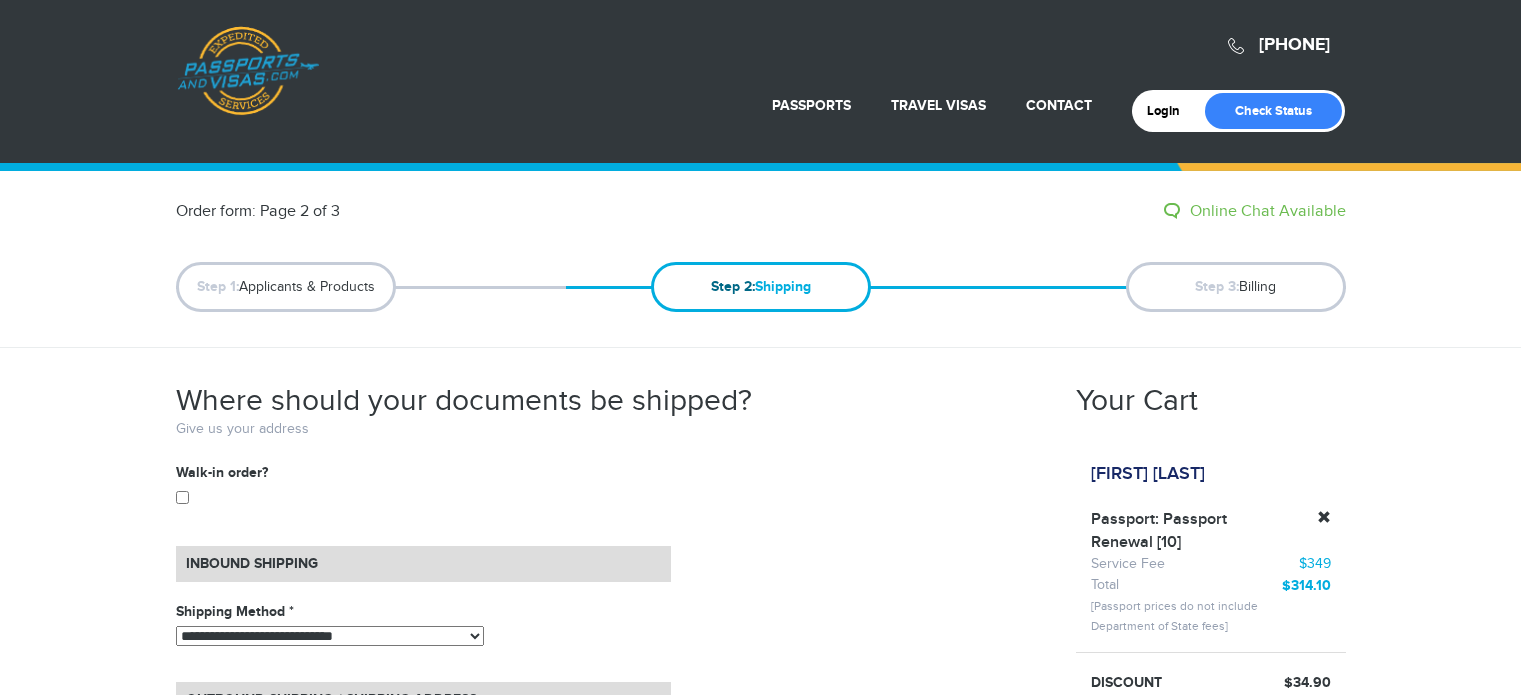 scroll, scrollTop: 0, scrollLeft: 0, axis: both 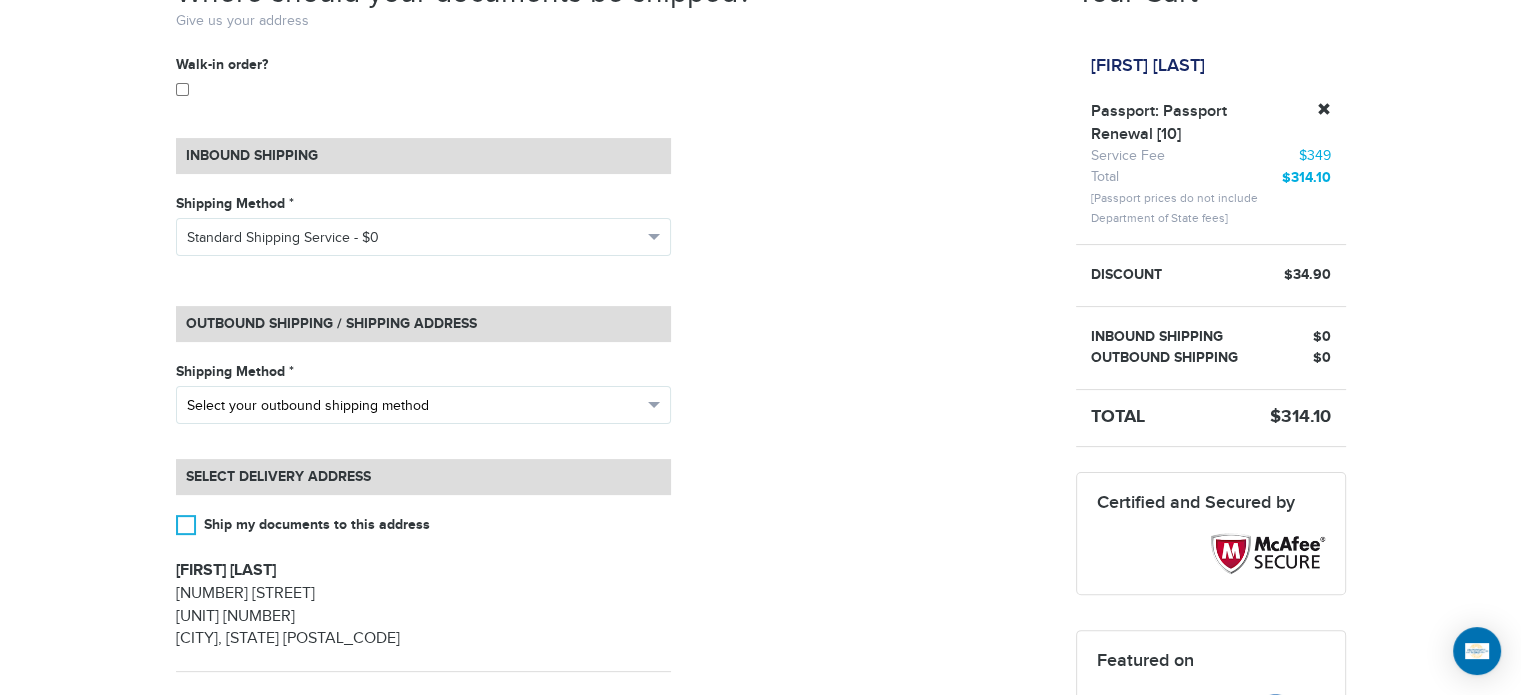 click on "Select your outbound shipping method" at bounding box center [423, 405] 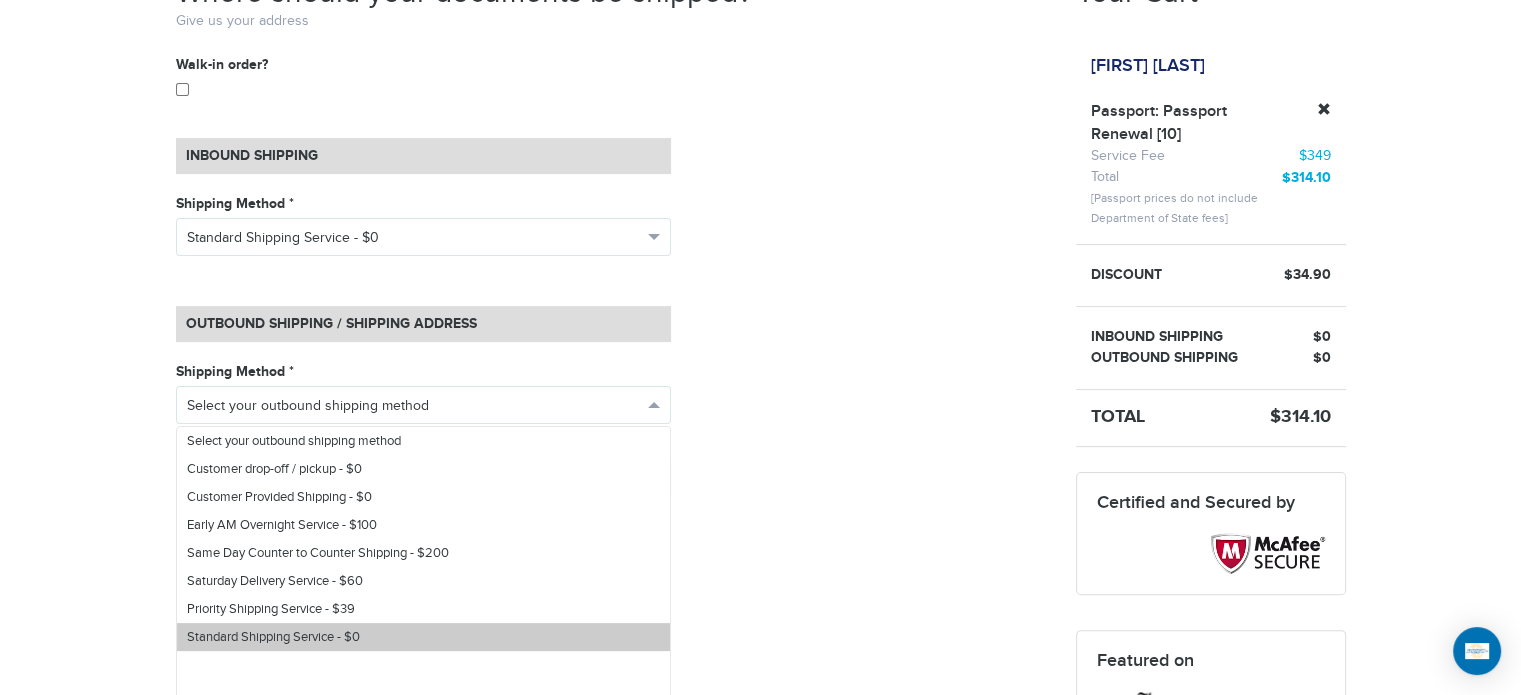 click on "Standard Shipping Service - $0" at bounding box center (423, 637) 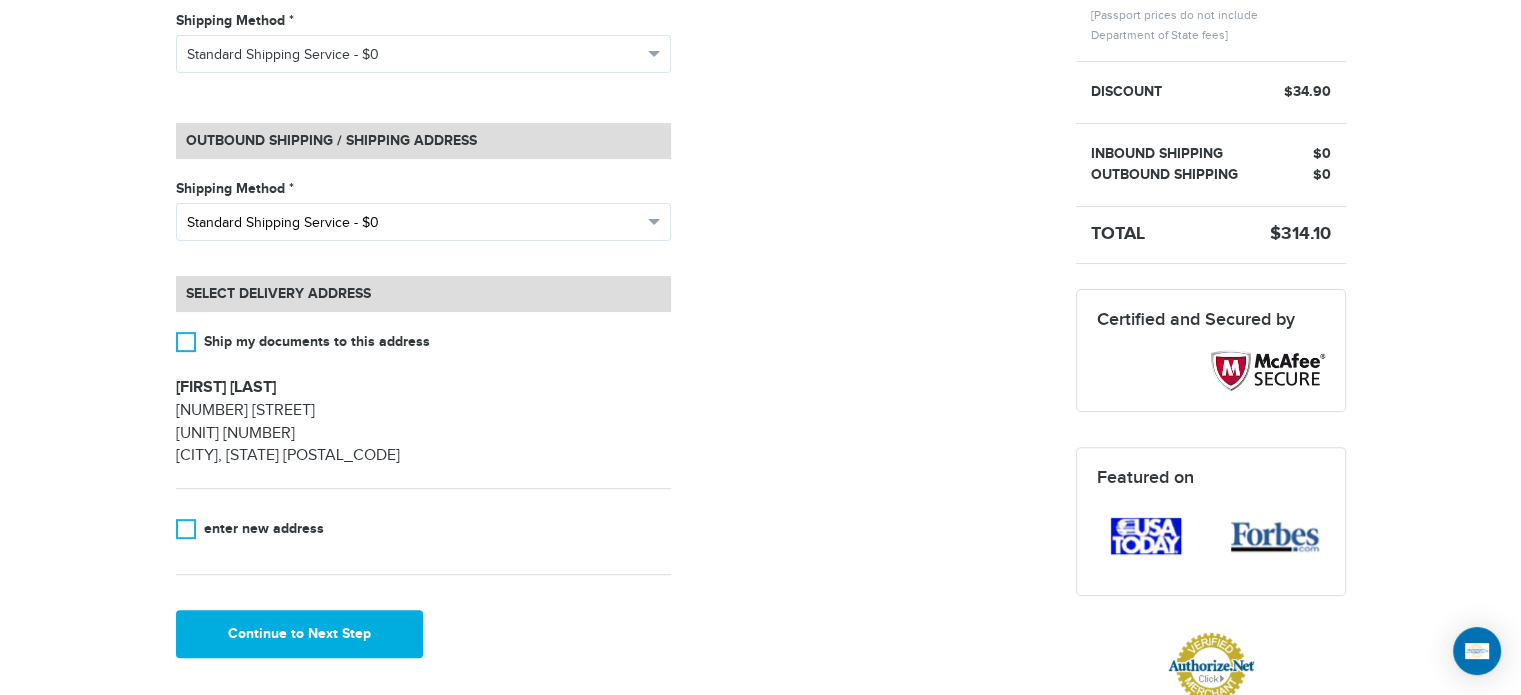 scroll, scrollTop: 700, scrollLeft: 0, axis: vertical 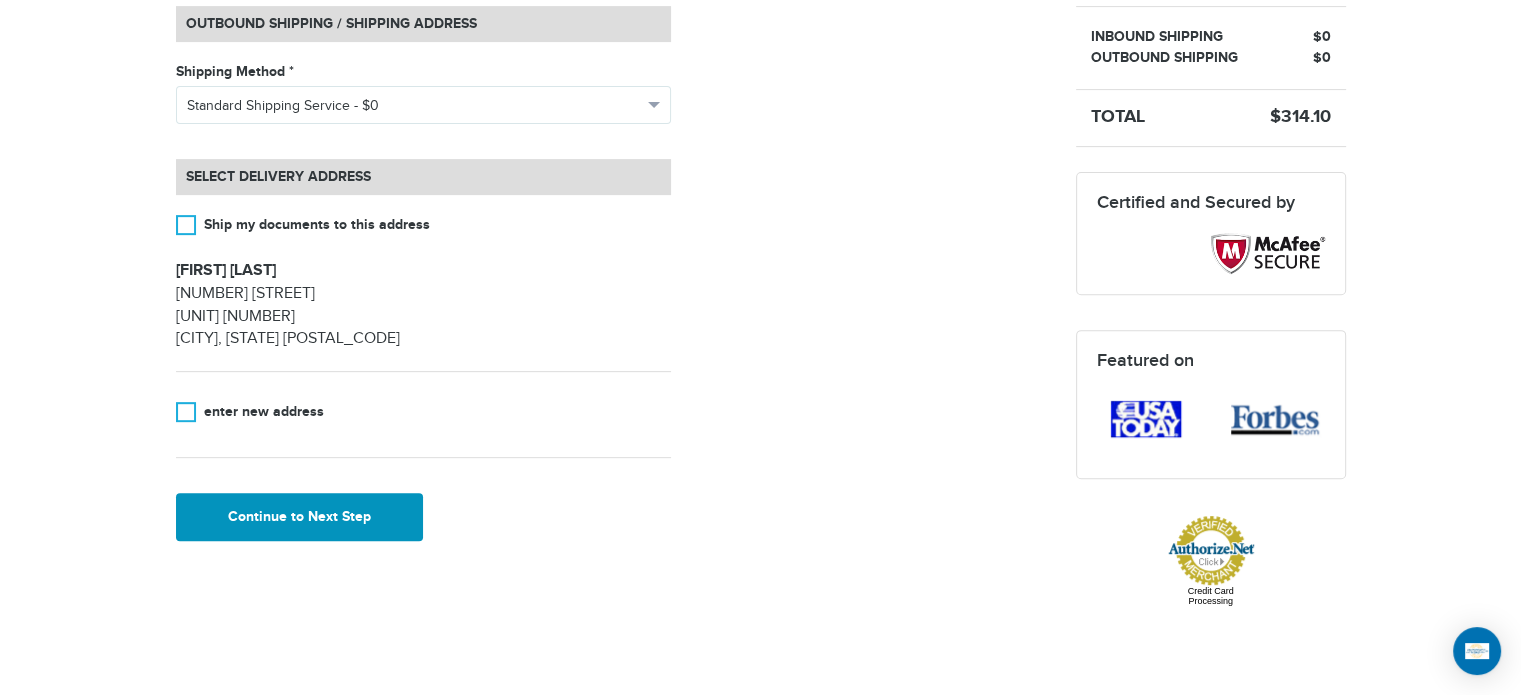 click on "Continue to Next Step" at bounding box center [300, 517] 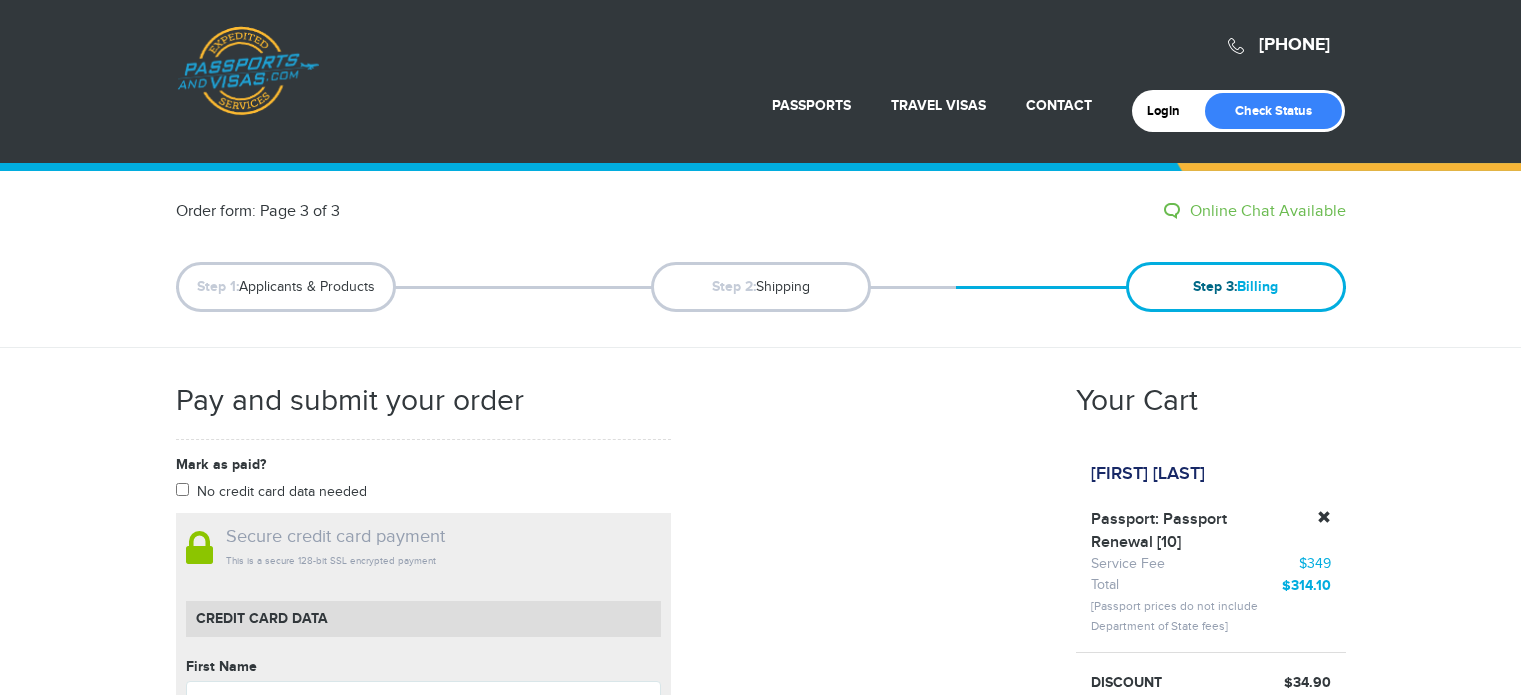 scroll, scrollTop: 0, scrollLeft: 0, axis: both 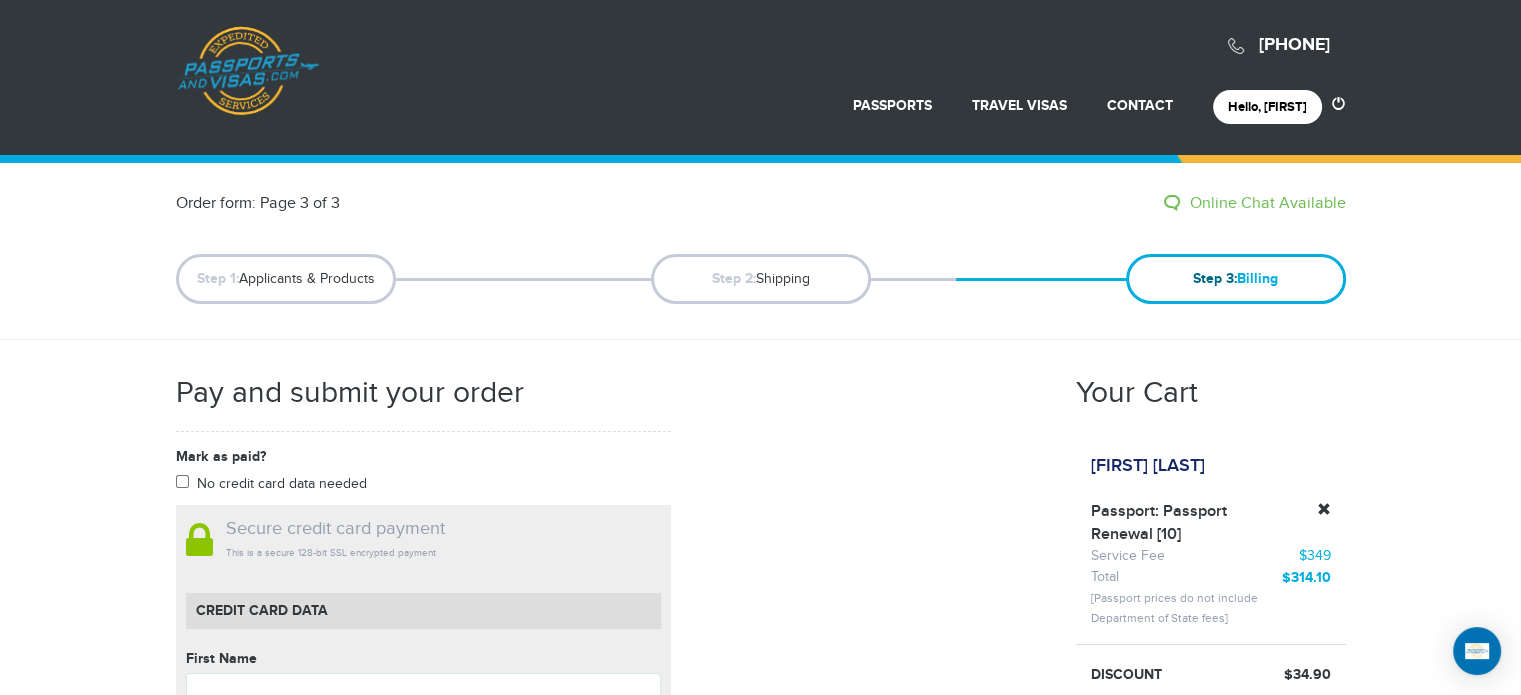 click on "Mark as paid?
No credit card data needed
Amount
*
Comment for manual payment
Secure credit card payment This is a secure 128-bit SSL encrypted payment
Credit Card data
First Name
First Name cannot be empty
Last Name
Last Name cannot be empty
Card Number
Card Number cannot be empty
Expiry Month
Select Month   Select Month January February March" at bounding box center [423, 897] 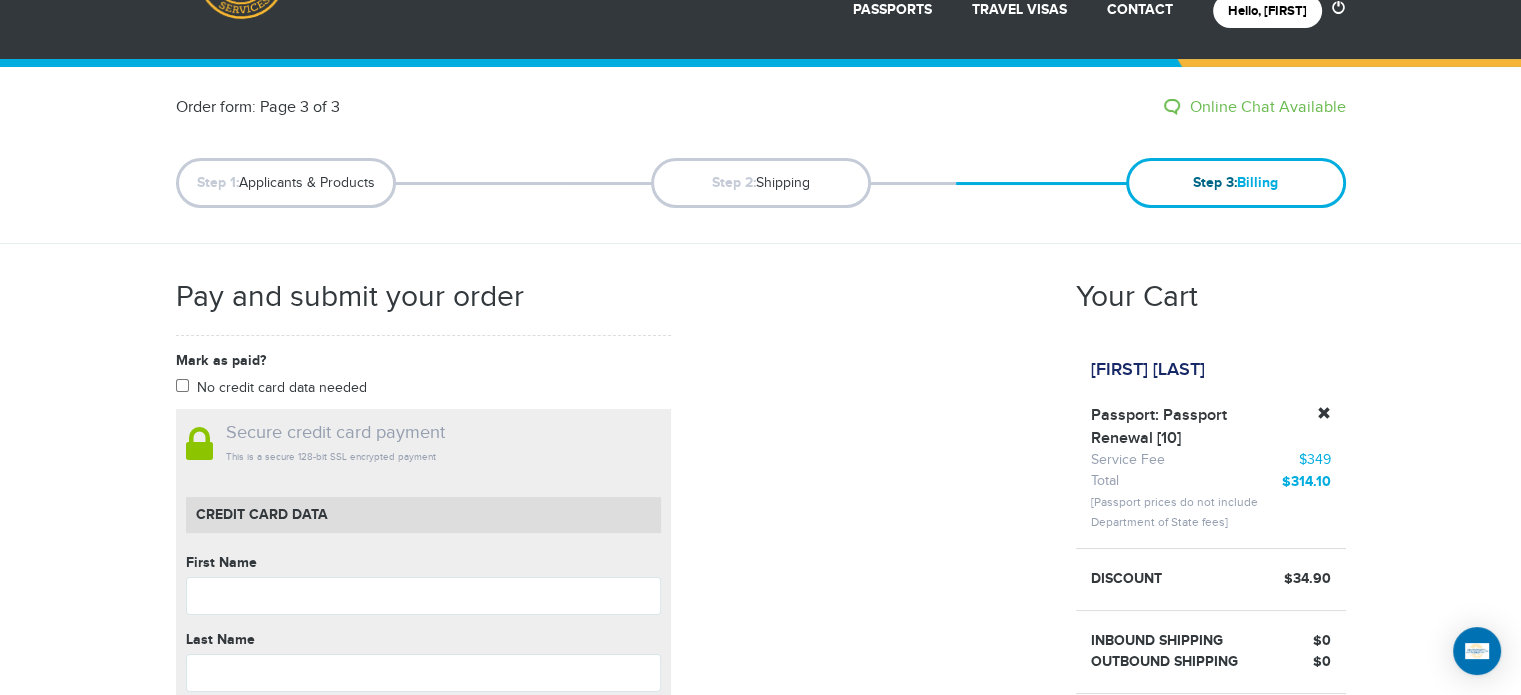 scroll, scrollTop: 300, scrollLeft: 0, axis: vertical 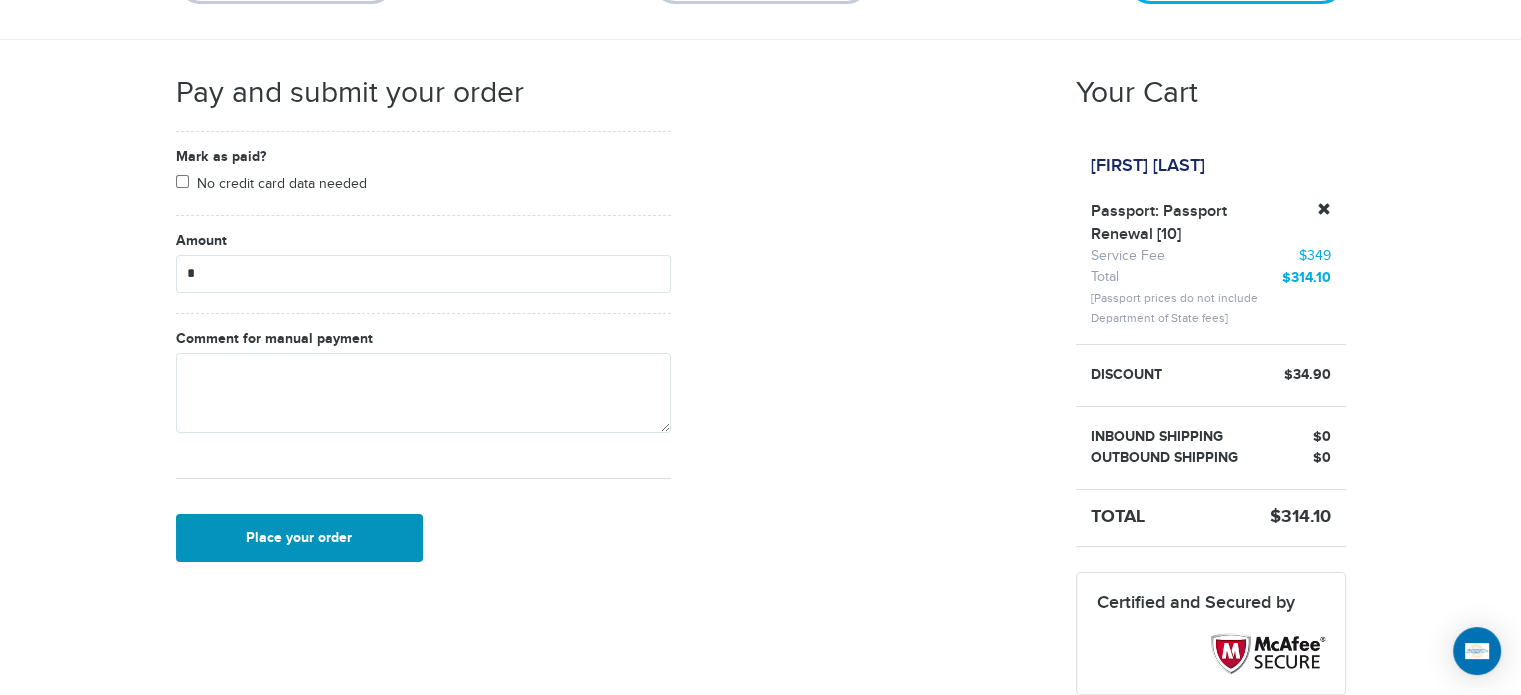 click on "Place your order" at bounding box center [300, 538] 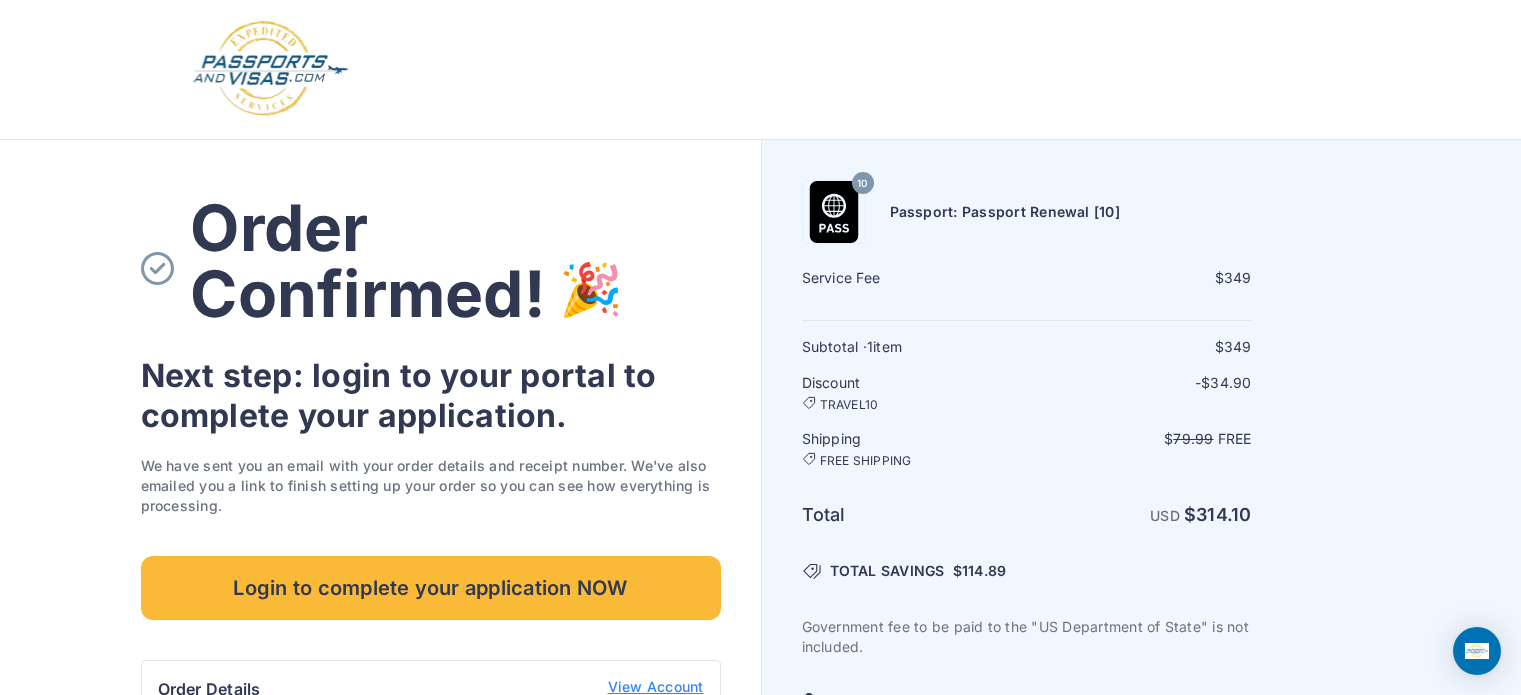 scroll, scrollTop: 0, scrollLeft: 0, axis: both 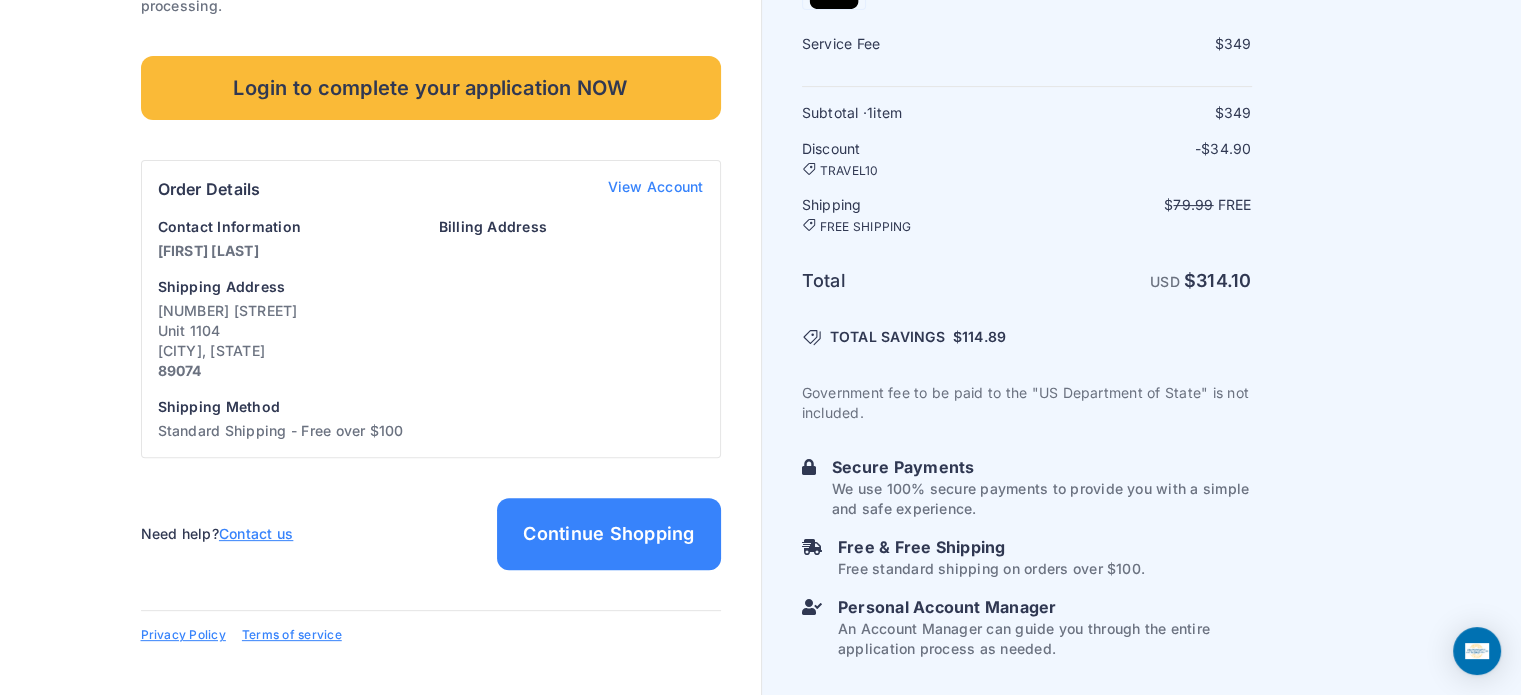 click on "View Account" at bounding box center [656, 189] 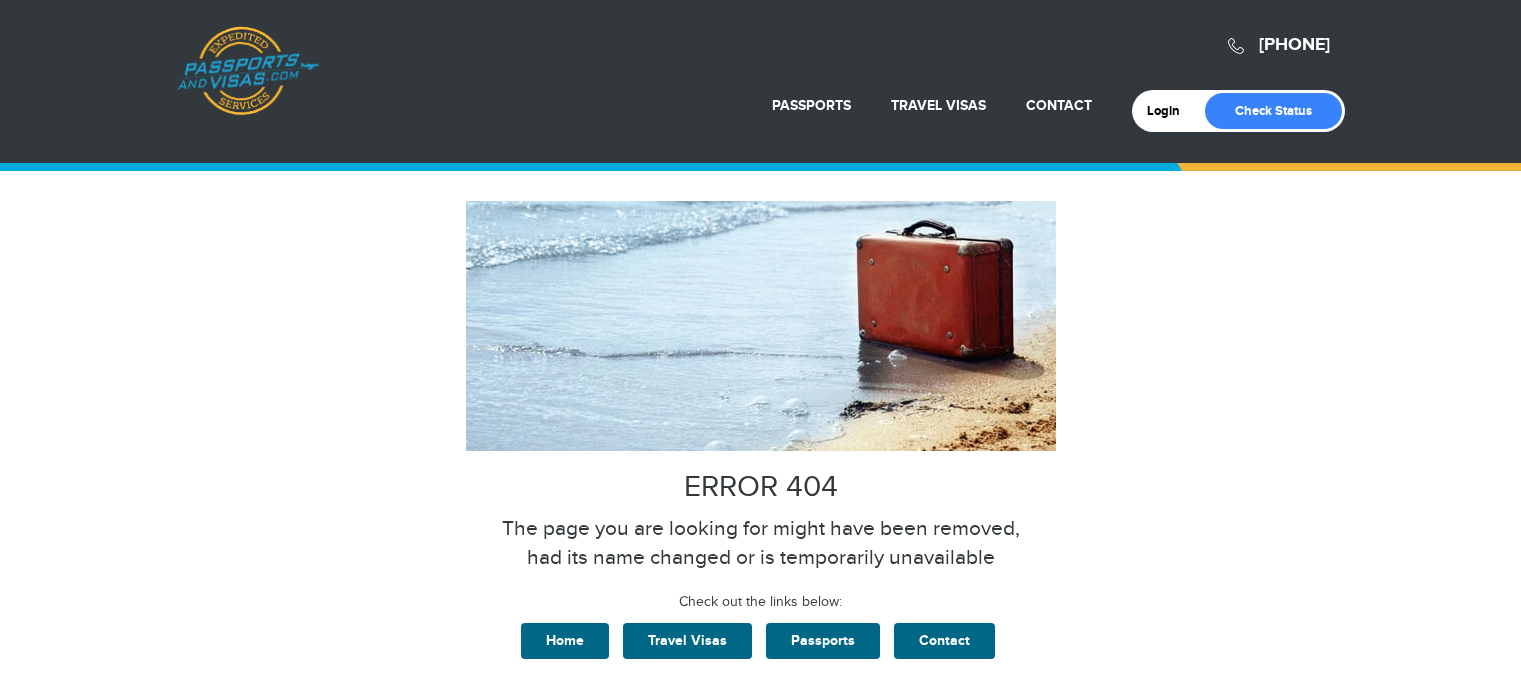 scroll, scrollTop: 0, scrollLeft: 0, axis: both 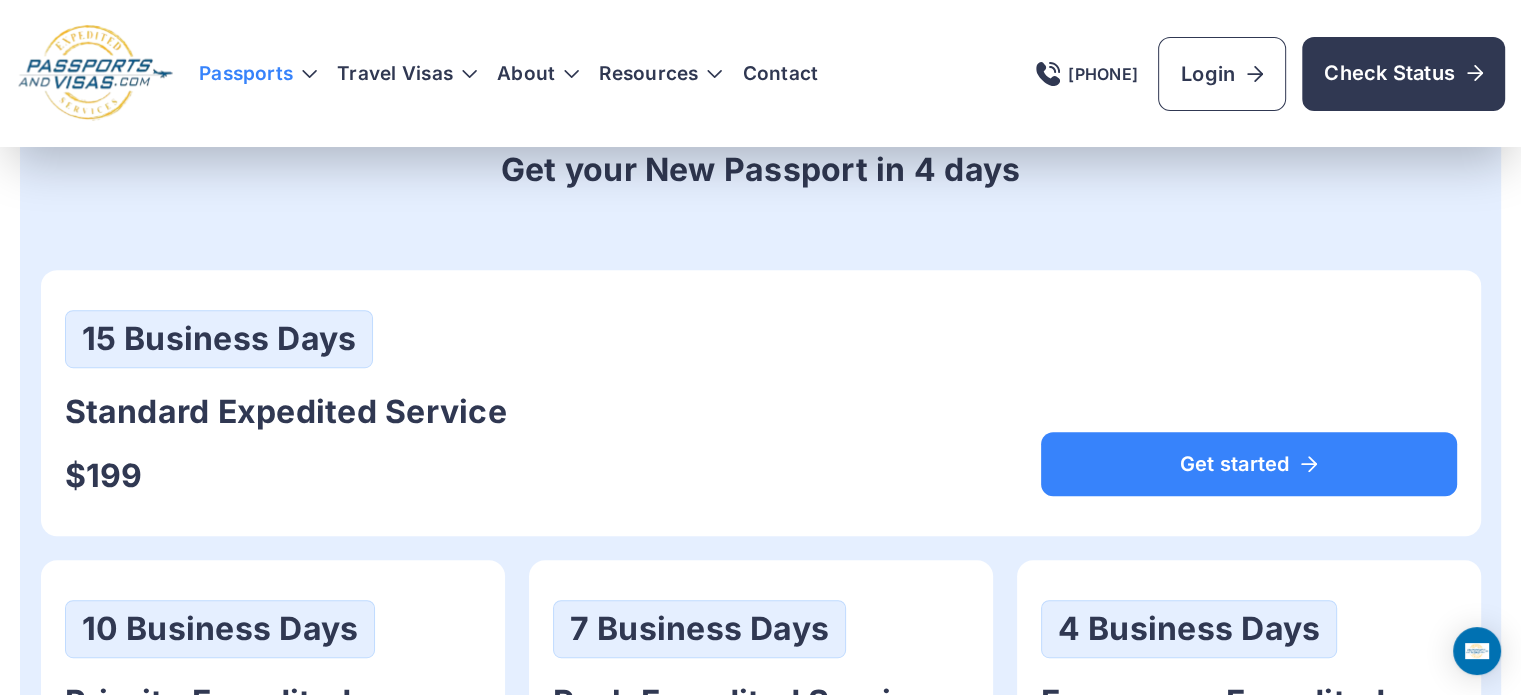 click on "Passports" at bounding box center (258, 74) 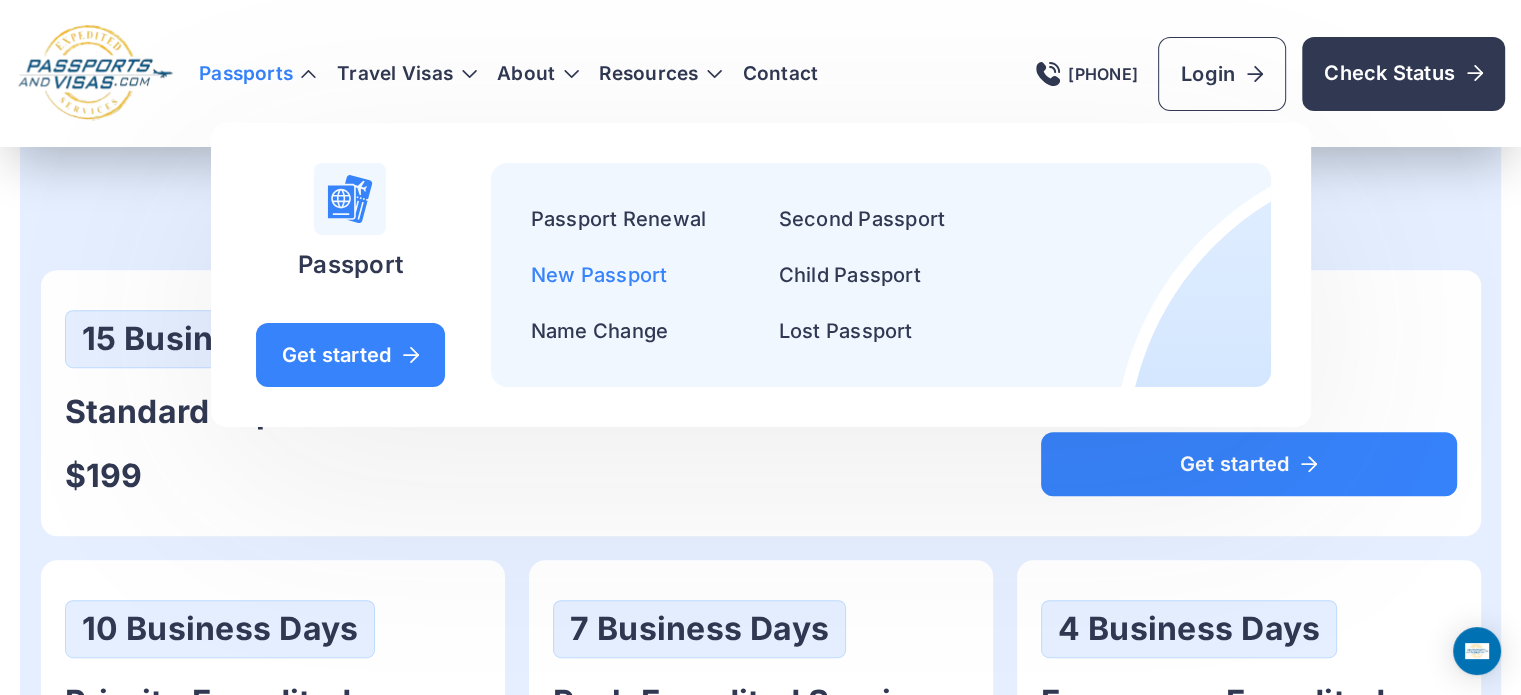 click on "New Passport" at bounding box center [599, 275] 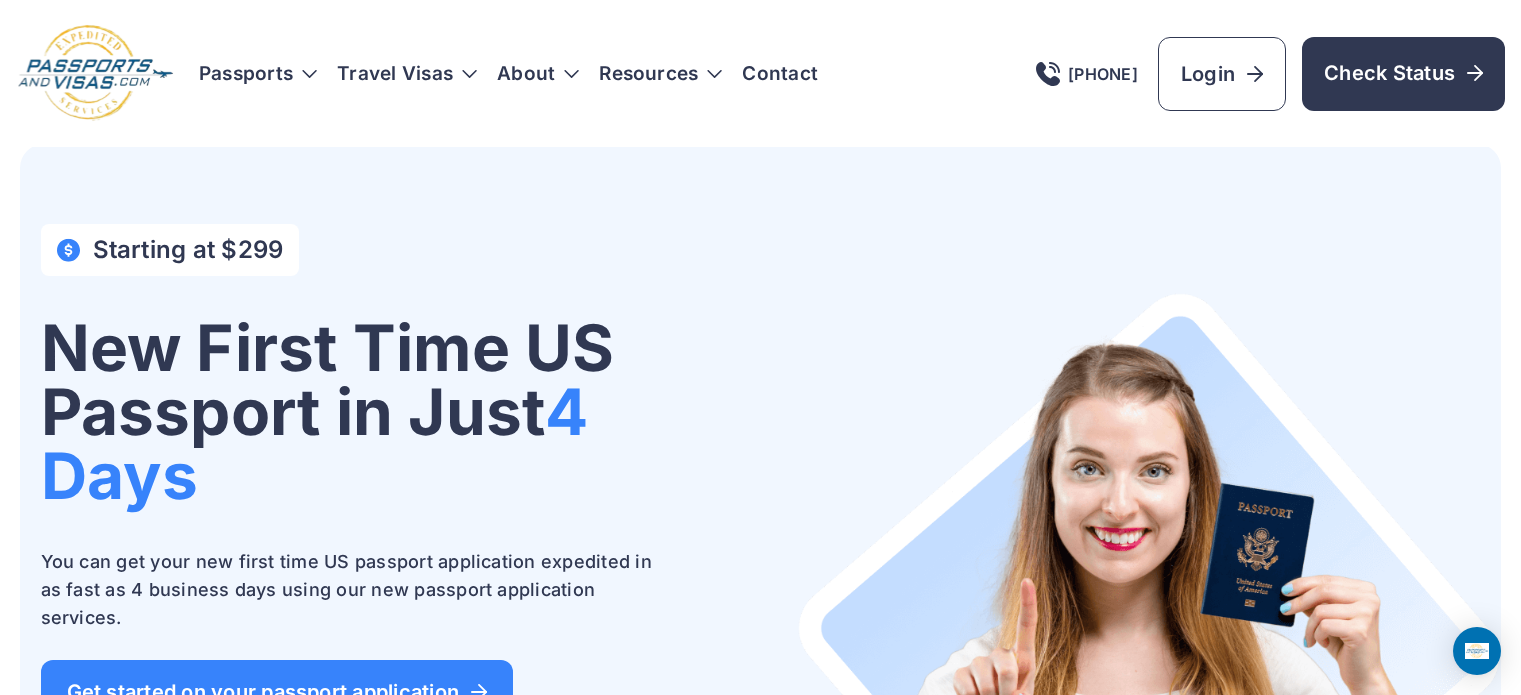 scroll, scrollTop: 0, scrollLeft: 0, axis: both 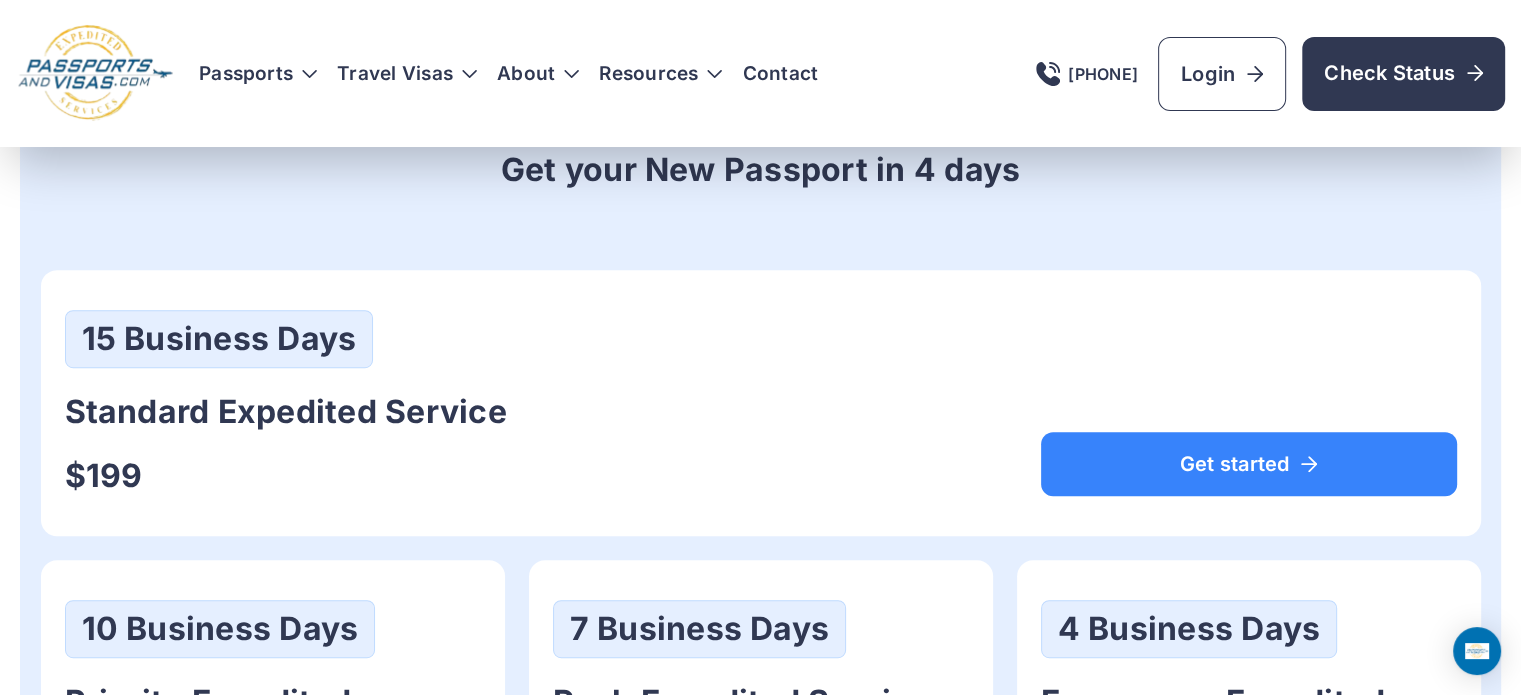 drag, startPoint x: 456, startPoint y: 402, endPoint x: 297, endPoint y: 195, distance: 261.01724 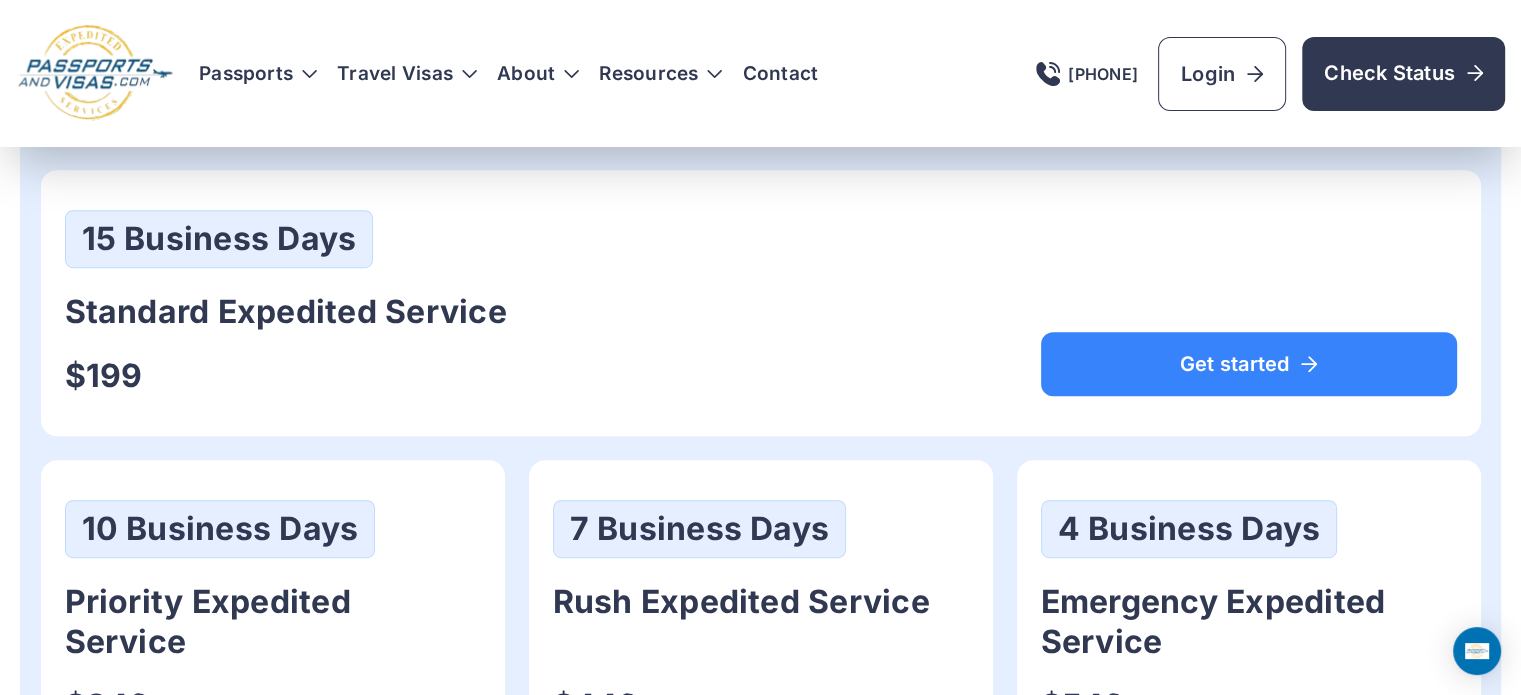 scroll, scrollTop: 1100, scrollLeft: 0, axis: vertical 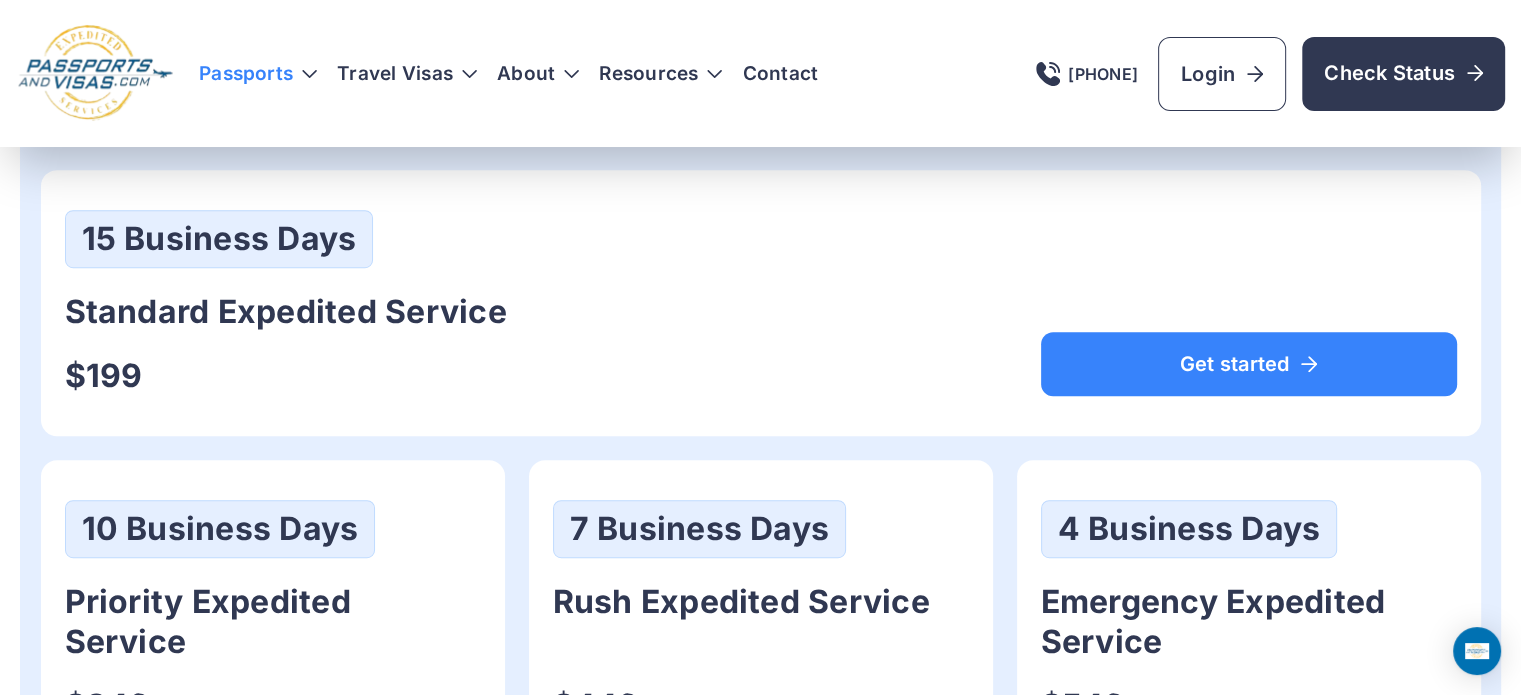 click on "Passports" at bounding box center [258, 74] 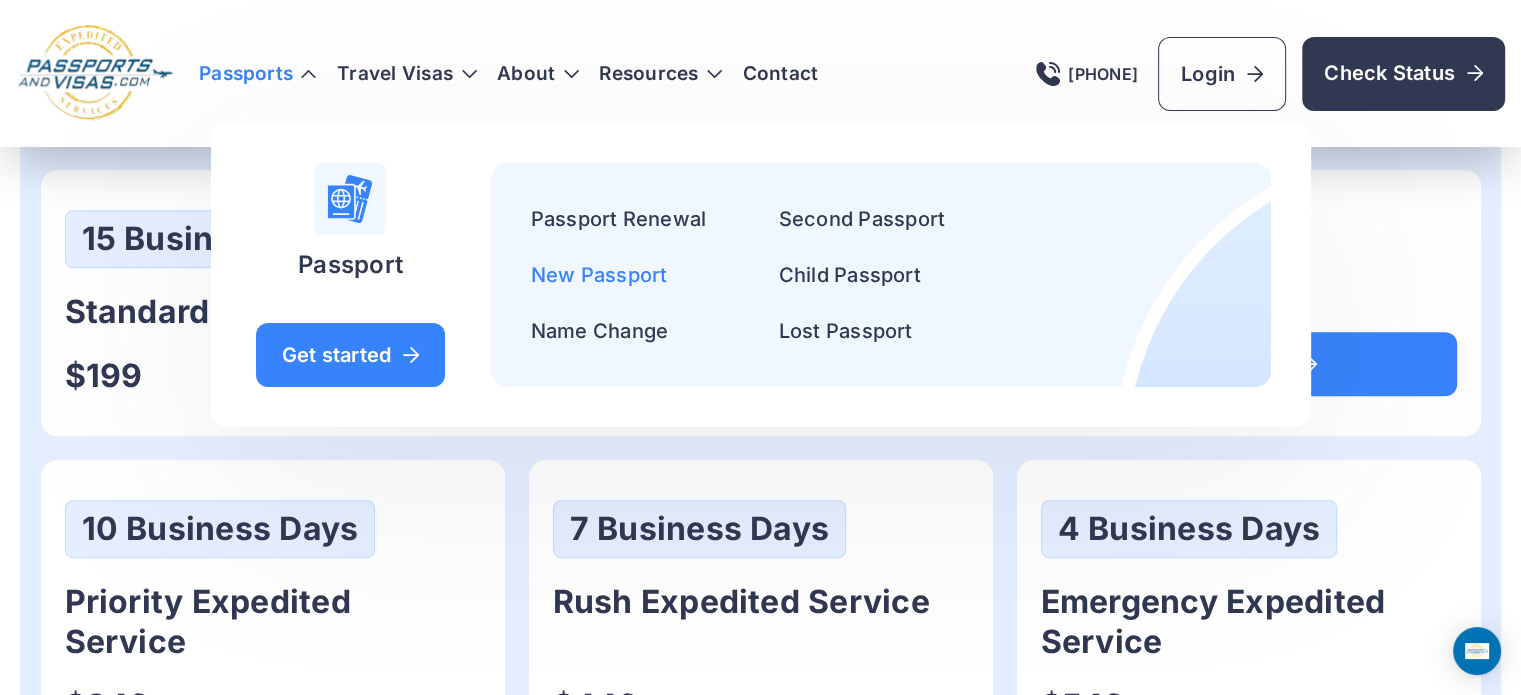 click on "New Passport" at bounding box center (599, 275) 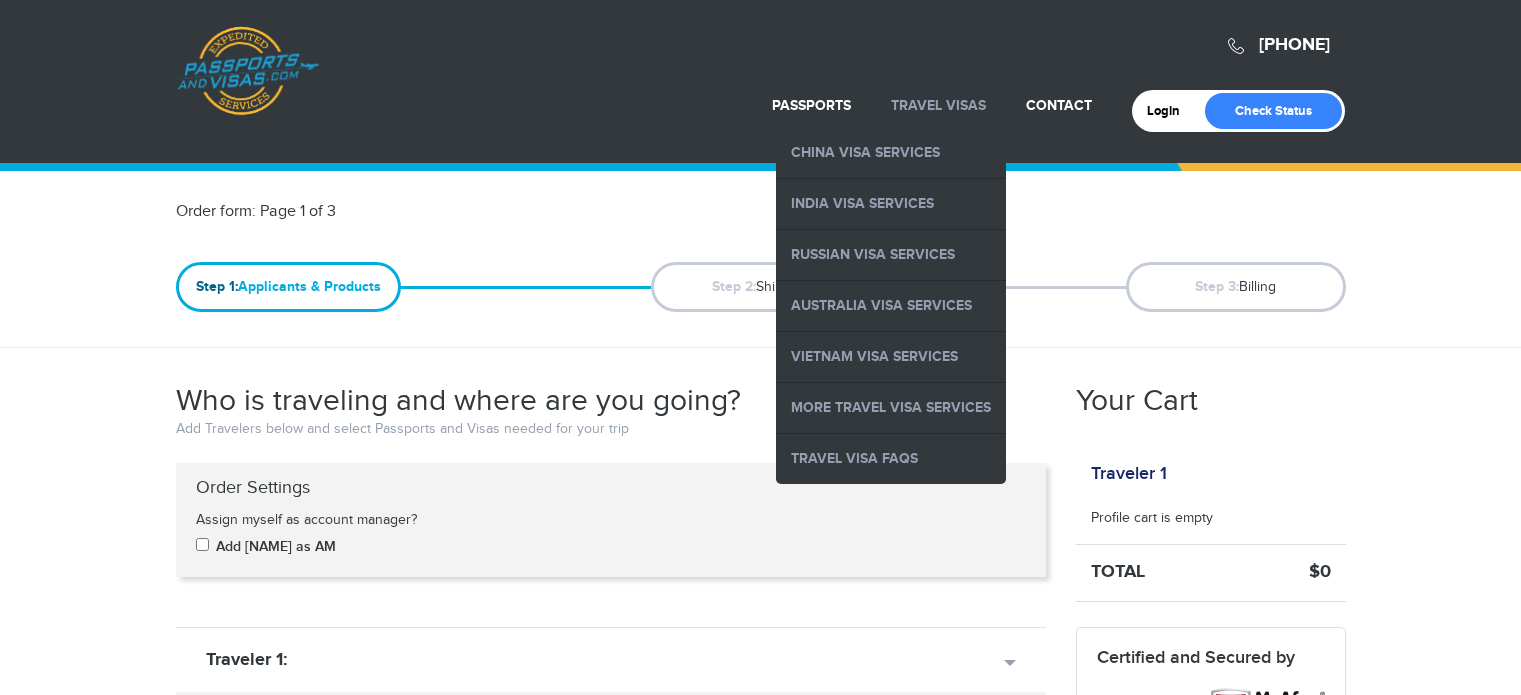 scroll, scrollTop: 0, scrollLeft: 0, axis: both 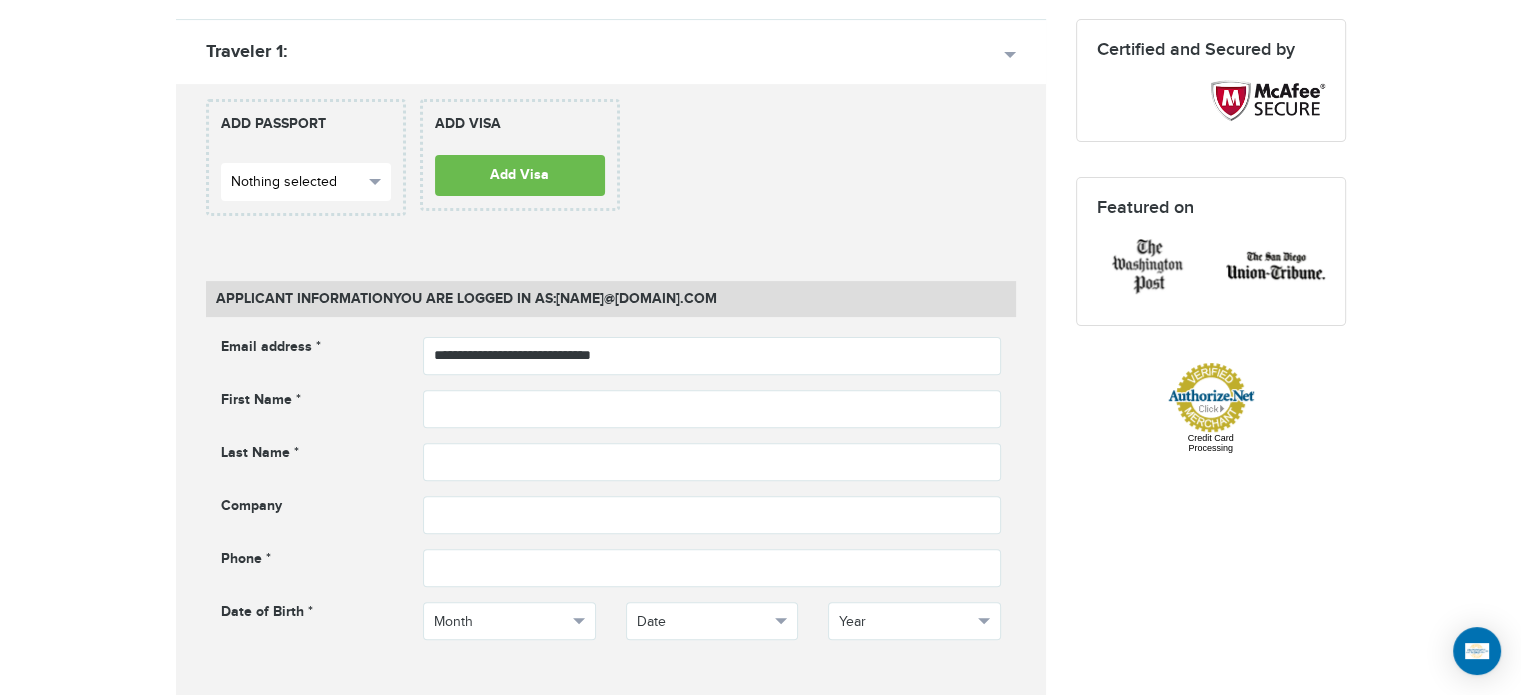 click on "Nothing selected" at bounding box center [306, 182] 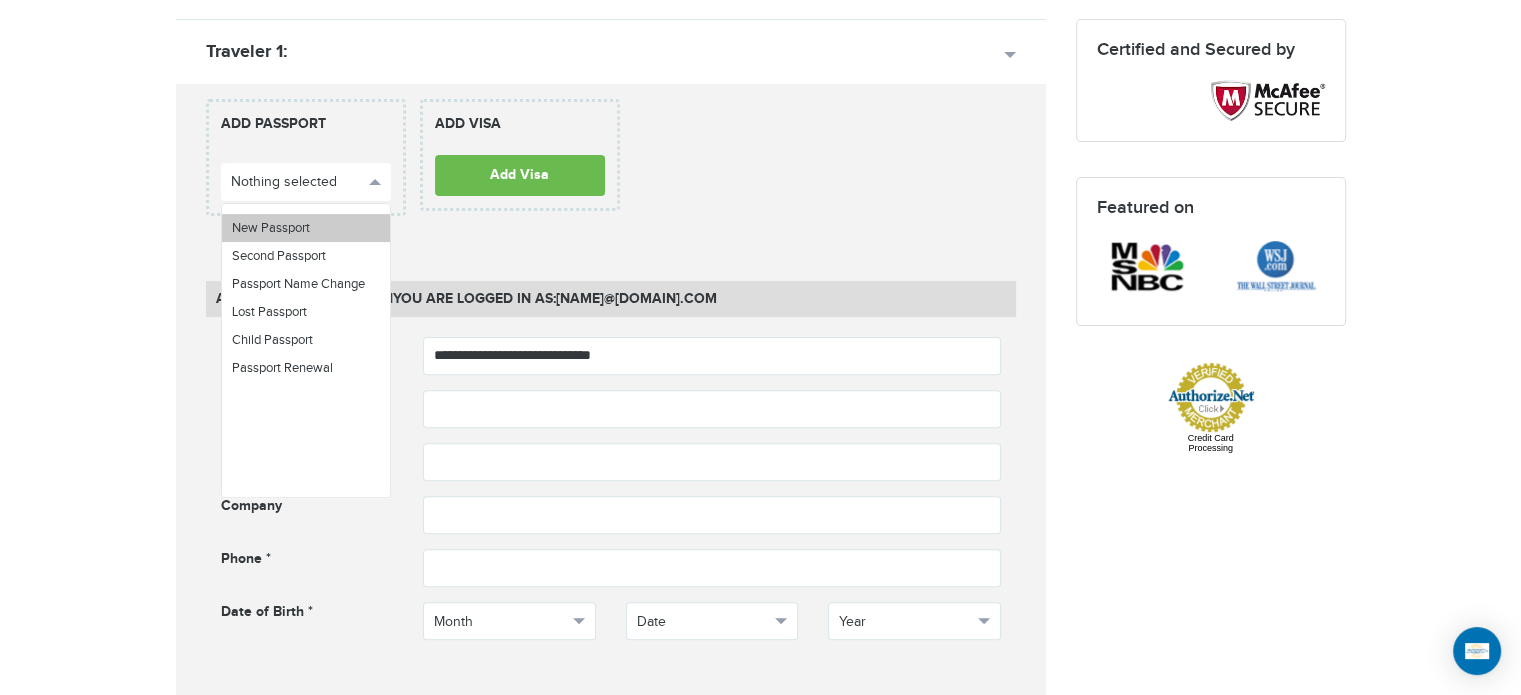 click on "New Passport" at bounding box center [271, 228] 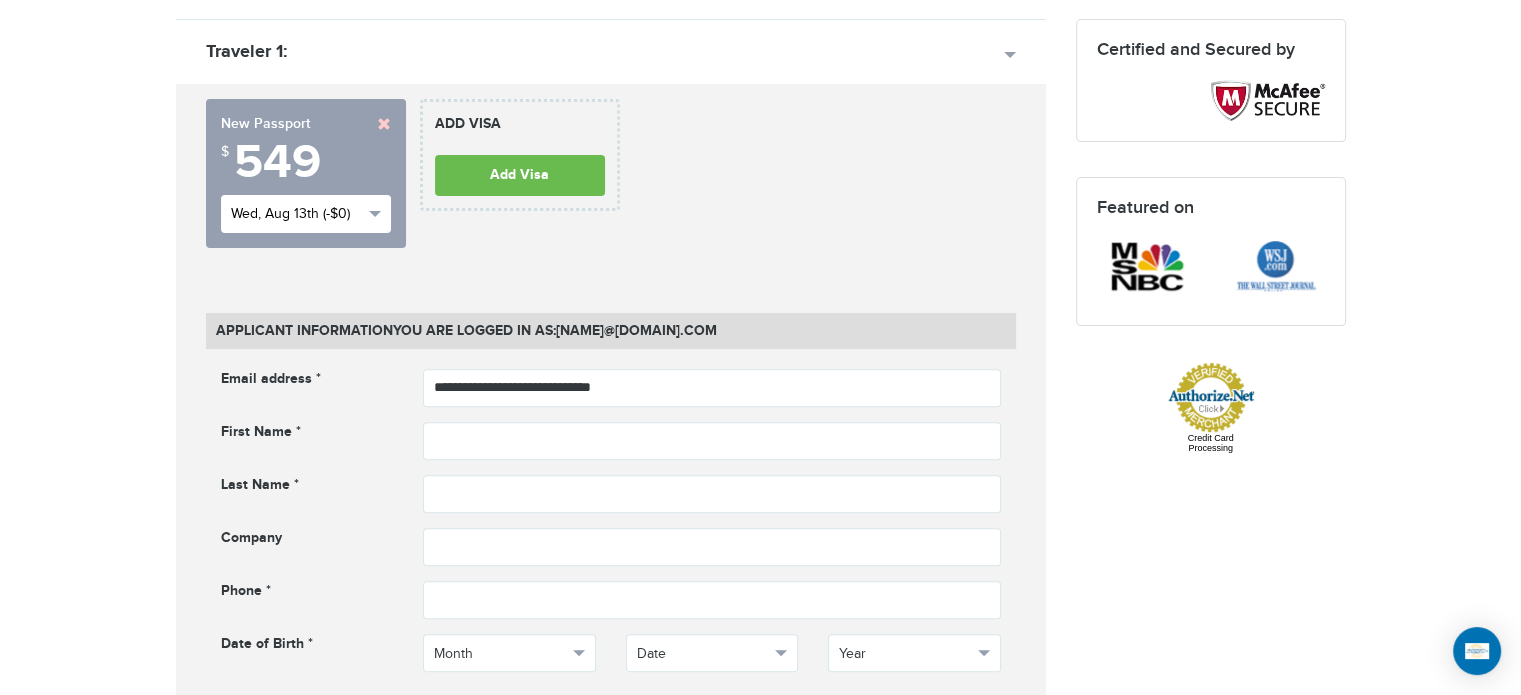 click on "Wed, Aug 13th (-$0)" at bounding box center (297, 214) 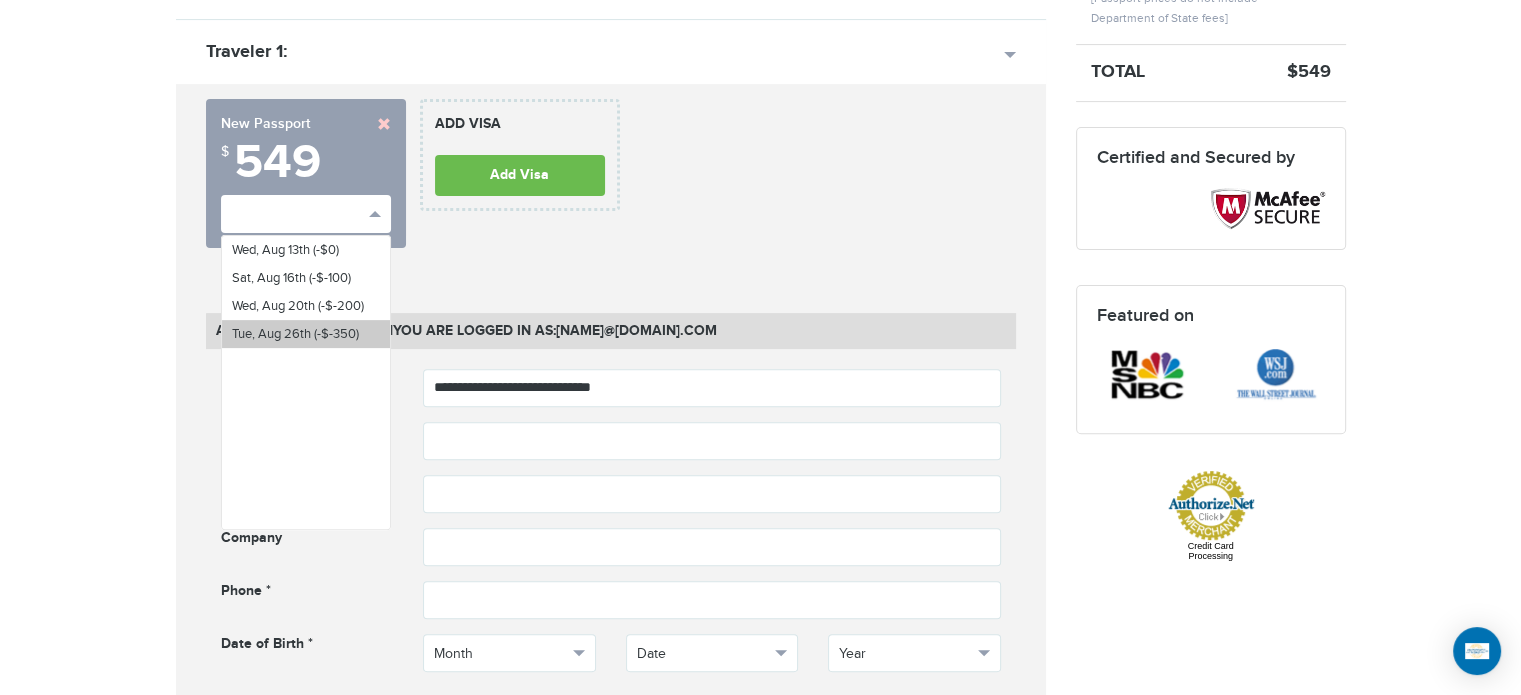click on "Tue, Aug 26th (-$-350)" at bounding box center [295, 334] 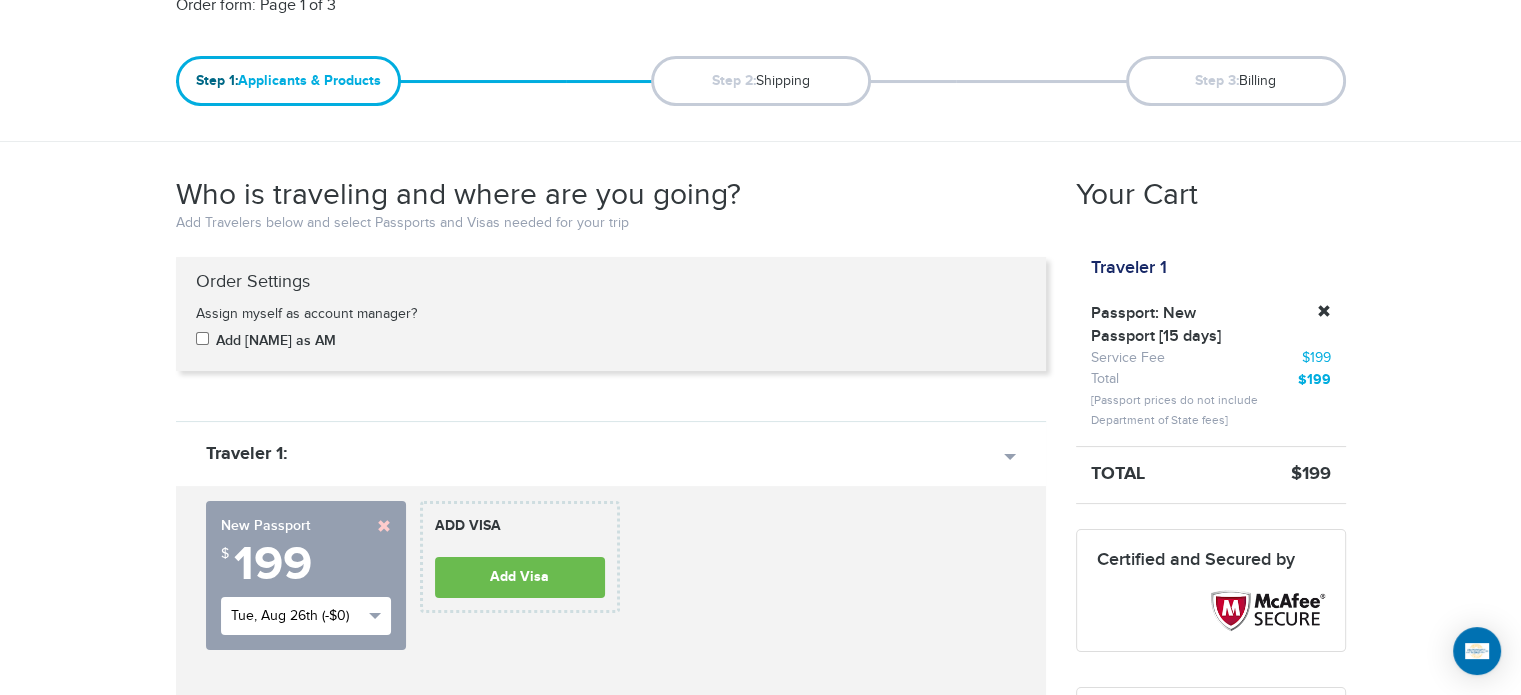 scroll, scrollTop: 0, scrollLeft: 0, axis: both 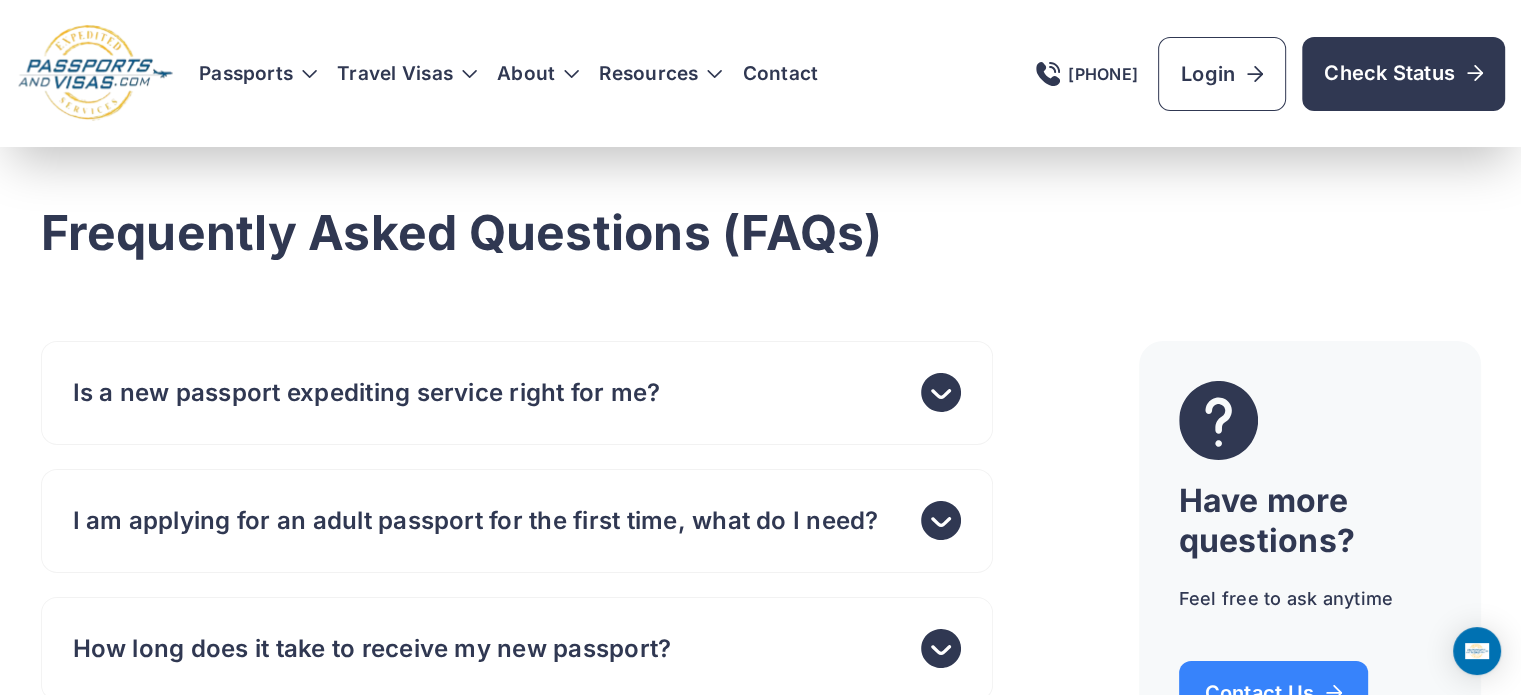 drag, startPoint x: 626, startPoint y: 295, endPoint x: 511, endPoint y: 287, distance: 115.27792 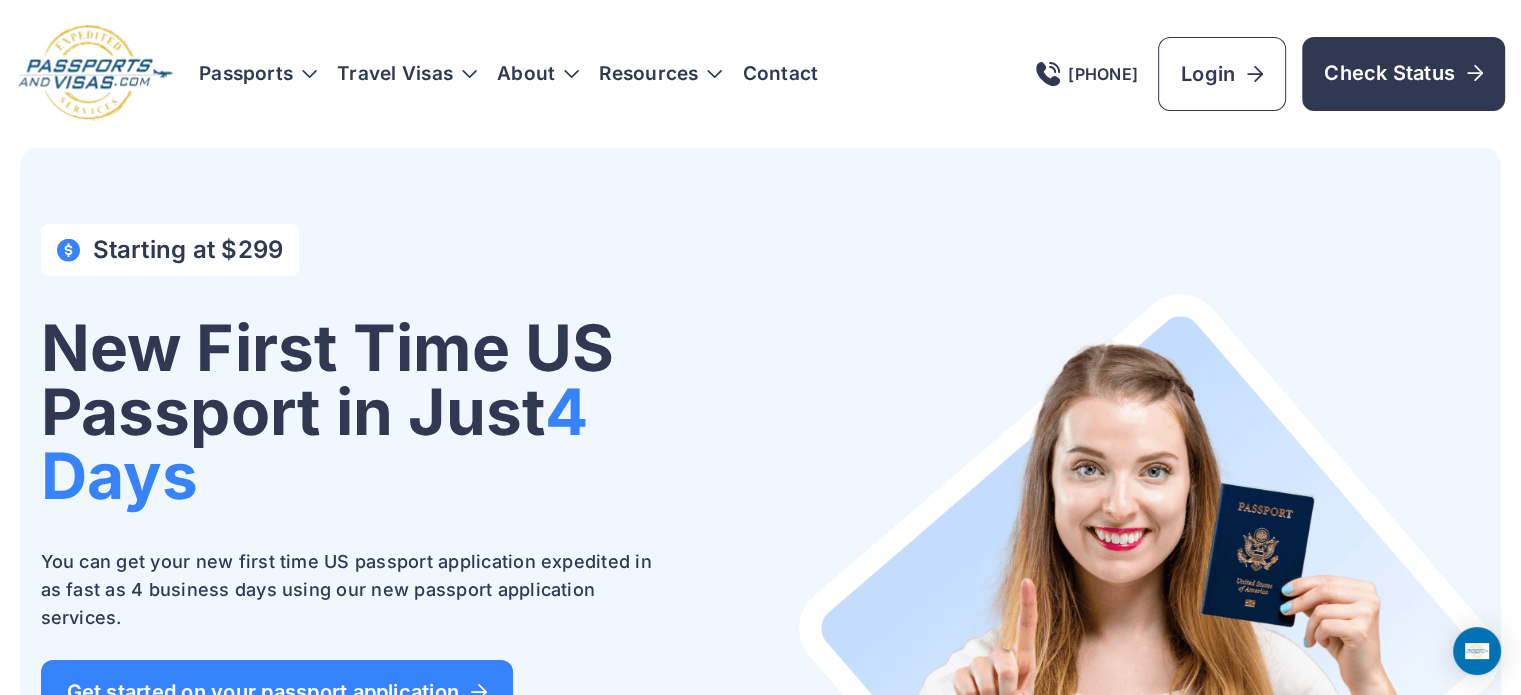 scroll, scrollTop: 0, scrollLeft: 0, axis: both 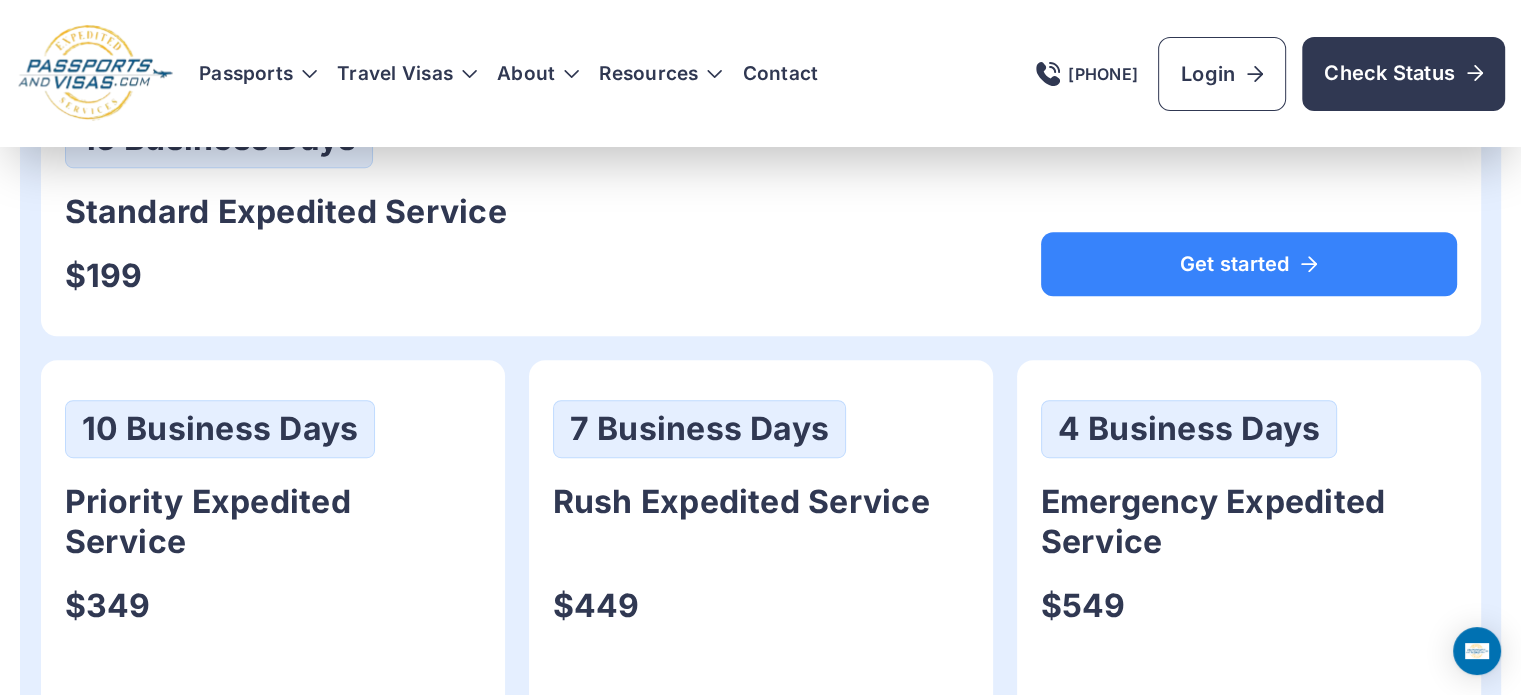 click on "15 Business Days
Standard Expedited Service
$199
Get started" at bounding box center [761, 203] 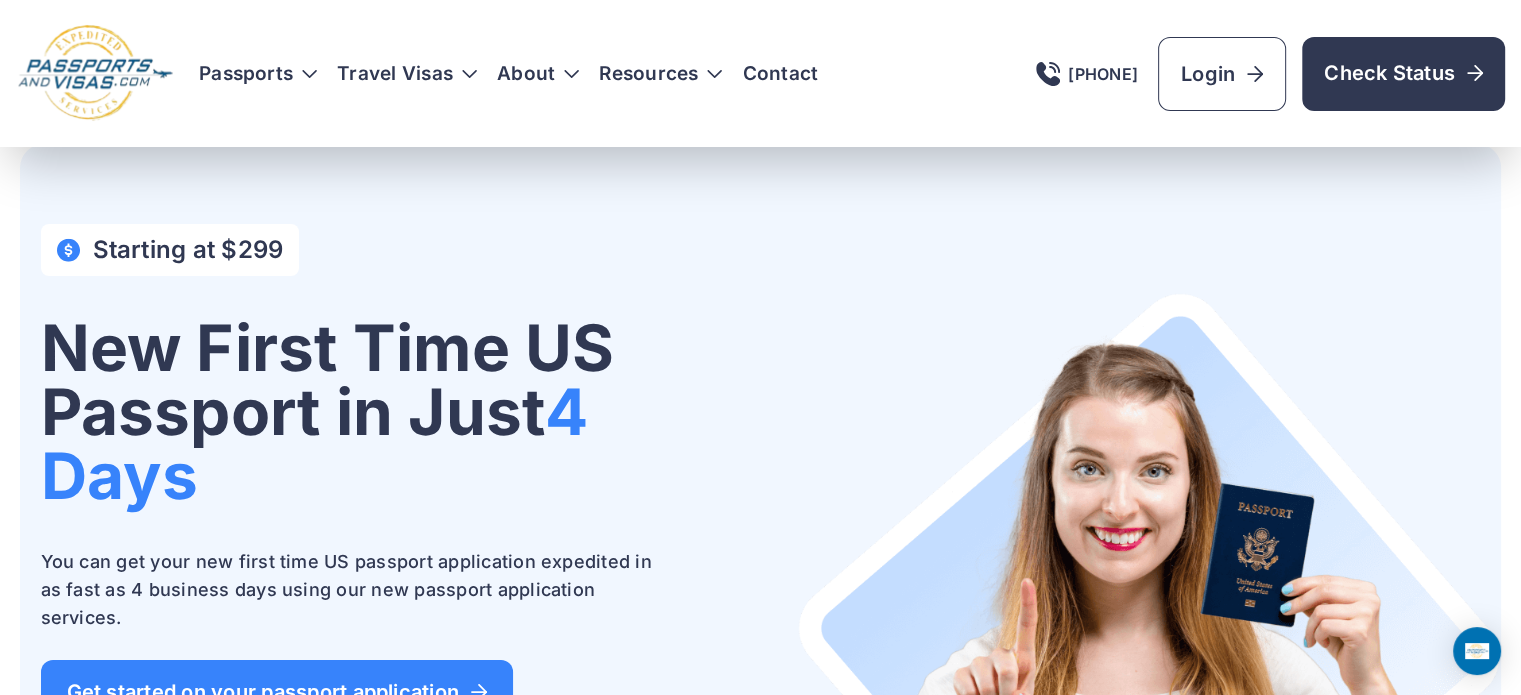 scroll, scrollTop: 0, scrollLeft: 0, axis: both 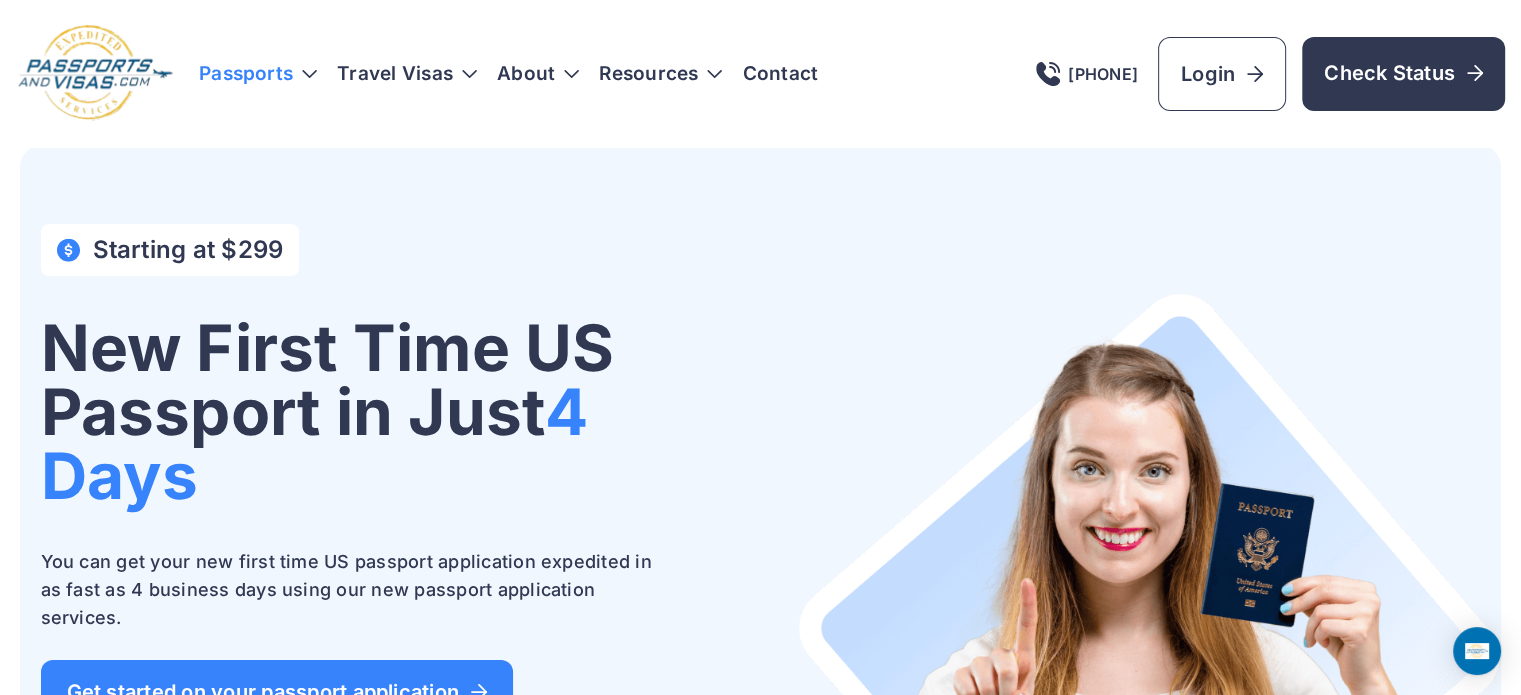 click on "Passports" at bounding box center [258, 74] 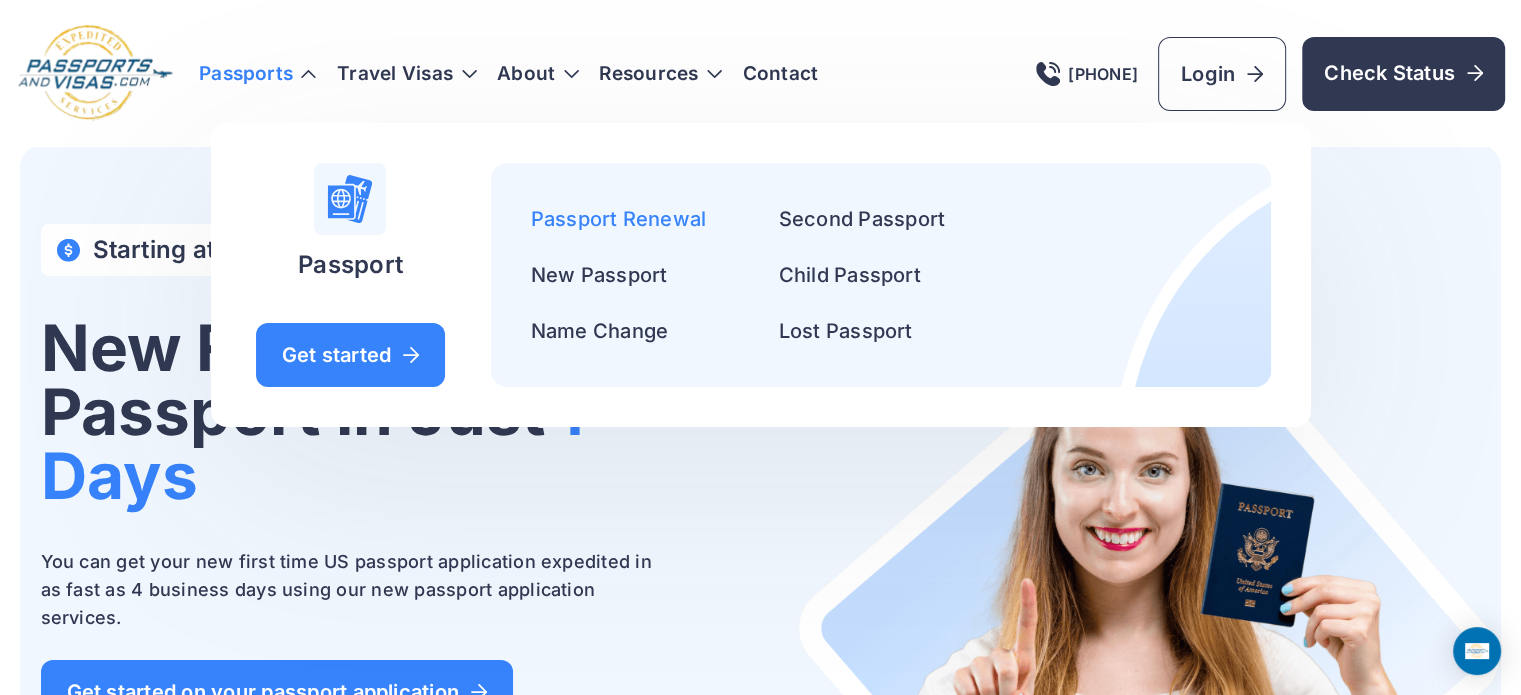 click on "Passport Renewal" at bounding box center [619, 219] 